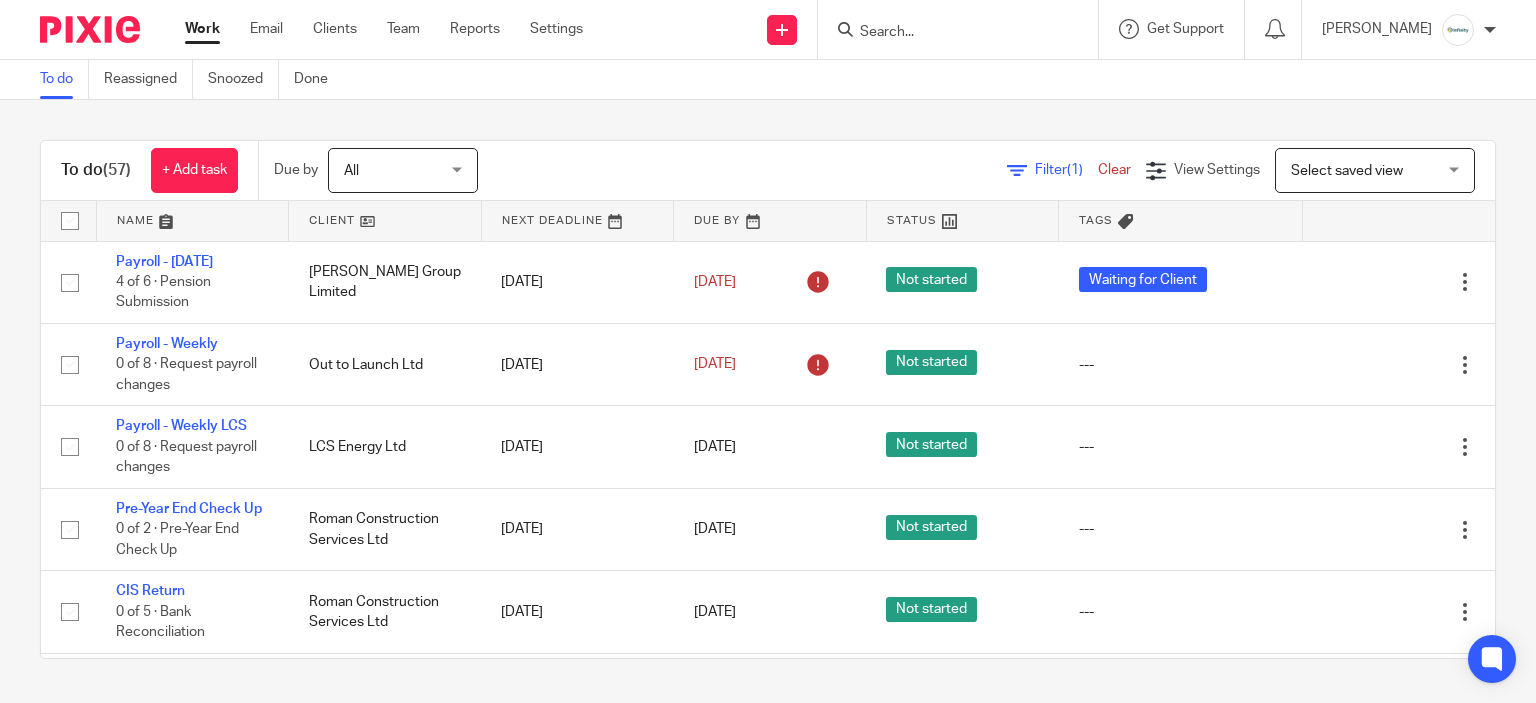 scroll, scrollTop: 0, scrollLeft: 0, axis: both 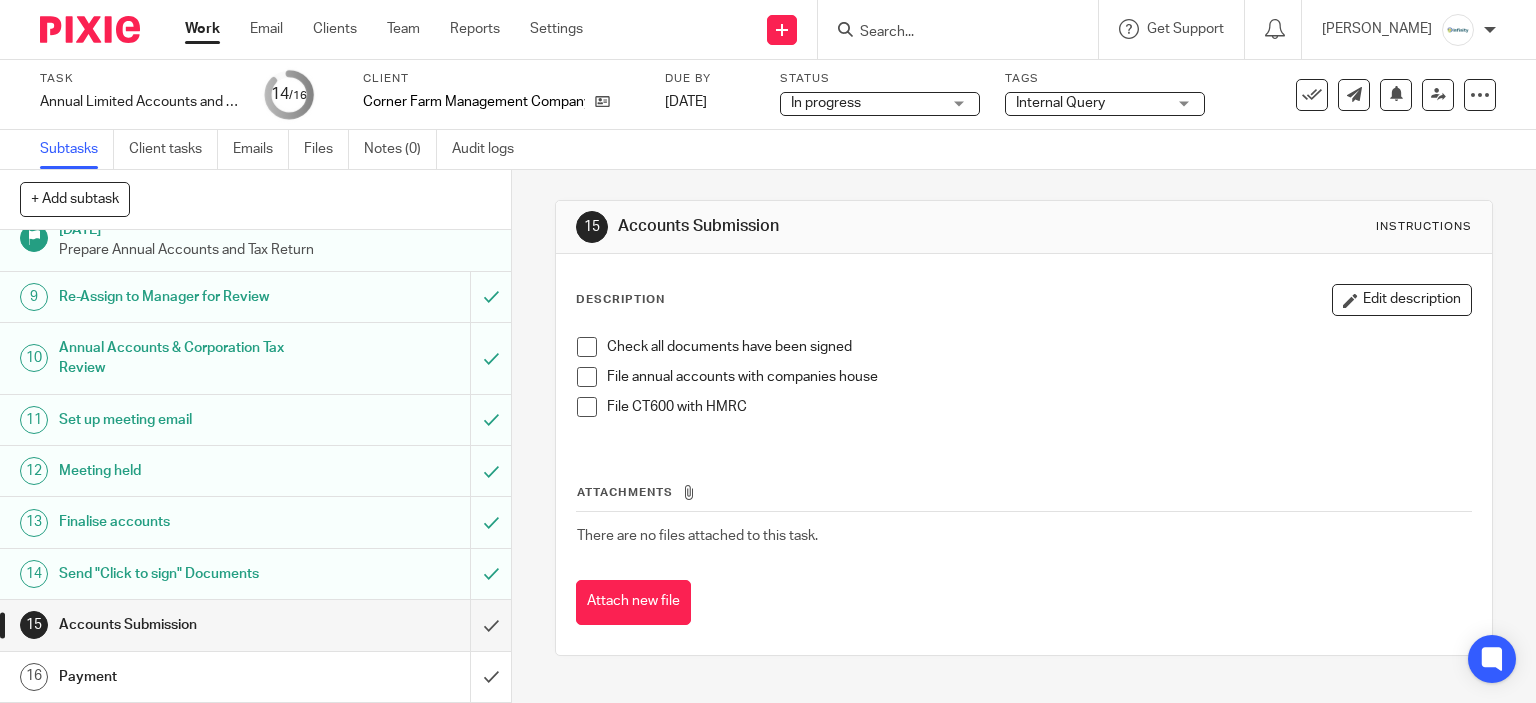 click at bounding box center [587, 347] 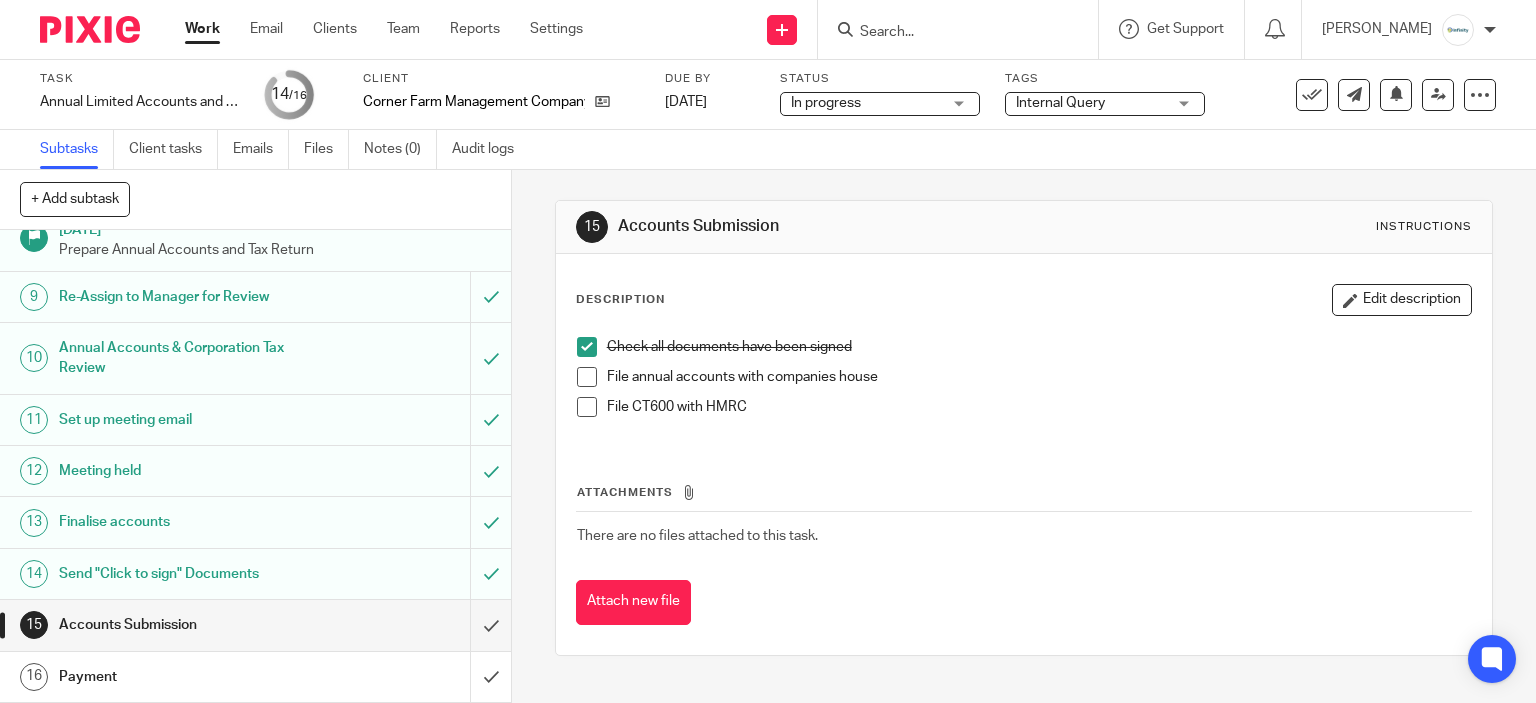 drag, startPoint x: 568, startPoint y: 382, endPoint x: 574, endPoint y: 393, distance: 12.529964 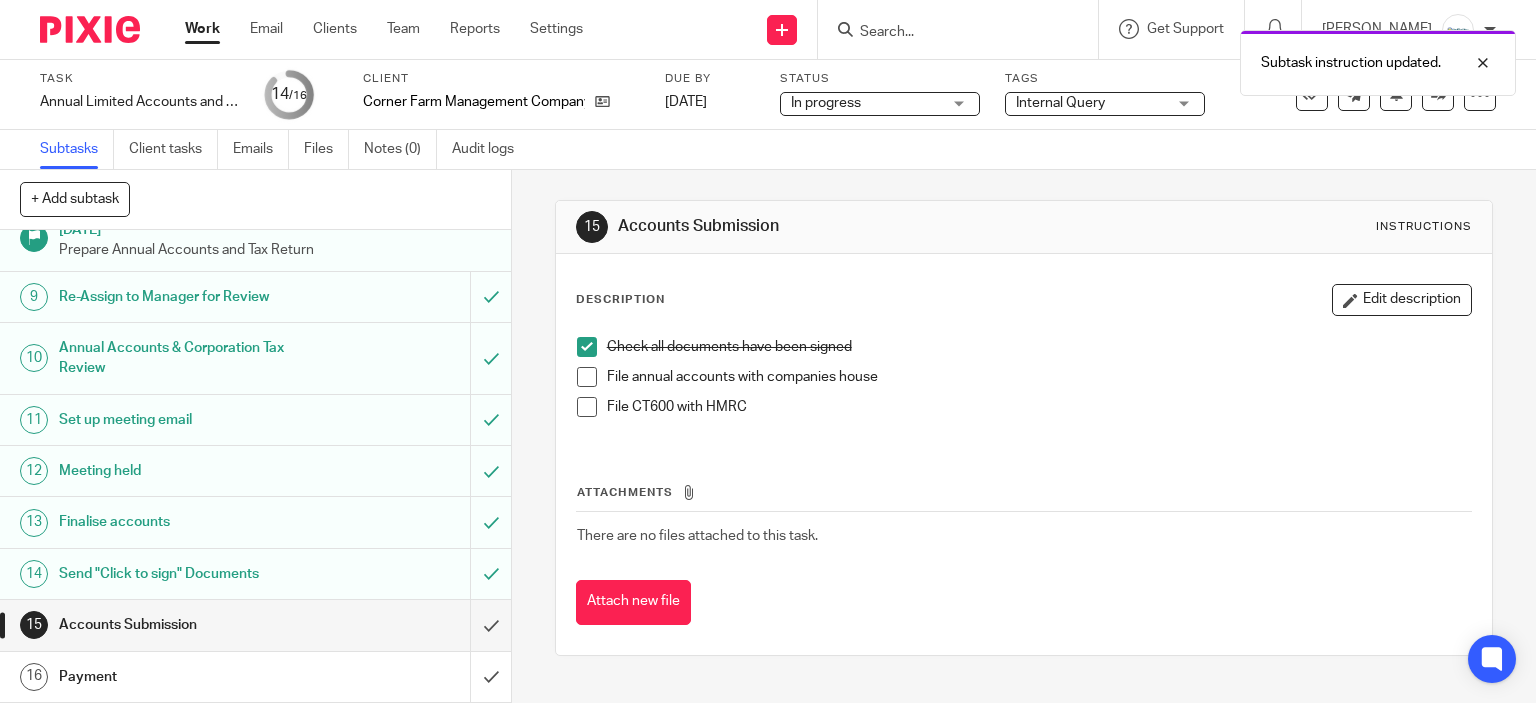 click at bounding box center (587, 377) 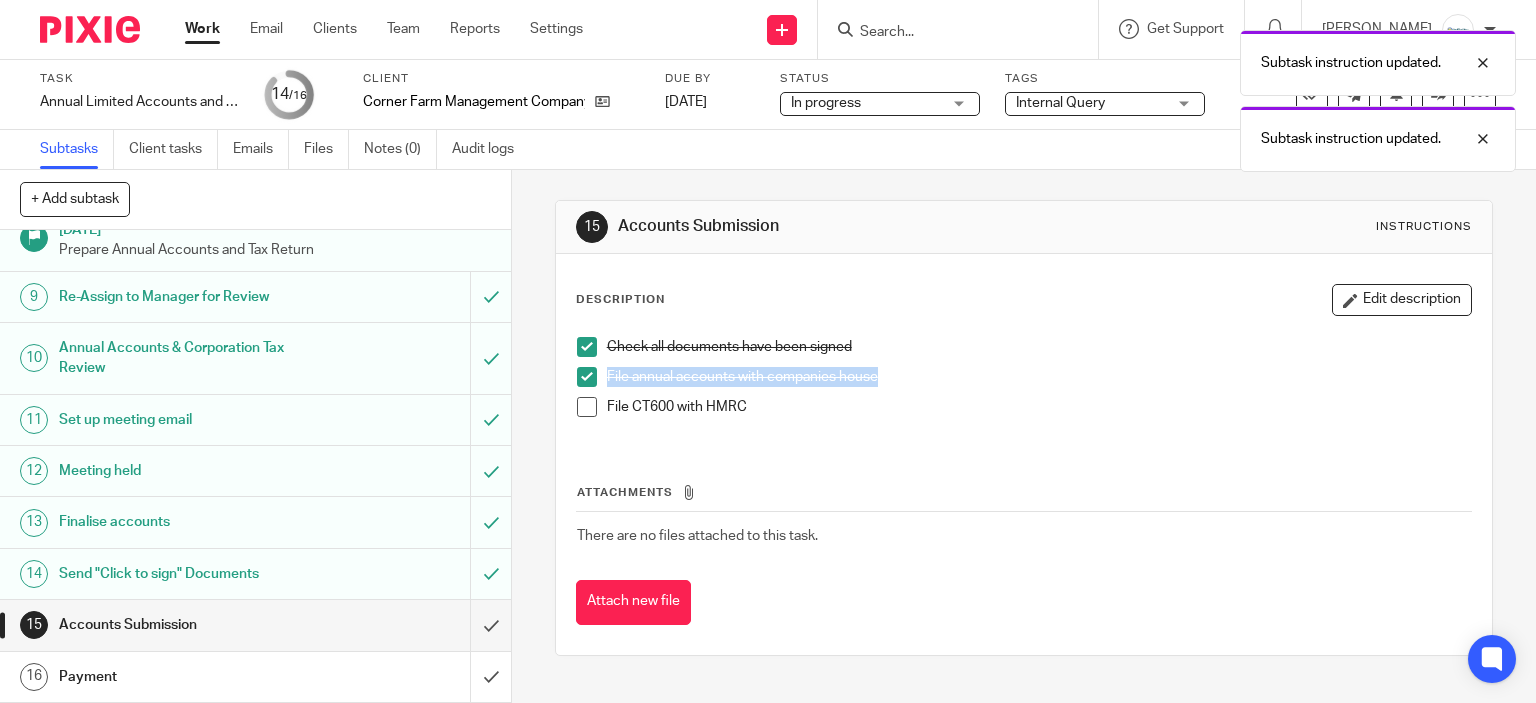 click at bounding box center (587, 407) 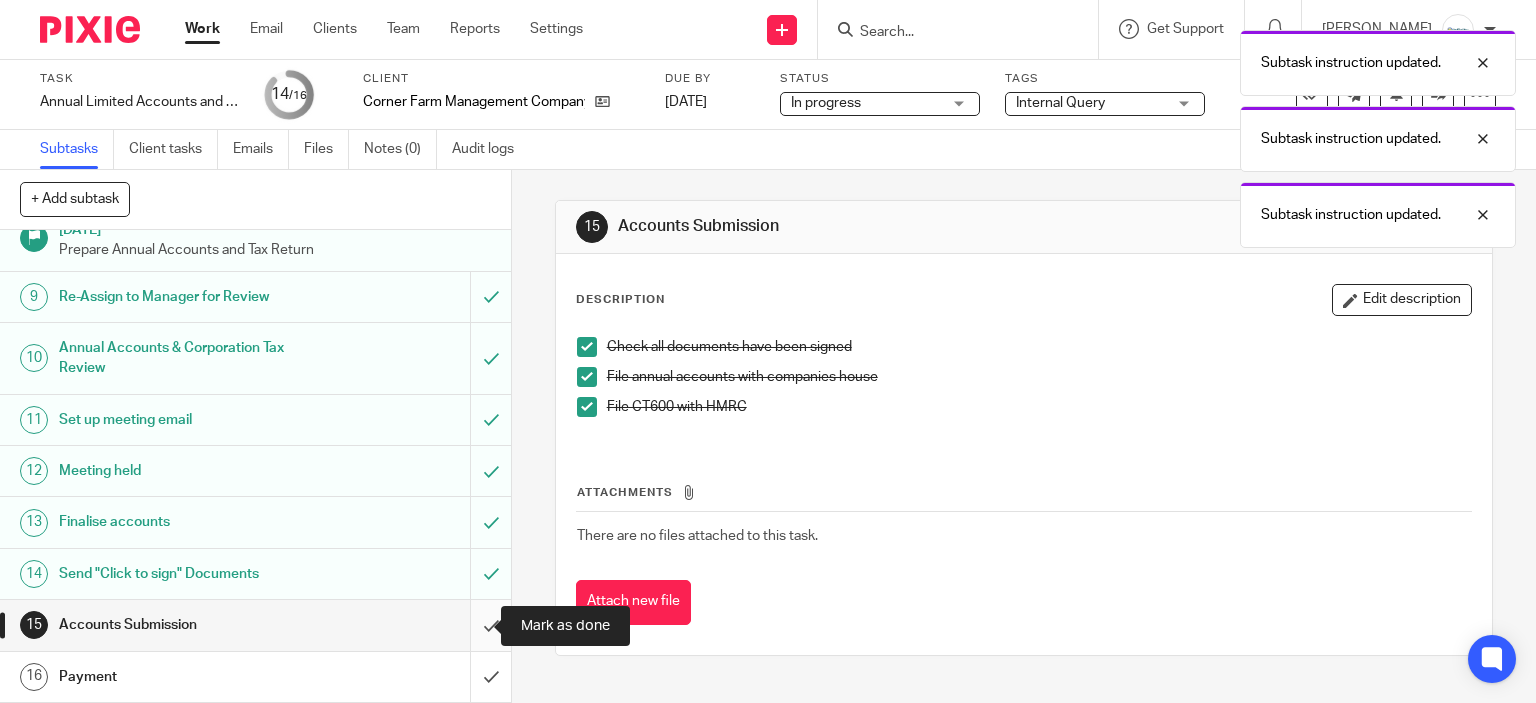 click at bounding box center [255, 625] 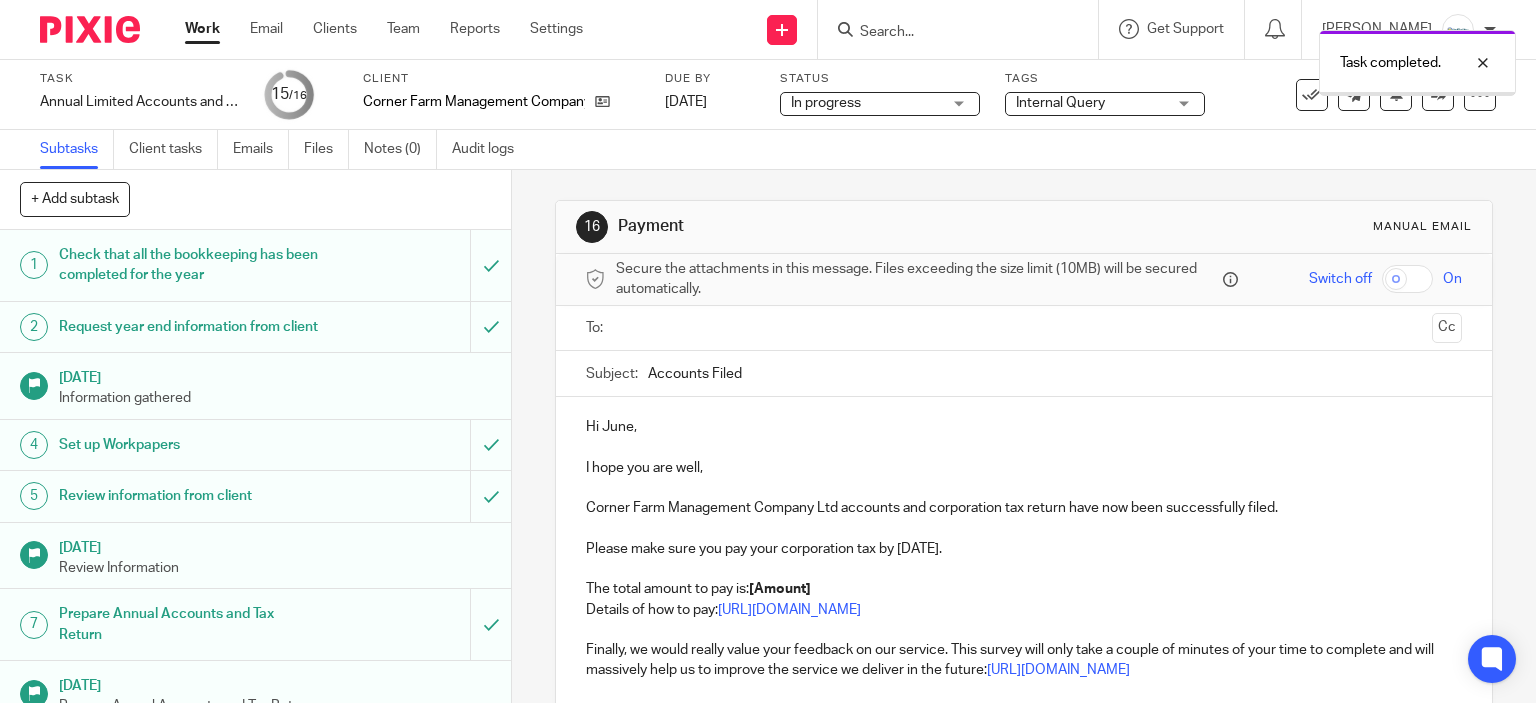 scroll, scrollTop: 0, scrollLeft: 0, axis: both 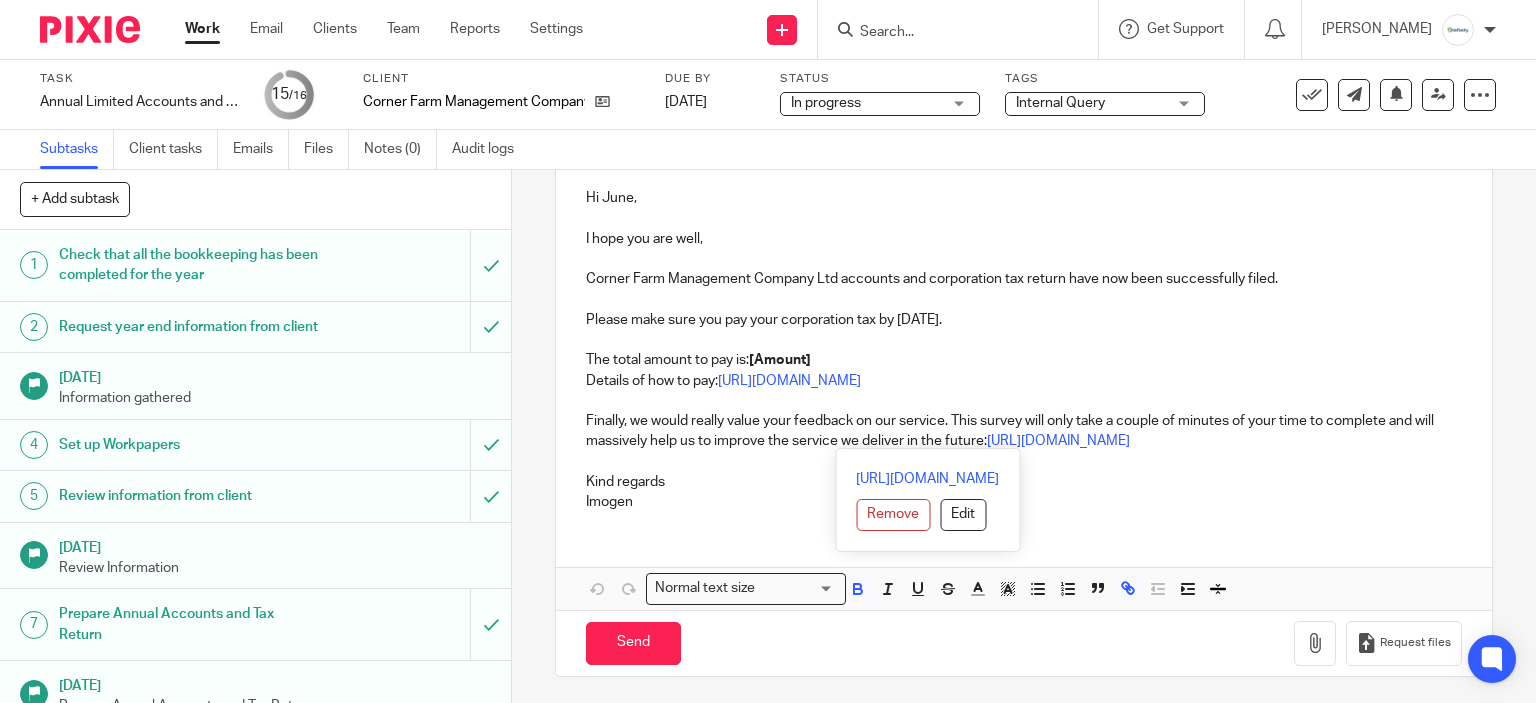 drag, startPoint x: 1300, startPoint y: 442, endPoint x: 579, endPoint y: 315, distance: 732.09973 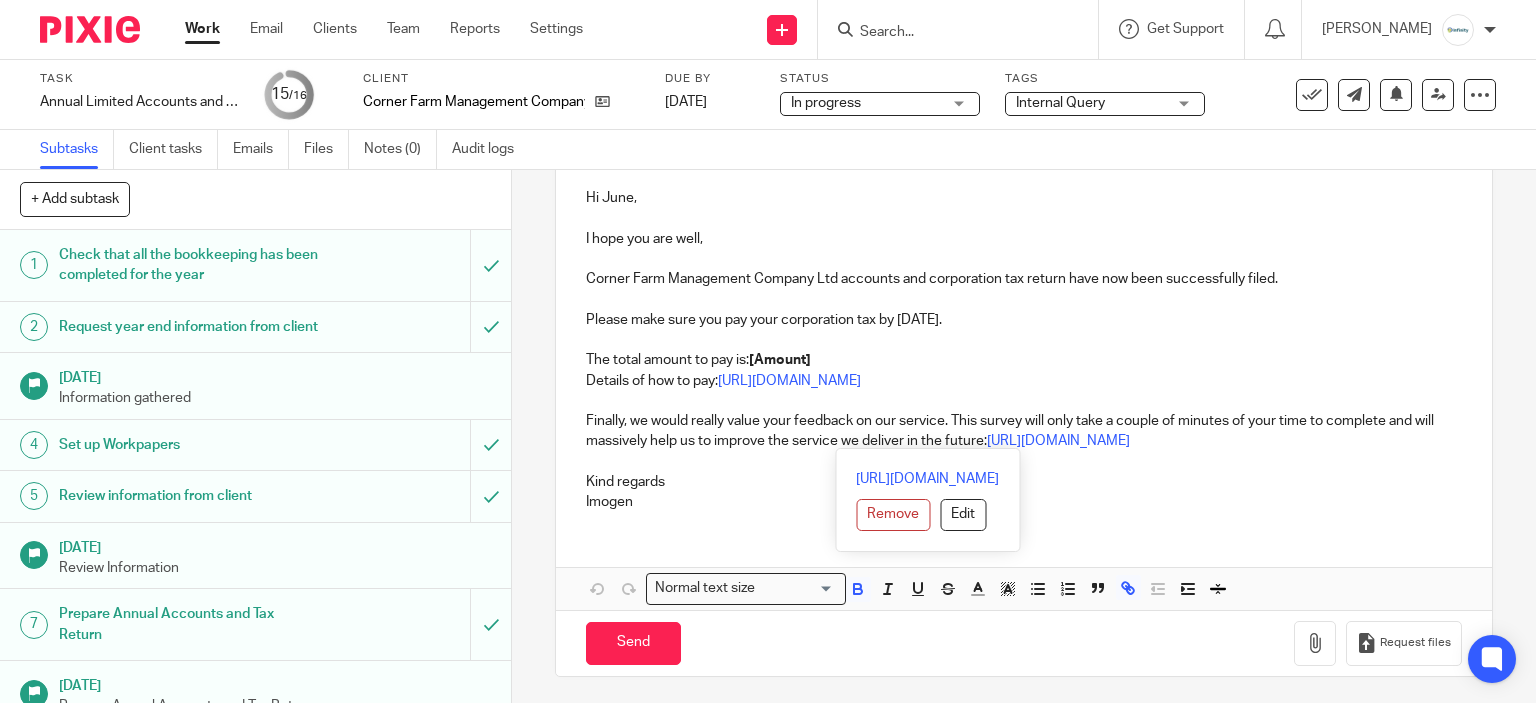click on "Hi June, I hope you are well, Corner Farm Management Company Ltd accounts and corporation tax return have now been successfully filed. Please make sure you pay your corporation tax by [DATE]. The total amount to pay is:  [Amount] Details of how to pay:  [URL][DOMAIN_NAME] Finally, we would really value your feedback on our service. This survey will only take a couple of minutes of your time to complete and will massively help us to improve the service we deliver in the future:  [URL][DOMAIN_NAME] Kind regards Imogen" at bounding box center [1024, 347] 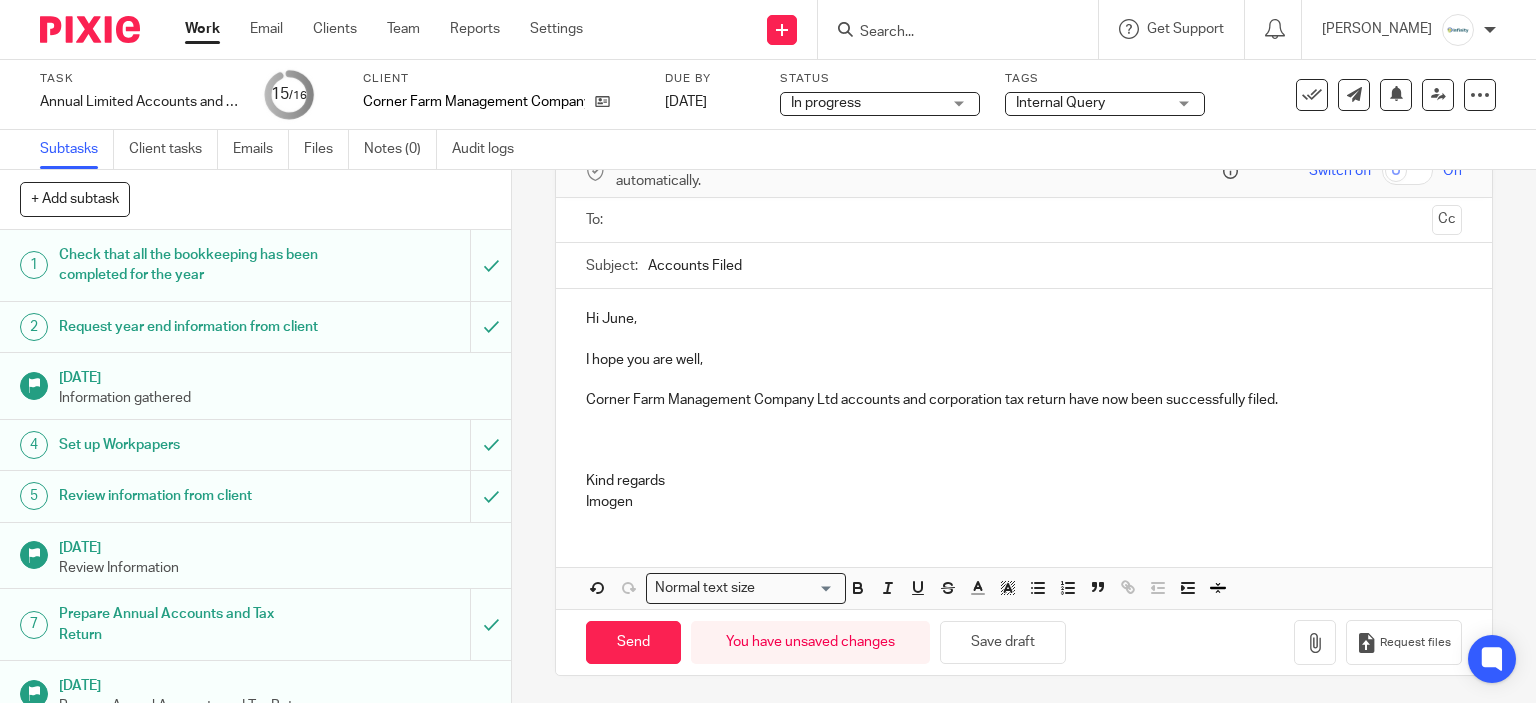 scroll, scrollTop: 0, scrollLeft: 0, axis: both 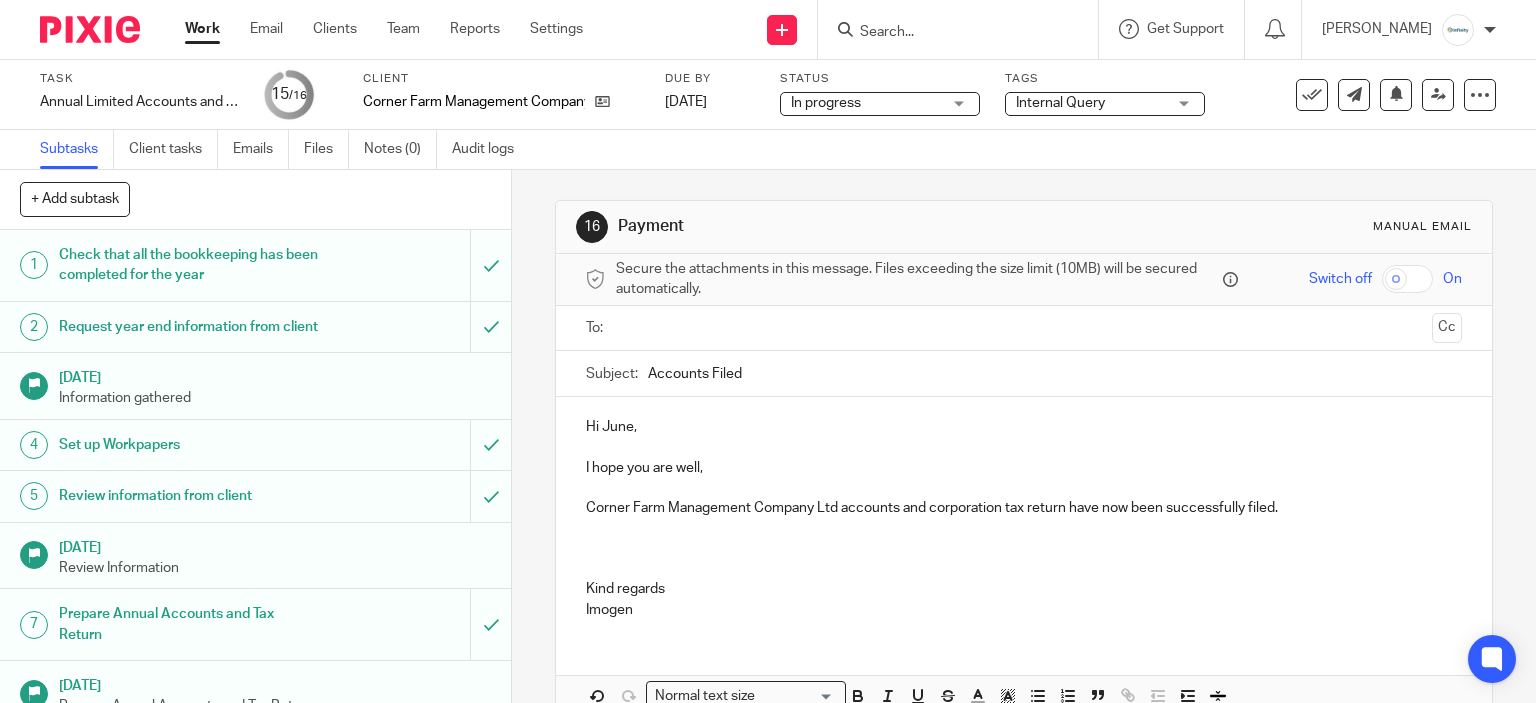 type 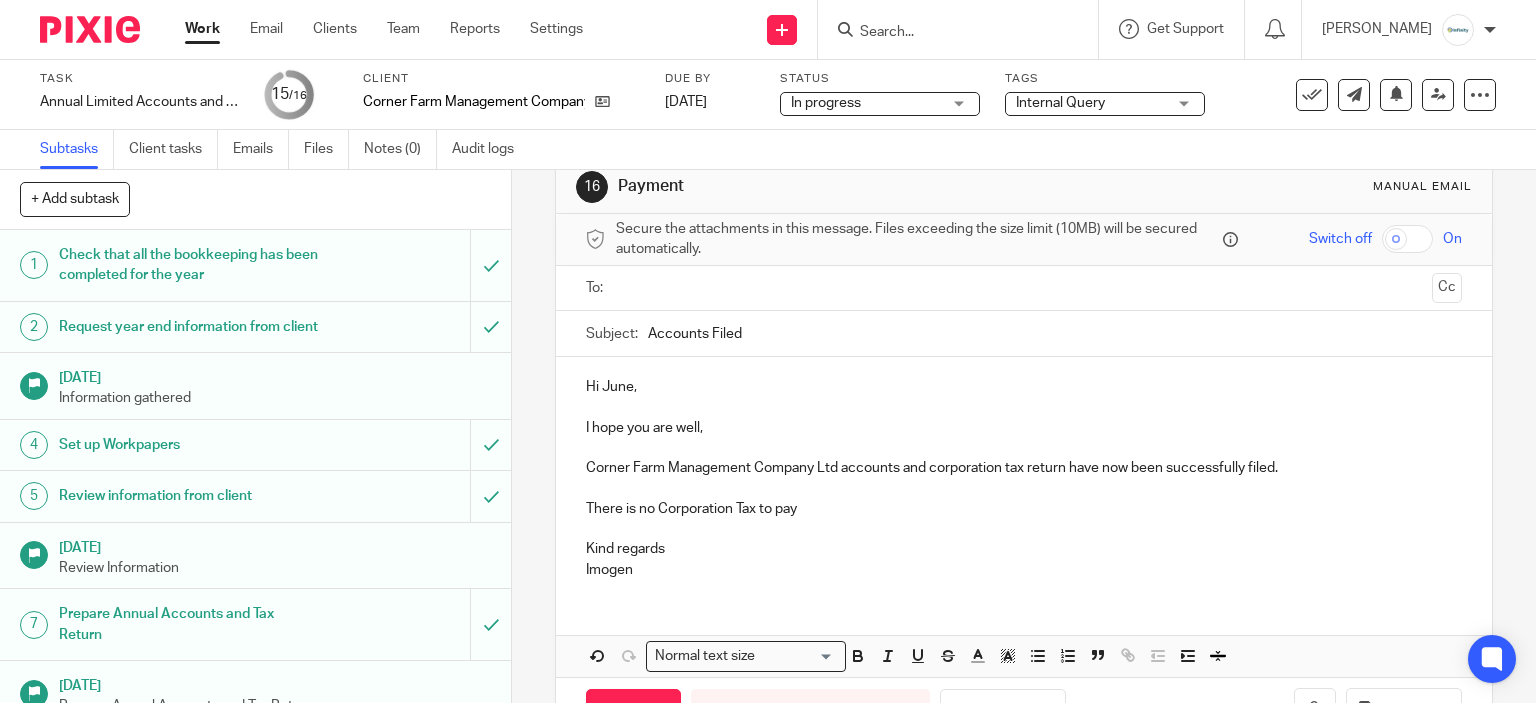 scroll, scrollTop: 100, scrollLeft: 0, axis: vertical 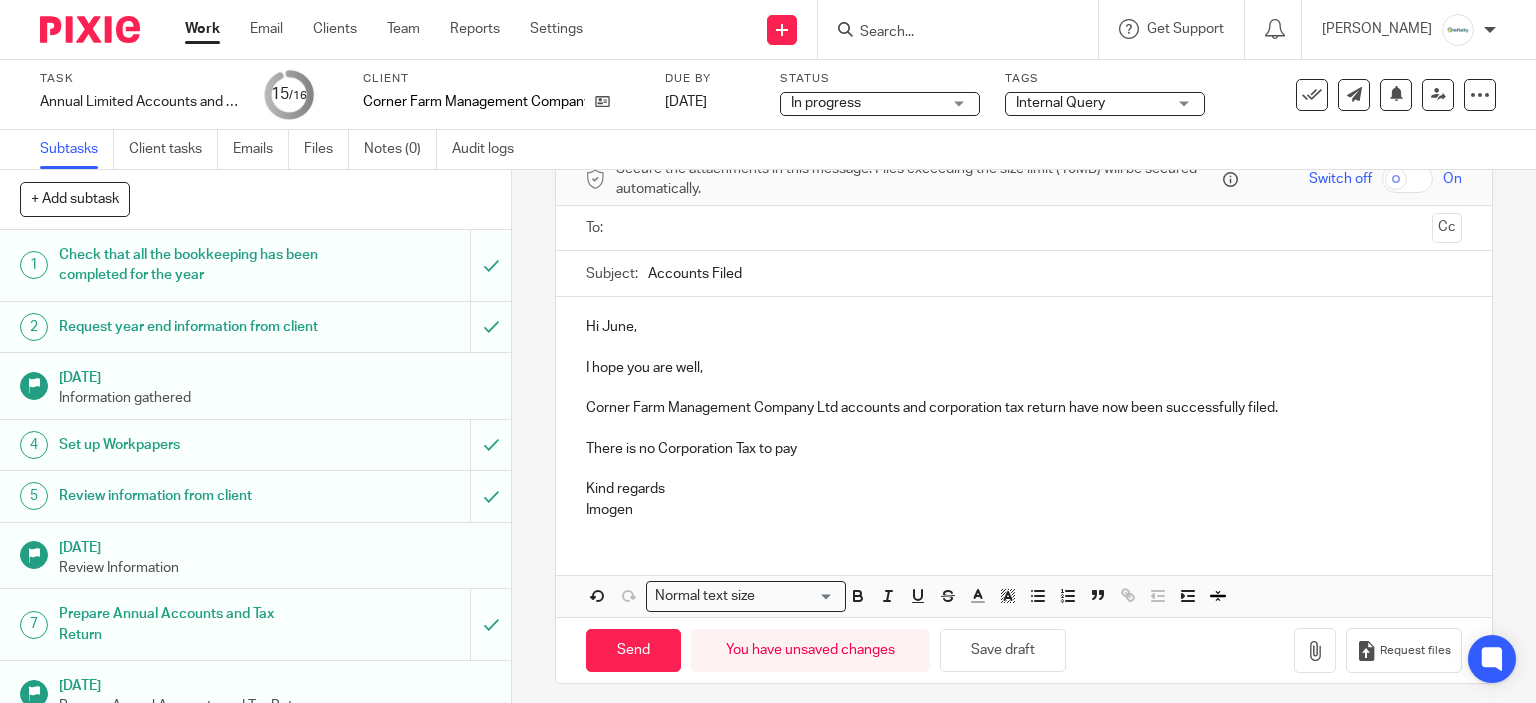 click on "There is no Corporation Tax to pay" at bounding box center (1024, 449) 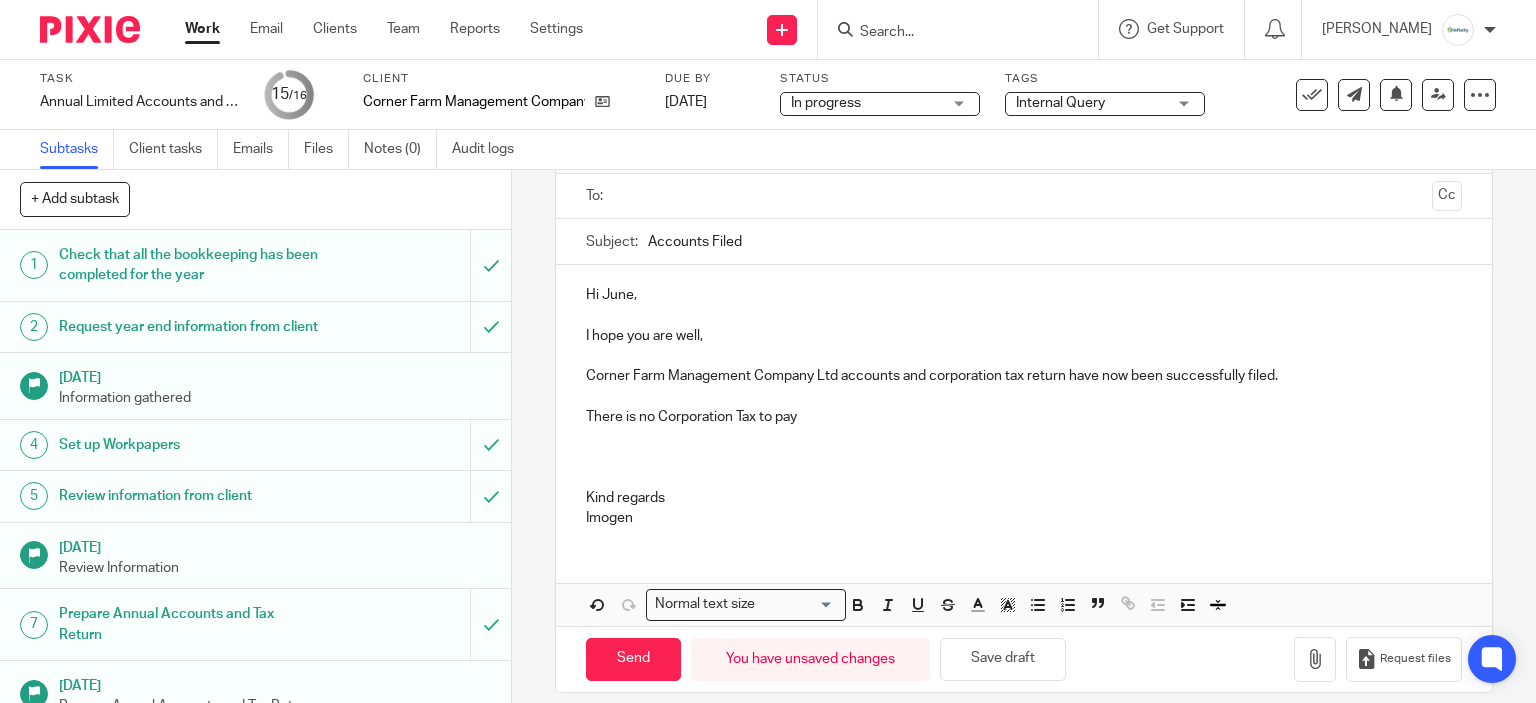scroll, scrollTop: 148, scrollLeft: 0, axis: vertical 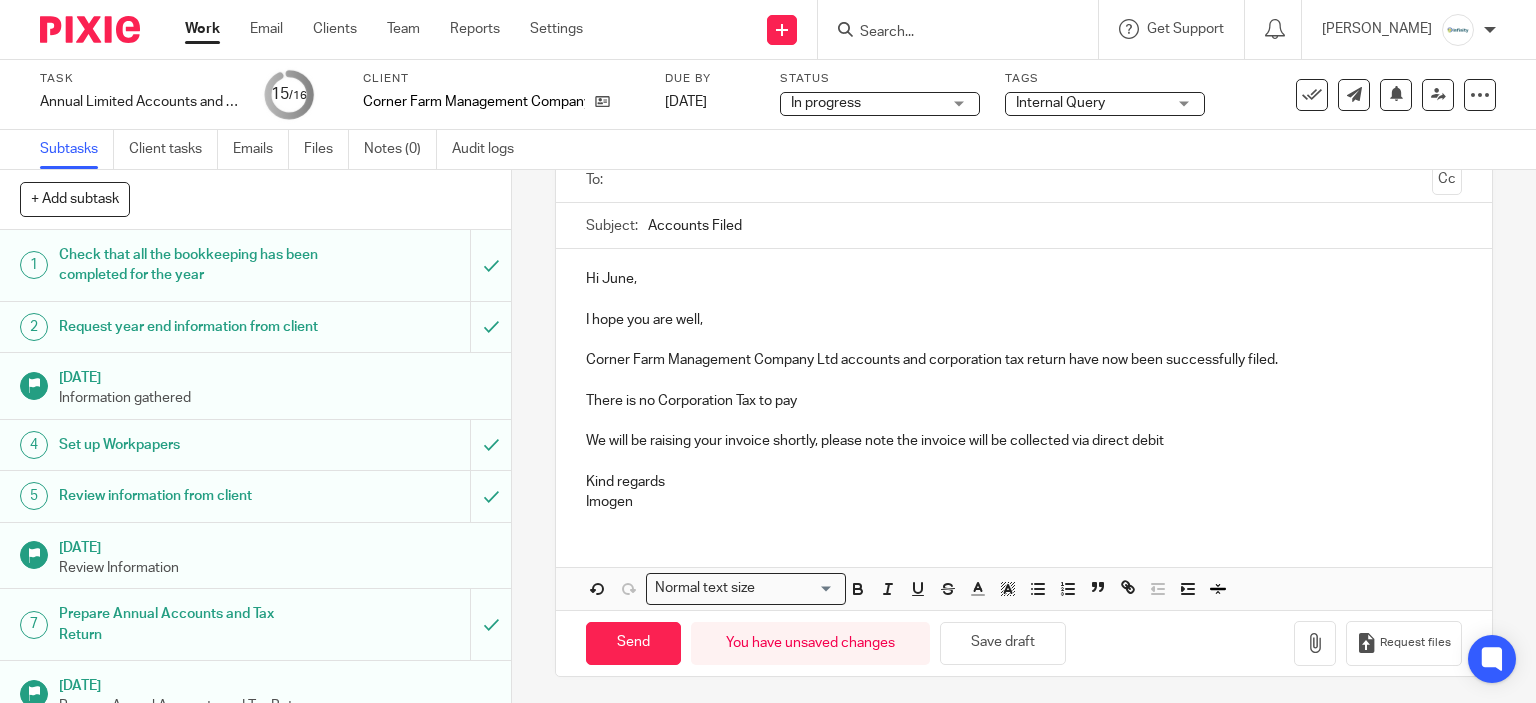 drag, startPoint x: 836, startPoint y: 403, endPoint x: 463, endPoint y: 407, distance: 373.02145 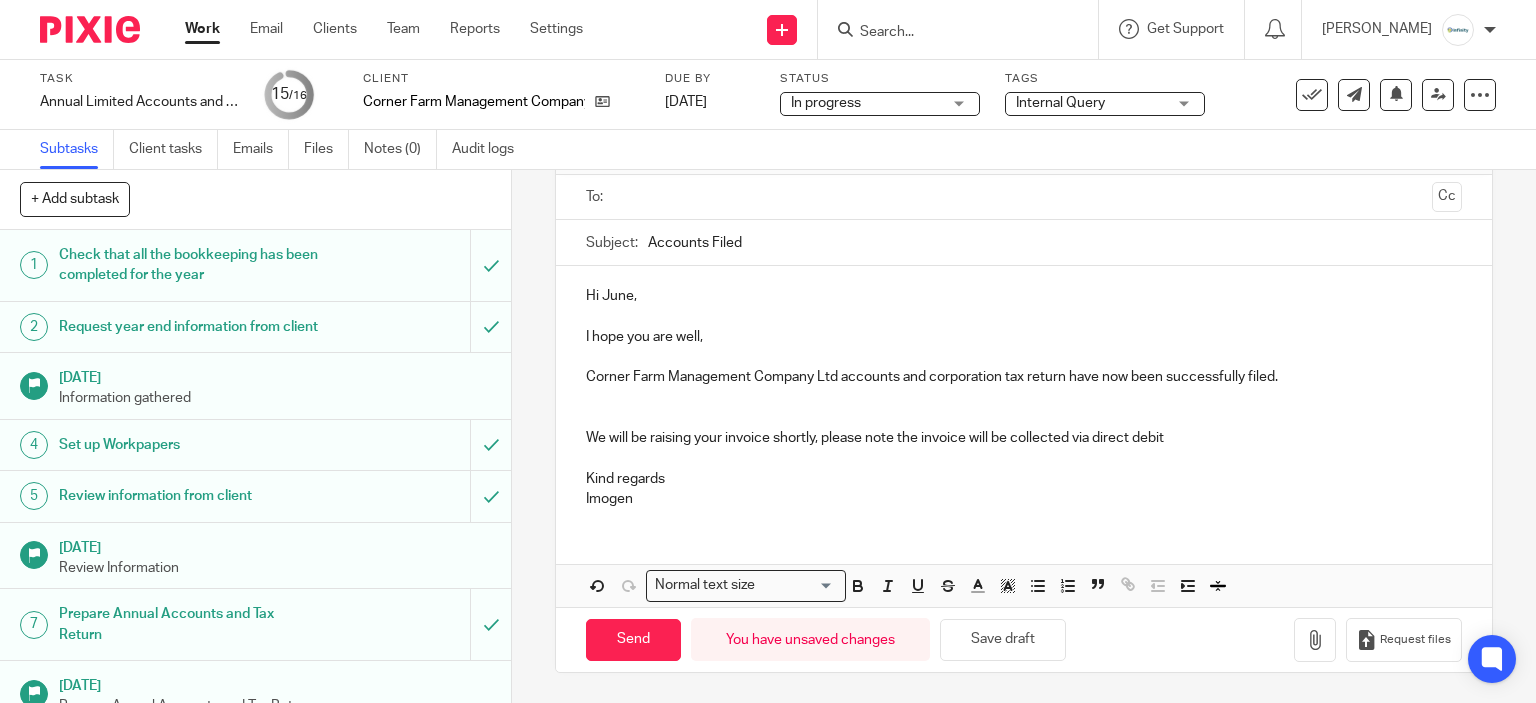 scroll, scrollTop: 0, scrollLeft: 0, axis: both 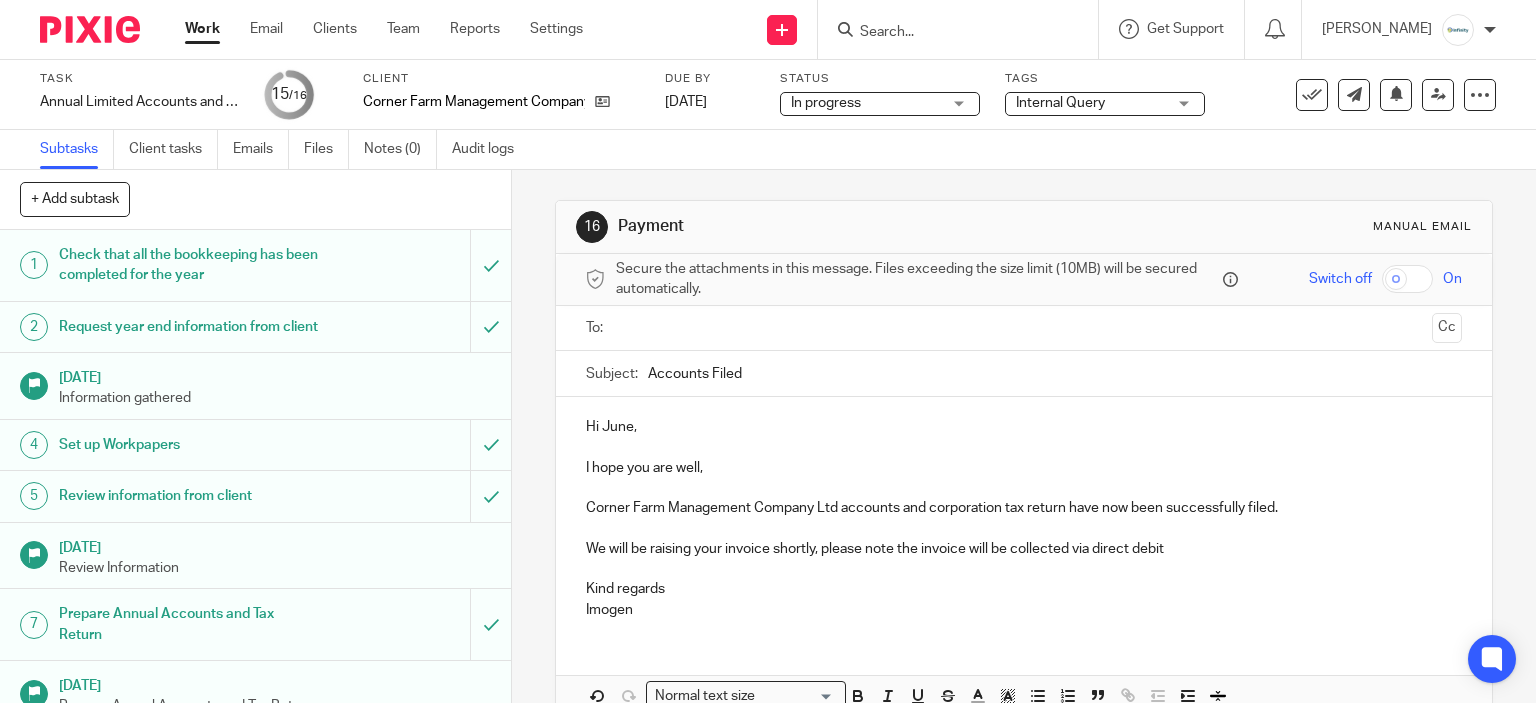 click on "We will be raising your invoice shortly, please note the invoice will be collected via direct debit" at bounding box center (1024, 549) 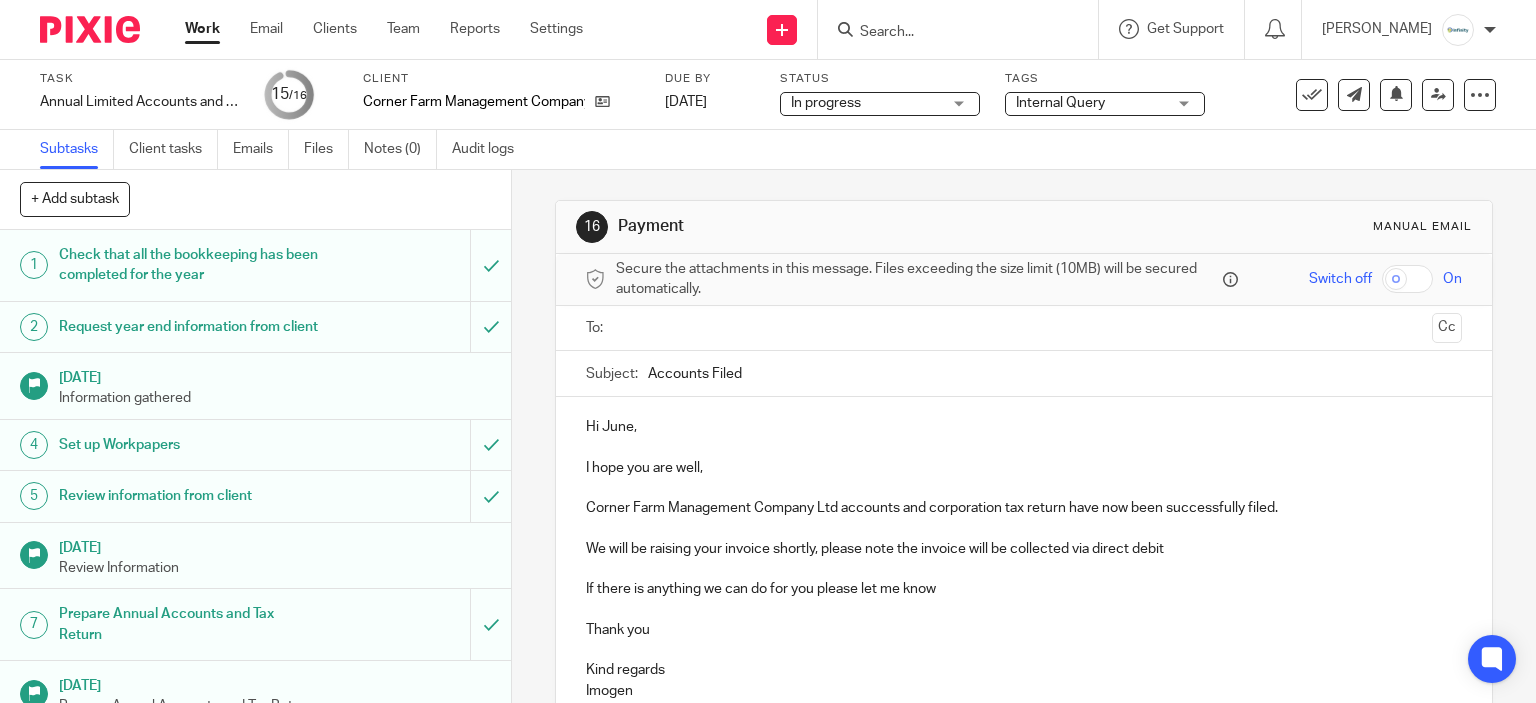 drag, startPoint x: 977, startPoint y: 578, endPoint x: 672, endPoint y: 594, distance: 305.41937 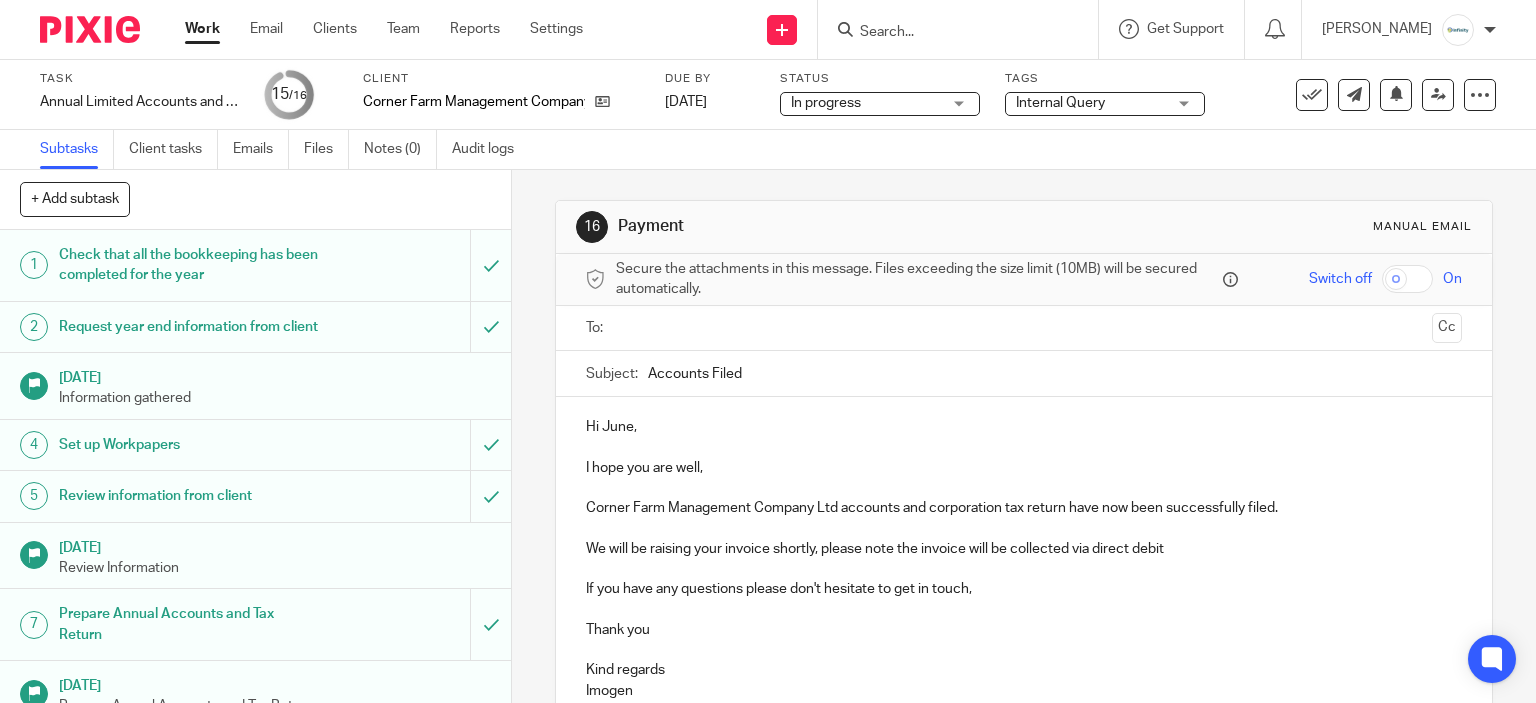 click at bounding box center (1023, 328) 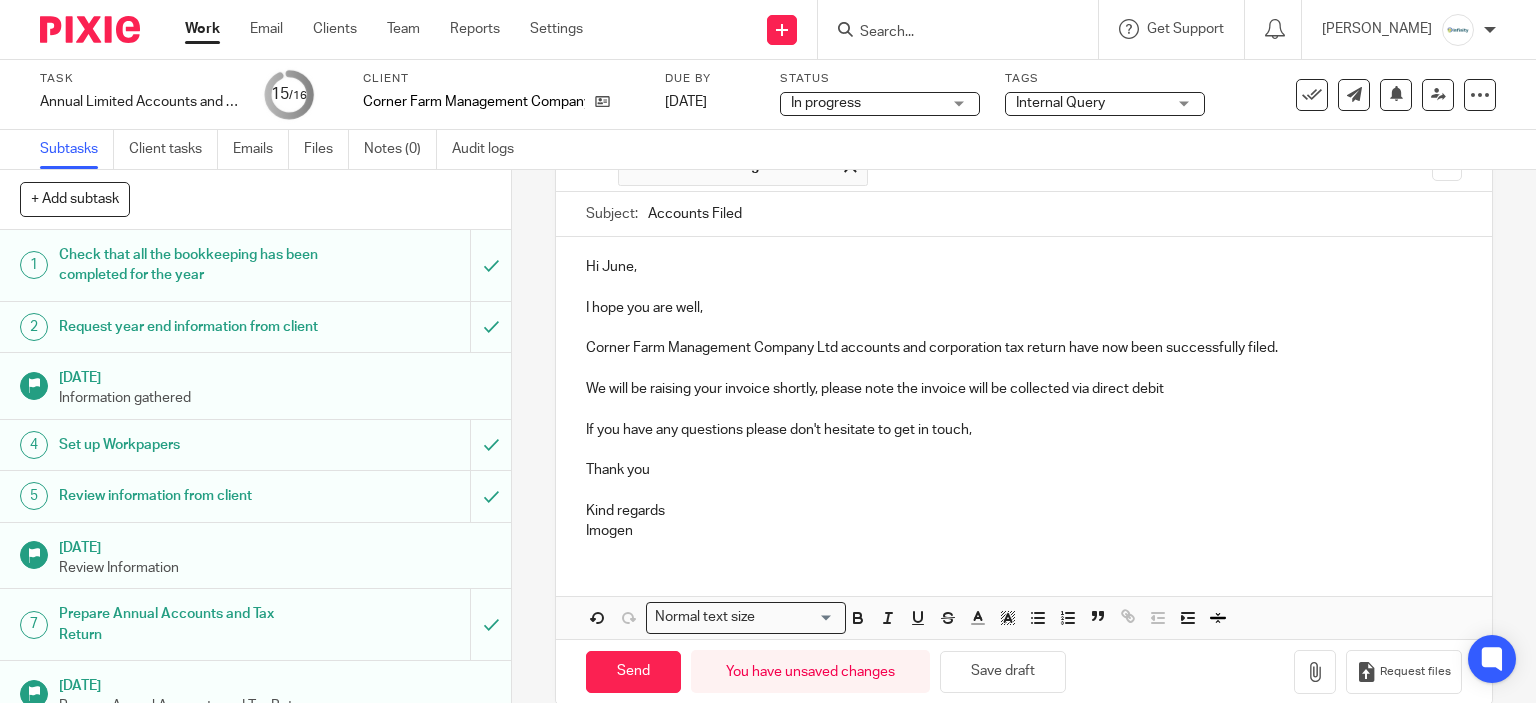 scroll, scrollTop: 192, scrollLeft: 0, axis: vertical 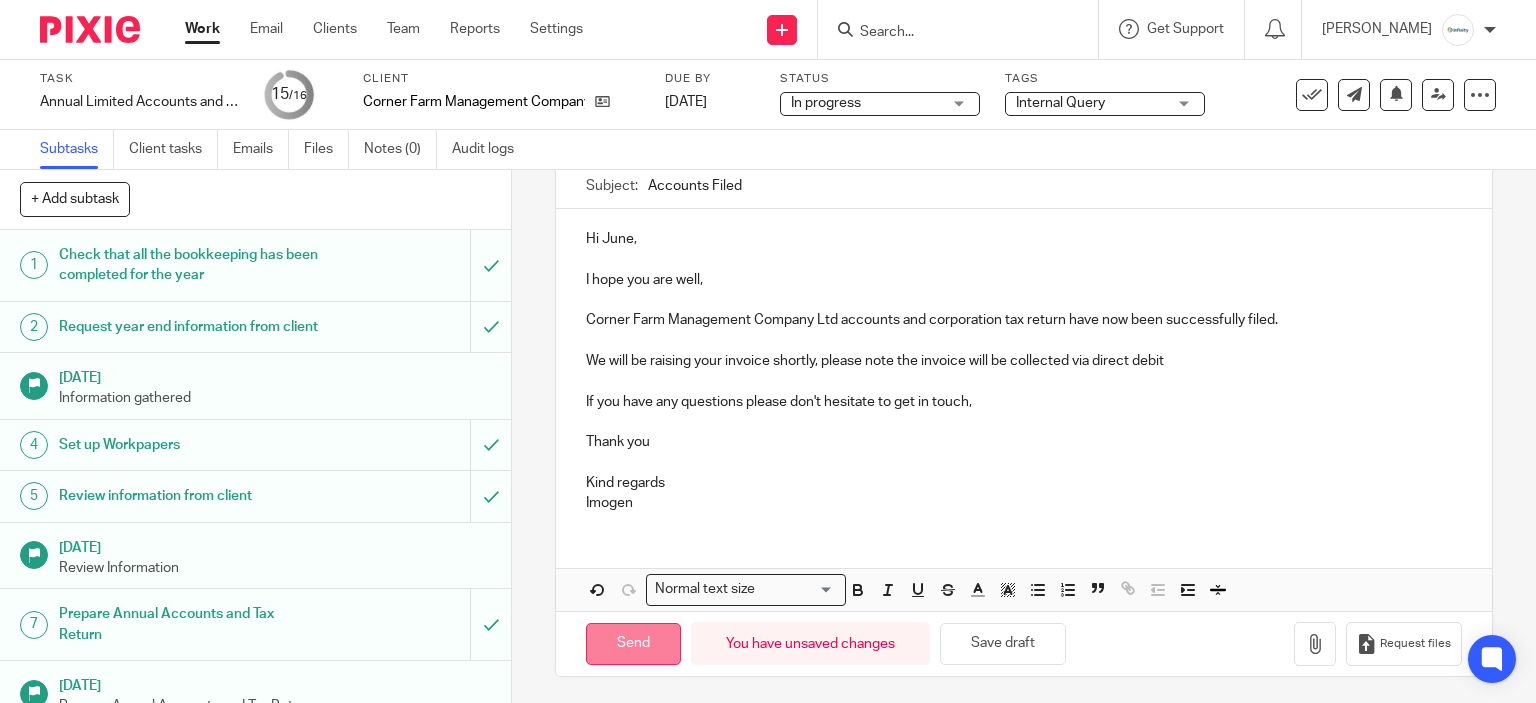 click on "Send" at bounding box center [633, 644] 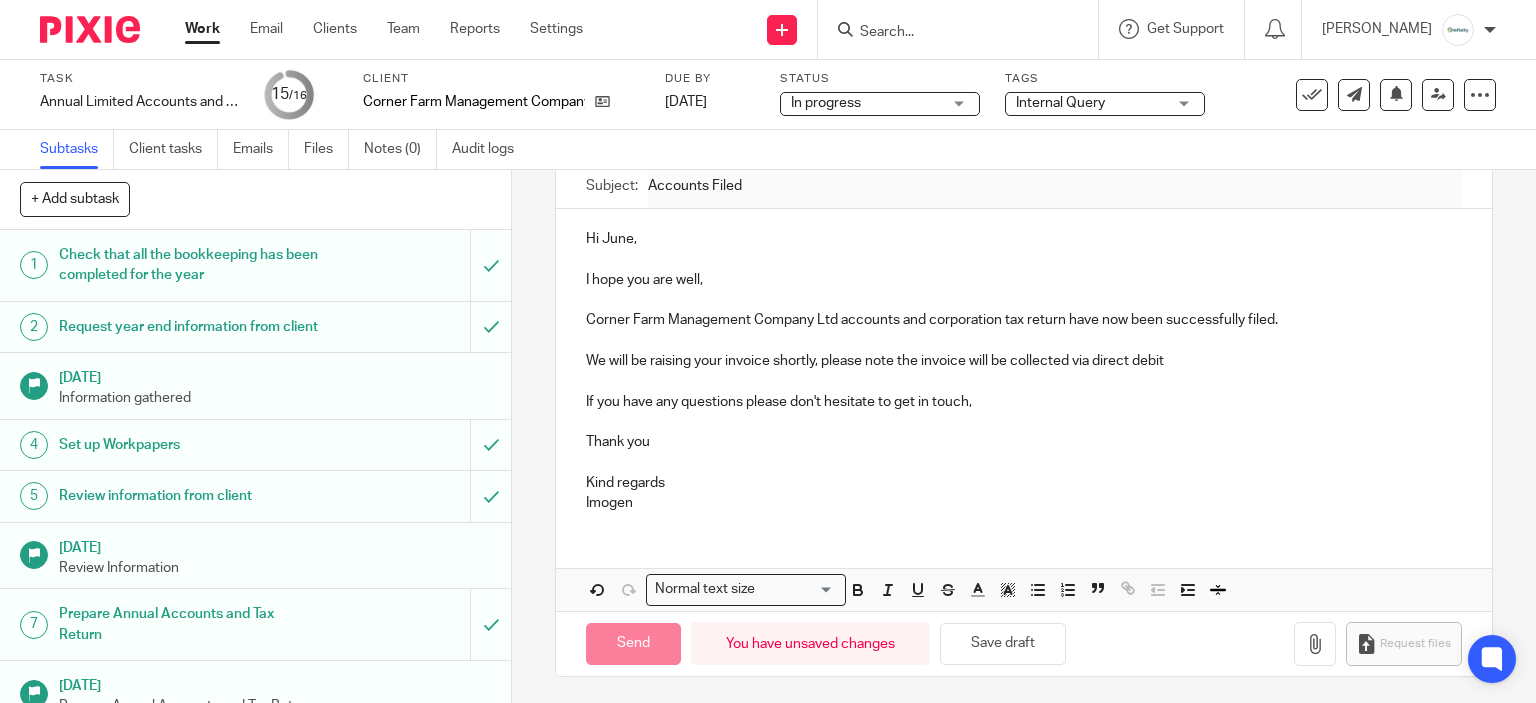 type on "Sent" 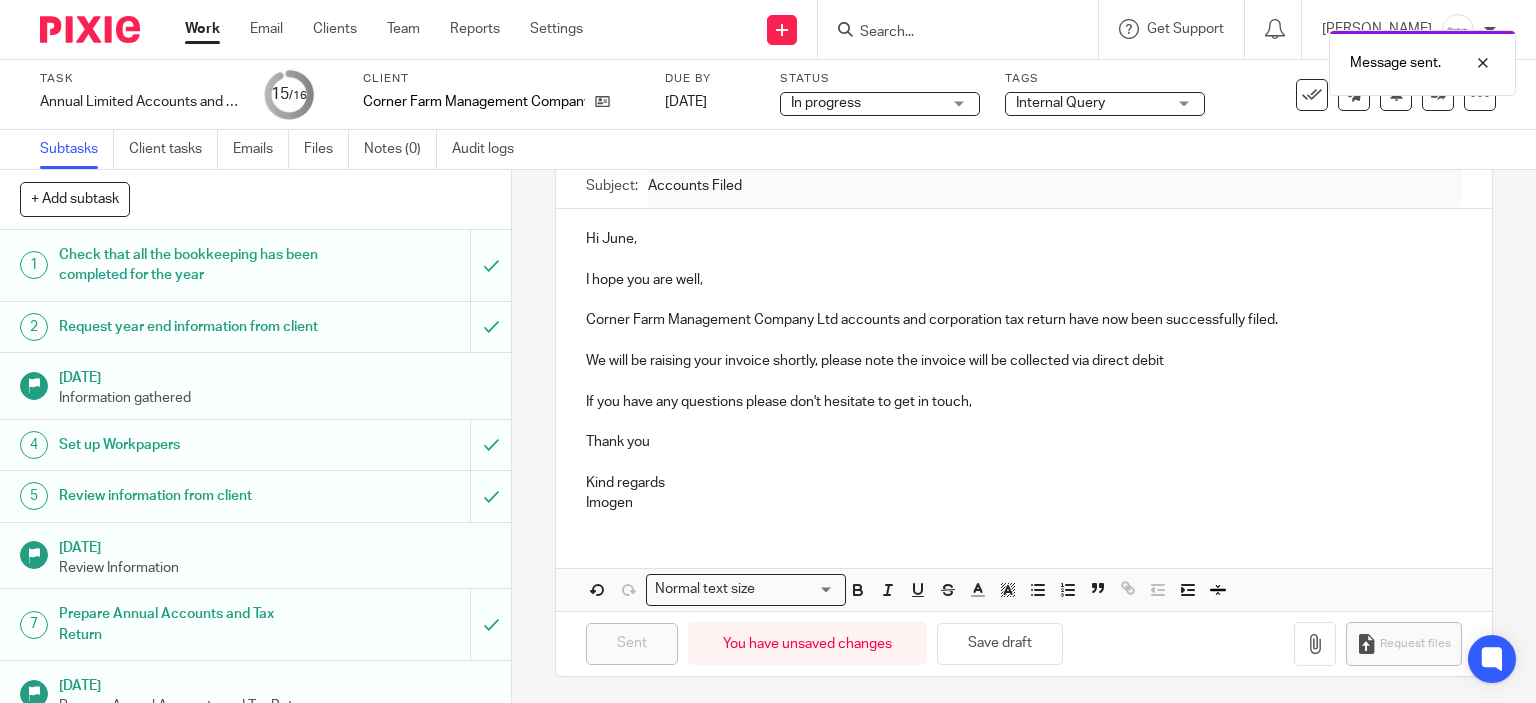 scroll, scrollTop: 472, scrollLeft: 0, axis: vertical 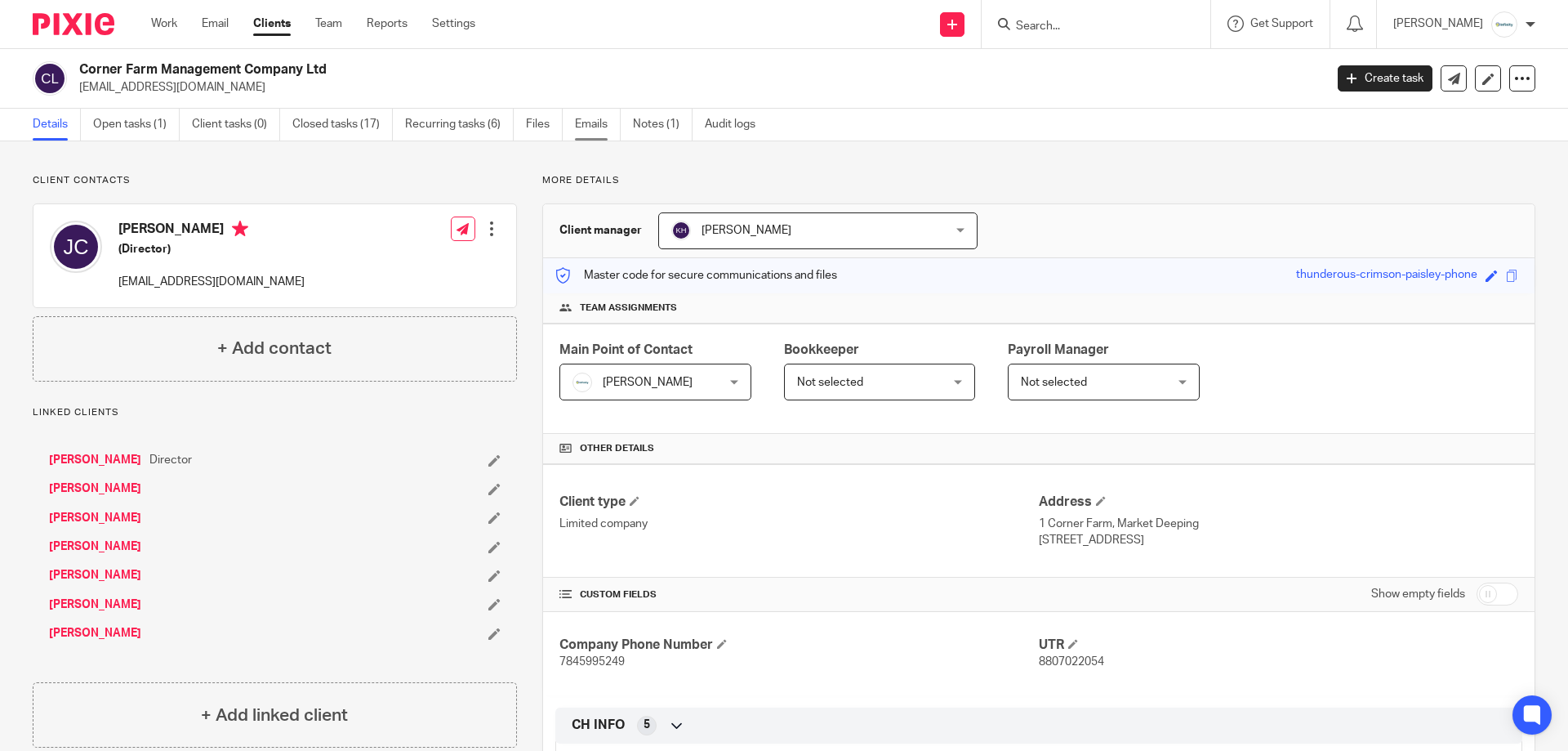 click on "Emails" at bounding box center (598, 124) 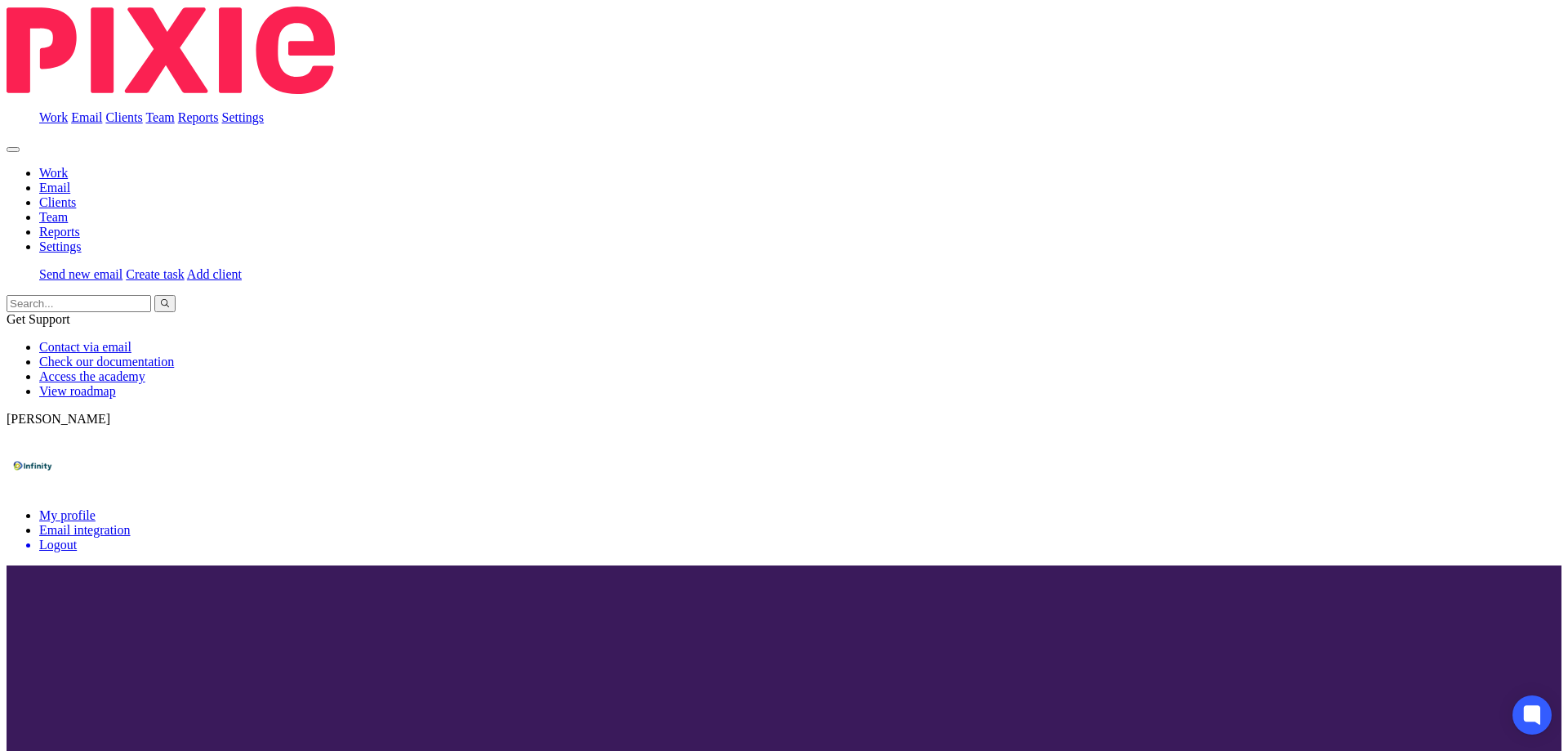 scroll, scrollTop: 0, scrollLeft: 0, axis: both 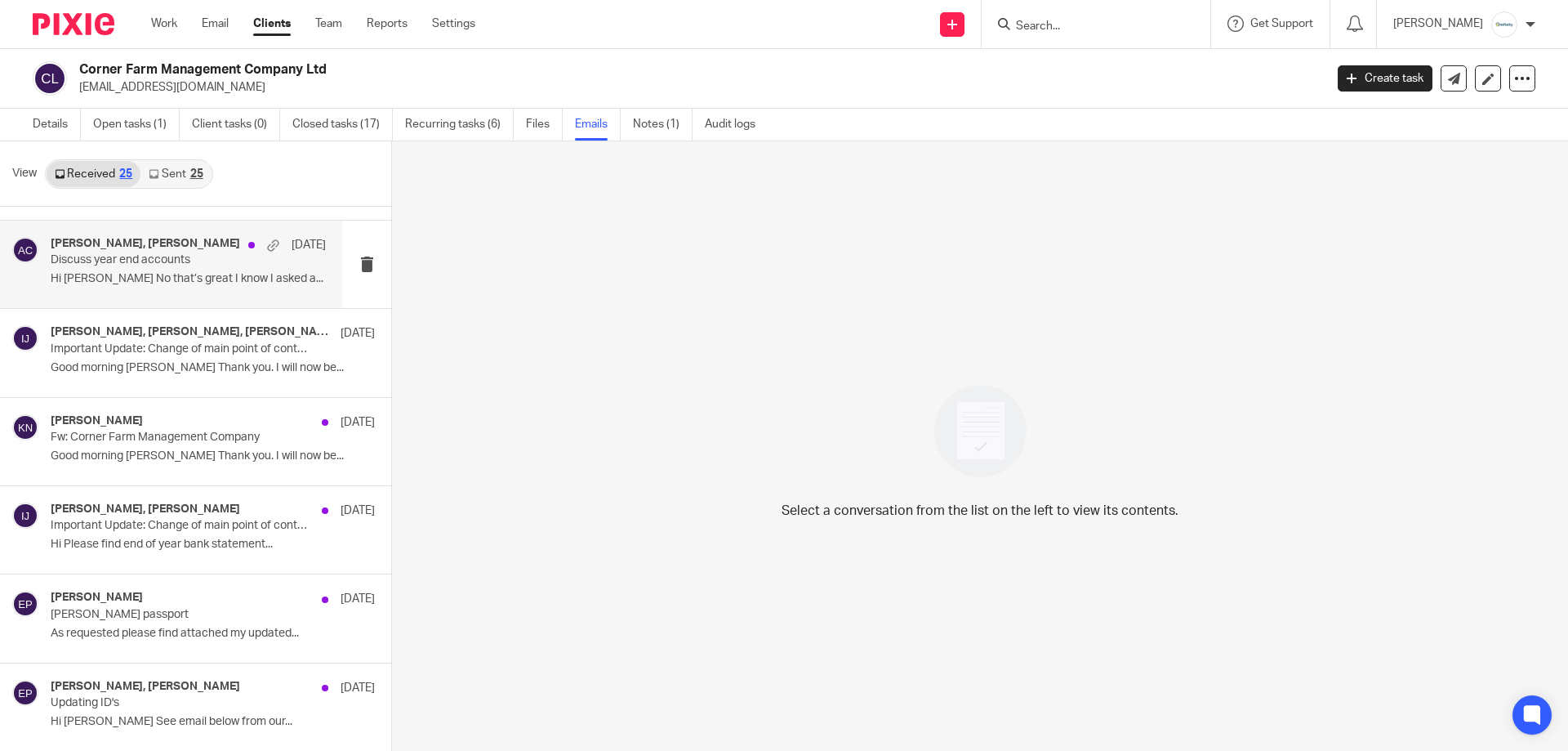 click on "Adam Craft, June Campbell
19 Jun 2024   Discuss year end accounts   Hi Adam    No that’s great I know I asked a..." at bounding box center (188, 264) 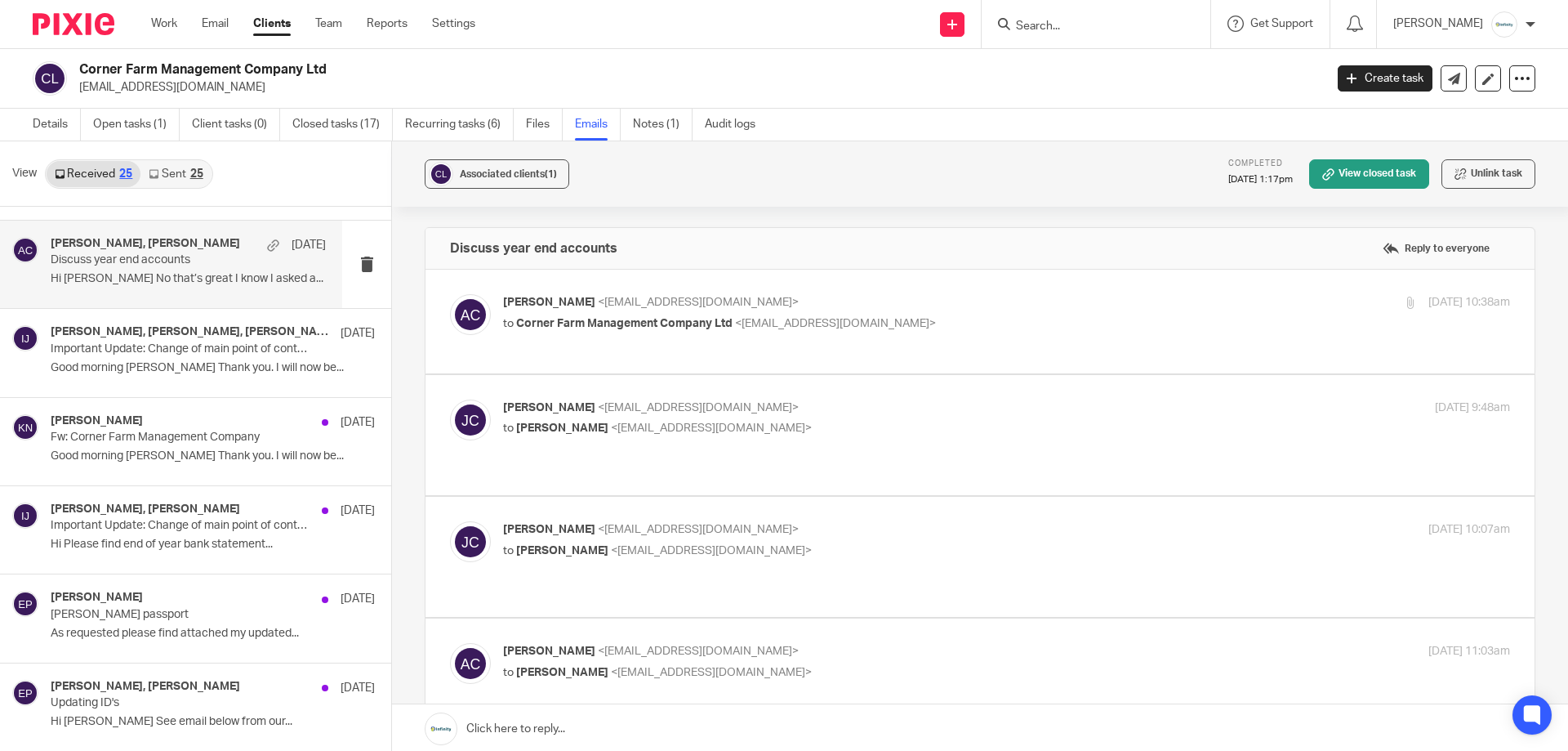 scroll, scrollTop: 0, scrollLeft: 0, axis: both 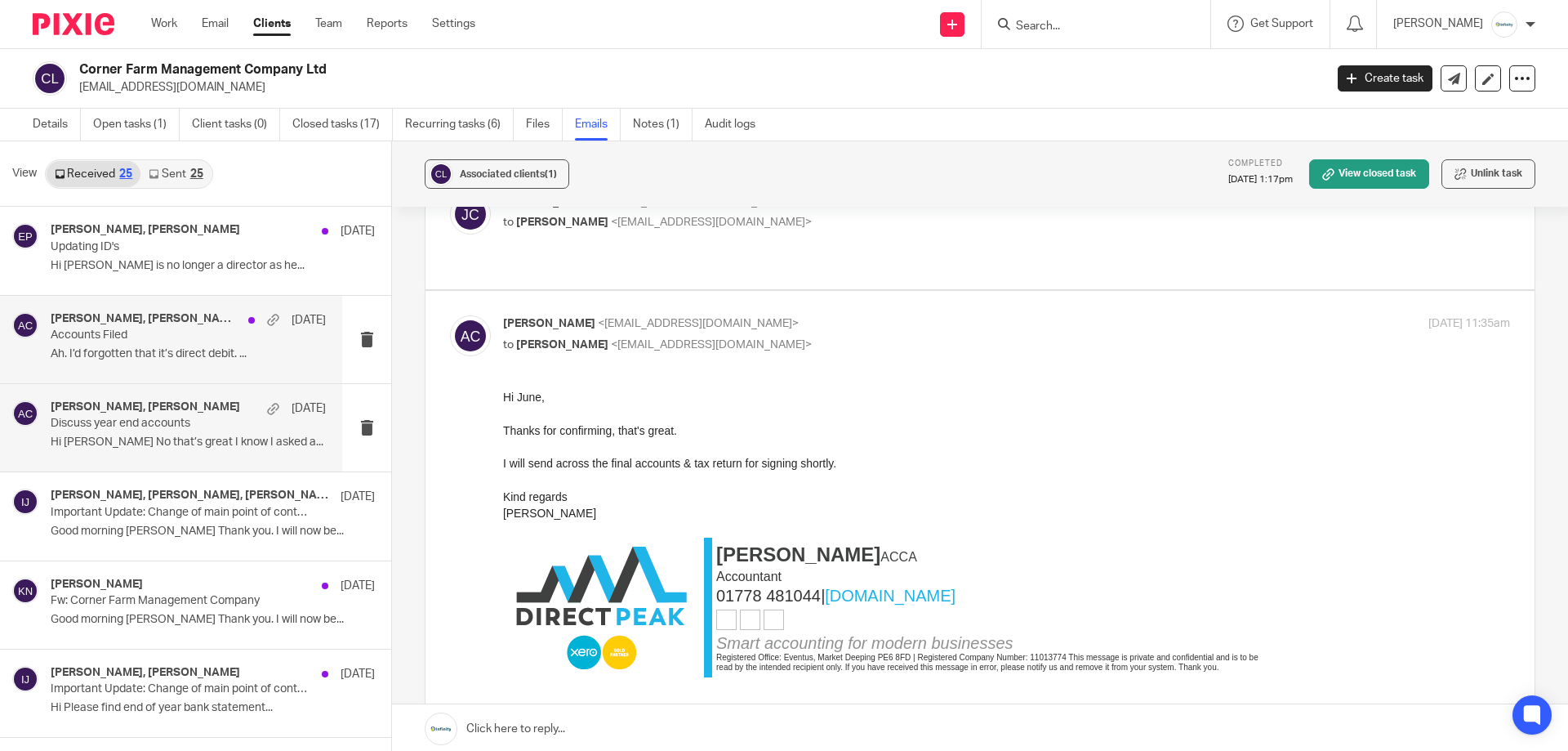 click on "Ah. I’d forgotten that it’s direct debit. ..." at bounding box center (188, 354) 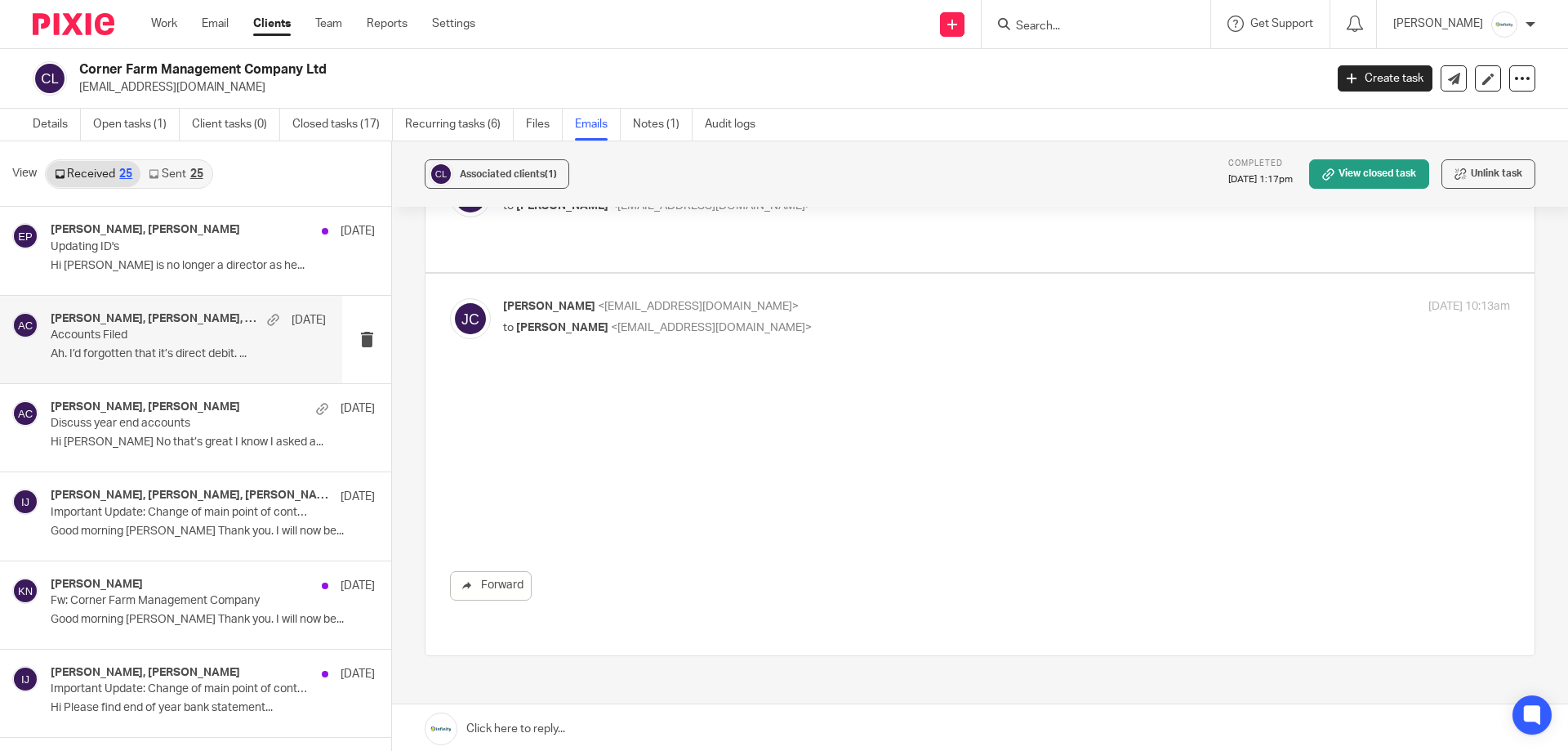 scroll, scrollTop: 0, scrollLeft: 0, axis: both 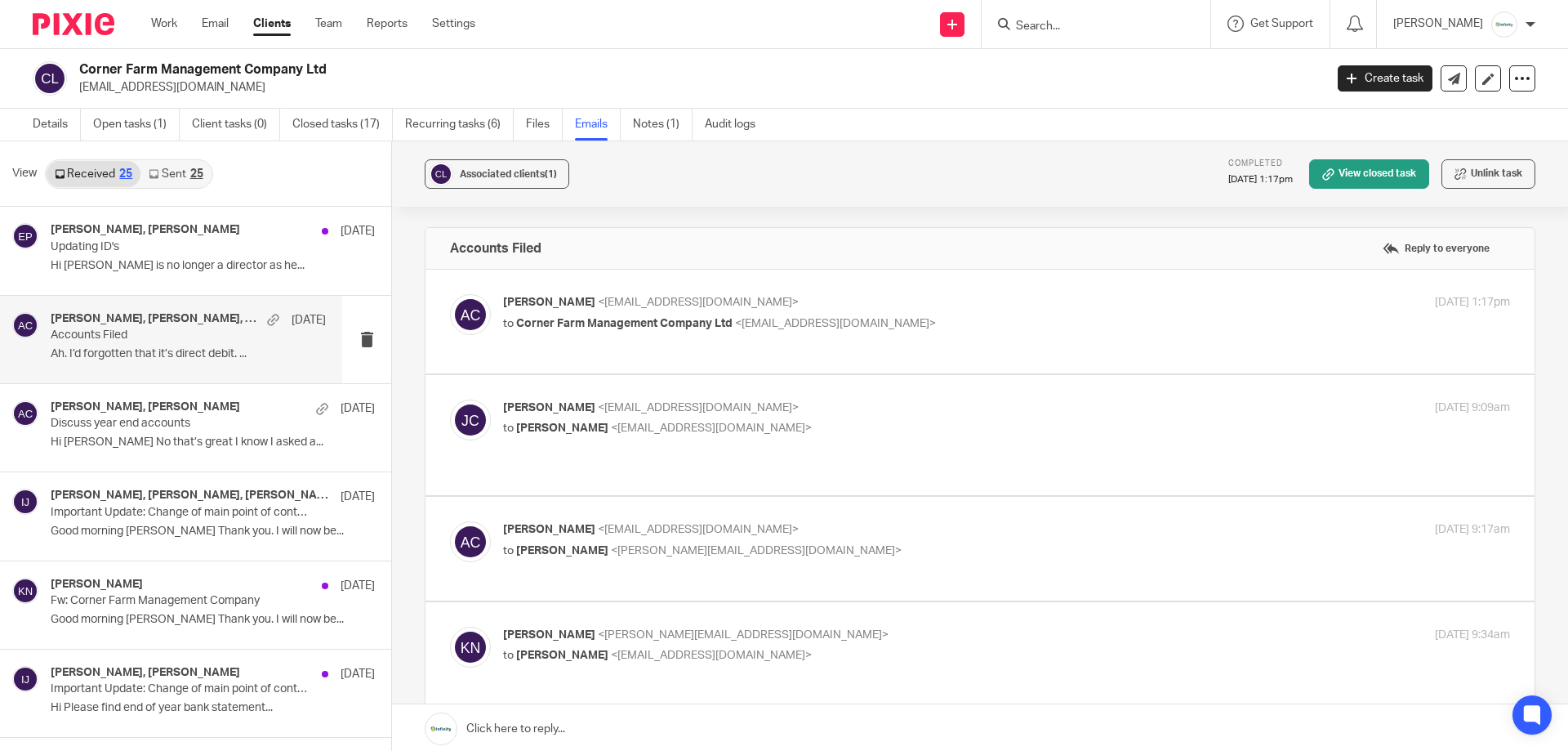 click at bounding box center (980, 321) 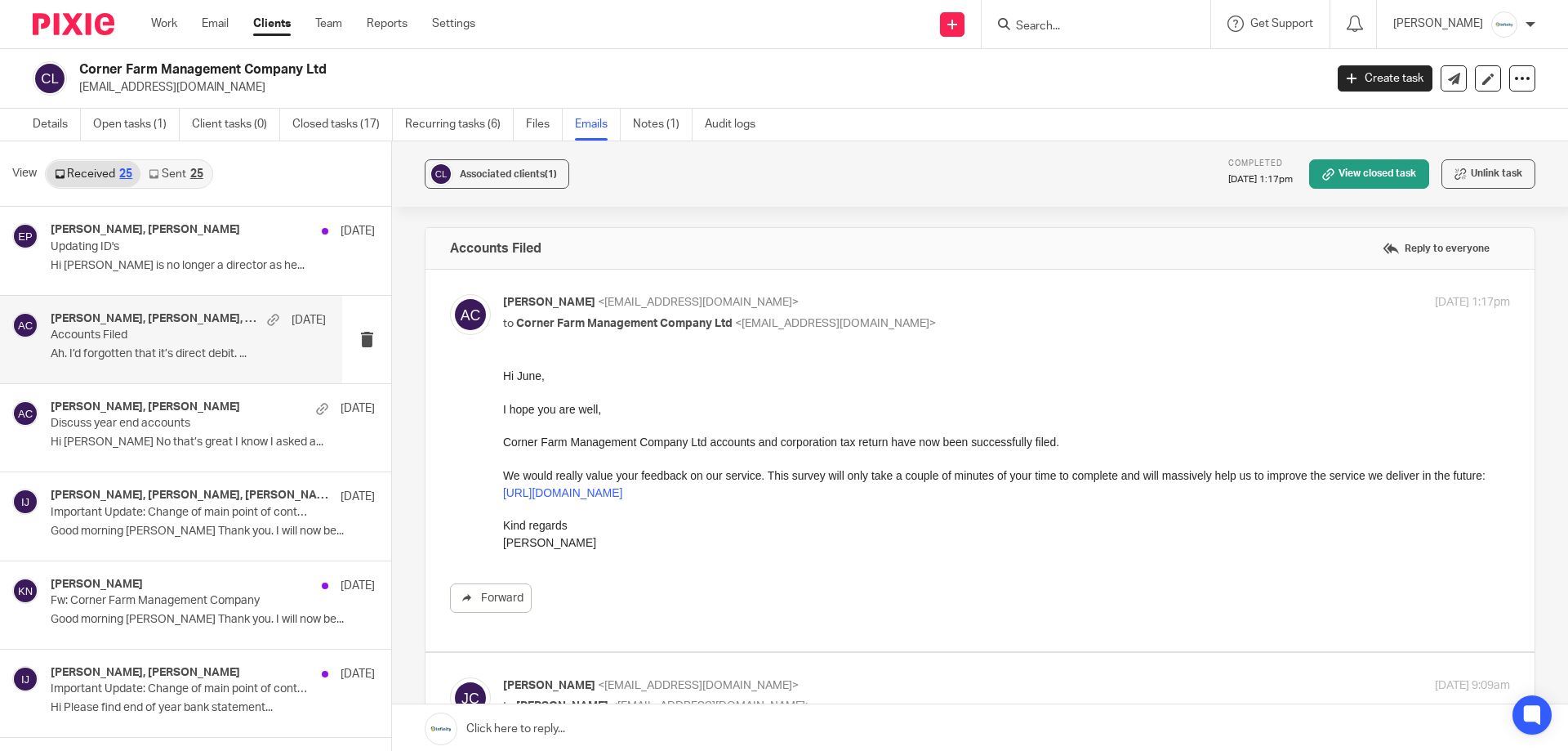 scroll, scrollTop: 0, scrollLeft: 0, axis: both 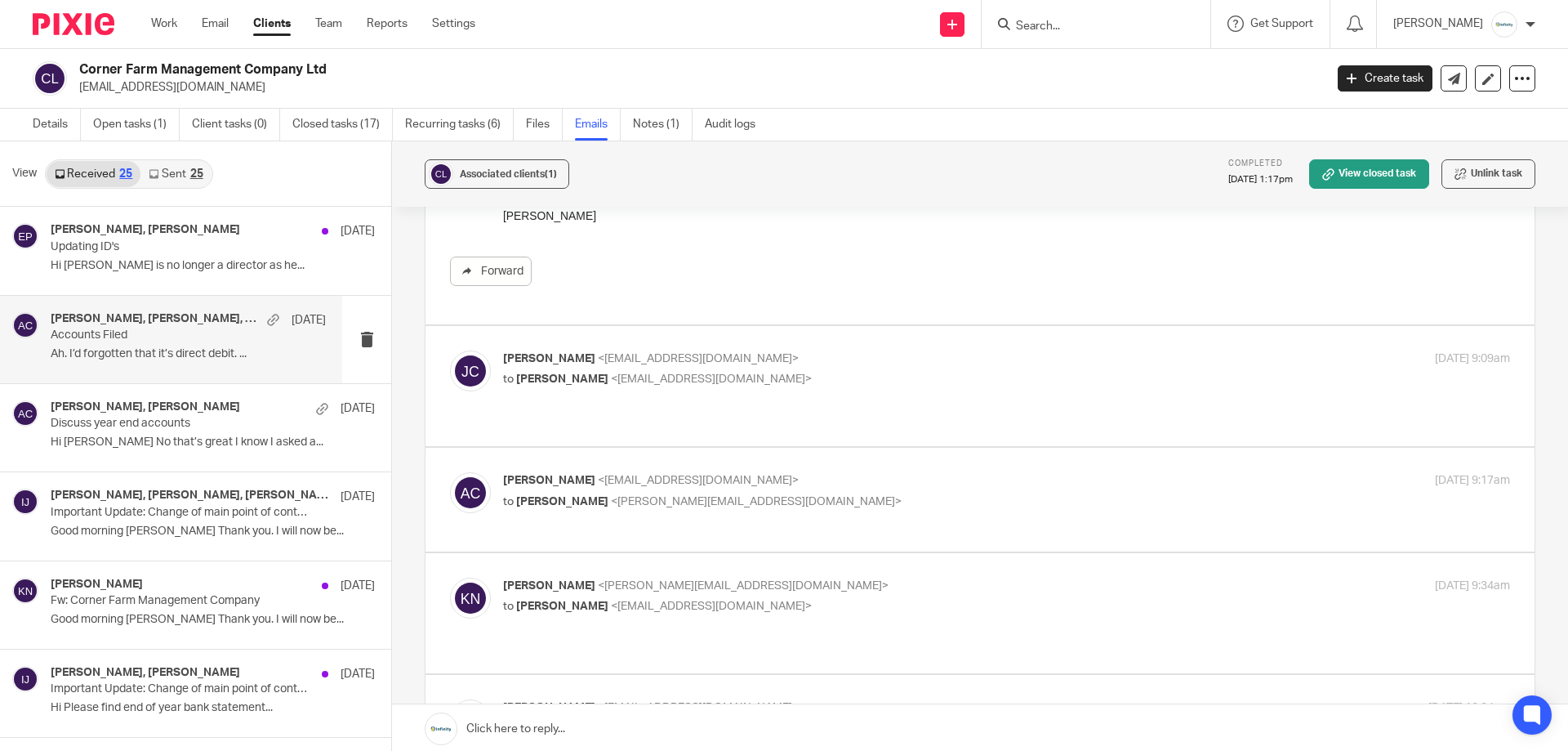 click on "June Campbell
<juneandswhcampbell@sky.com>   to
Adam Craft
<a.craft@directpeak.co.uk>" at bounding box center (839, 369) 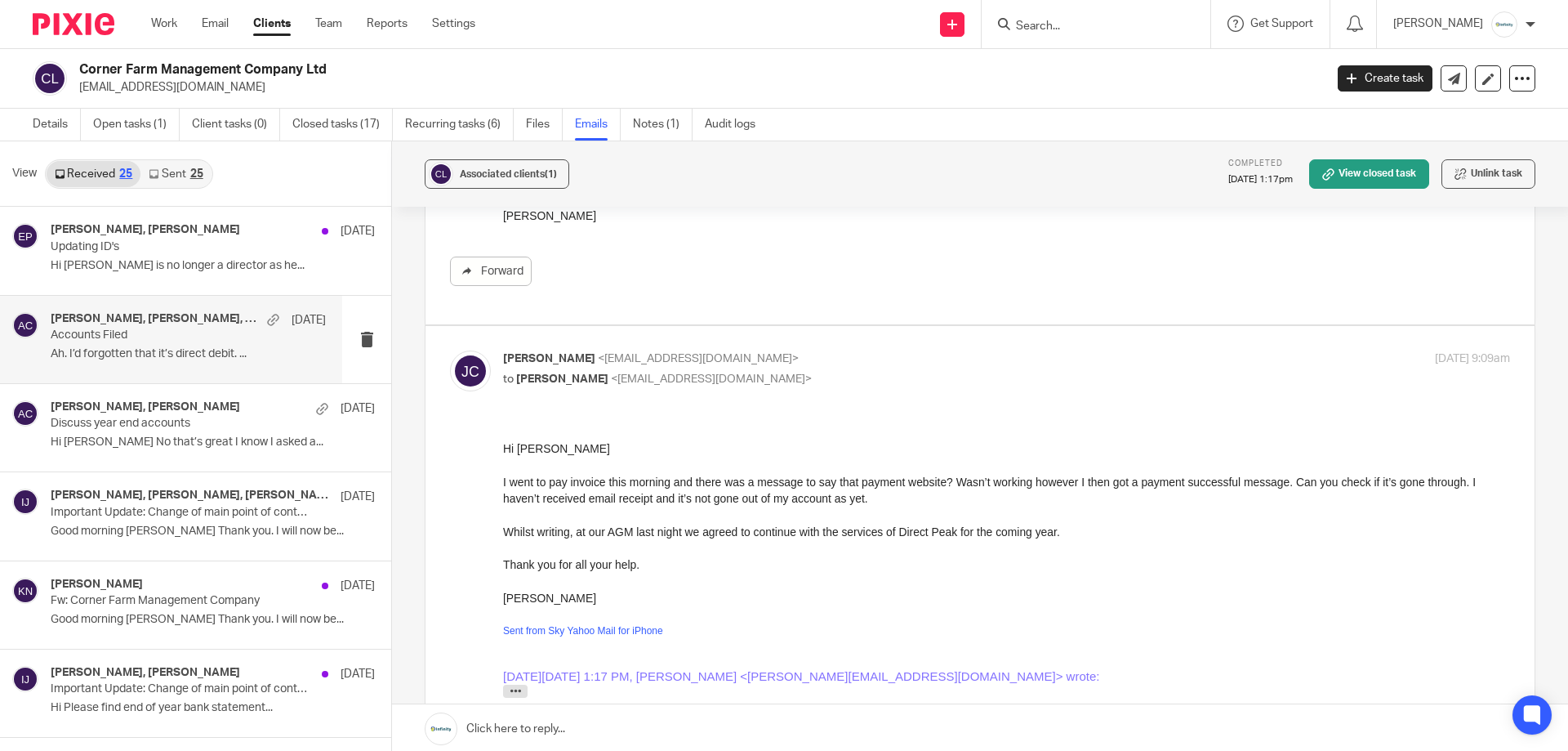 scroll, scrollTop: 0, scrollLeft: 0, axis: both 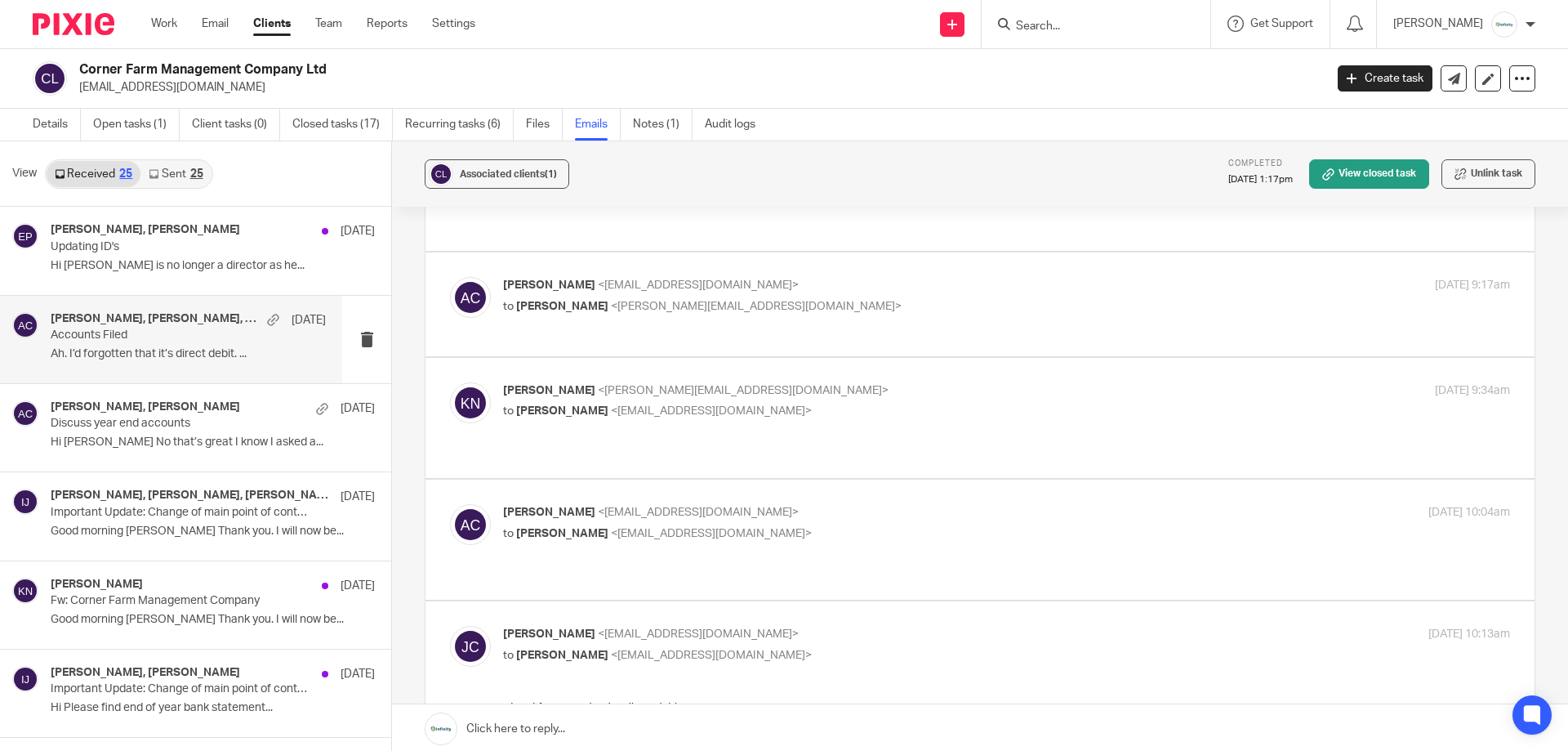 click on "to
Karl Newman
<k.newman@directpeak.co.uk>" at bounding box center [839, 306] 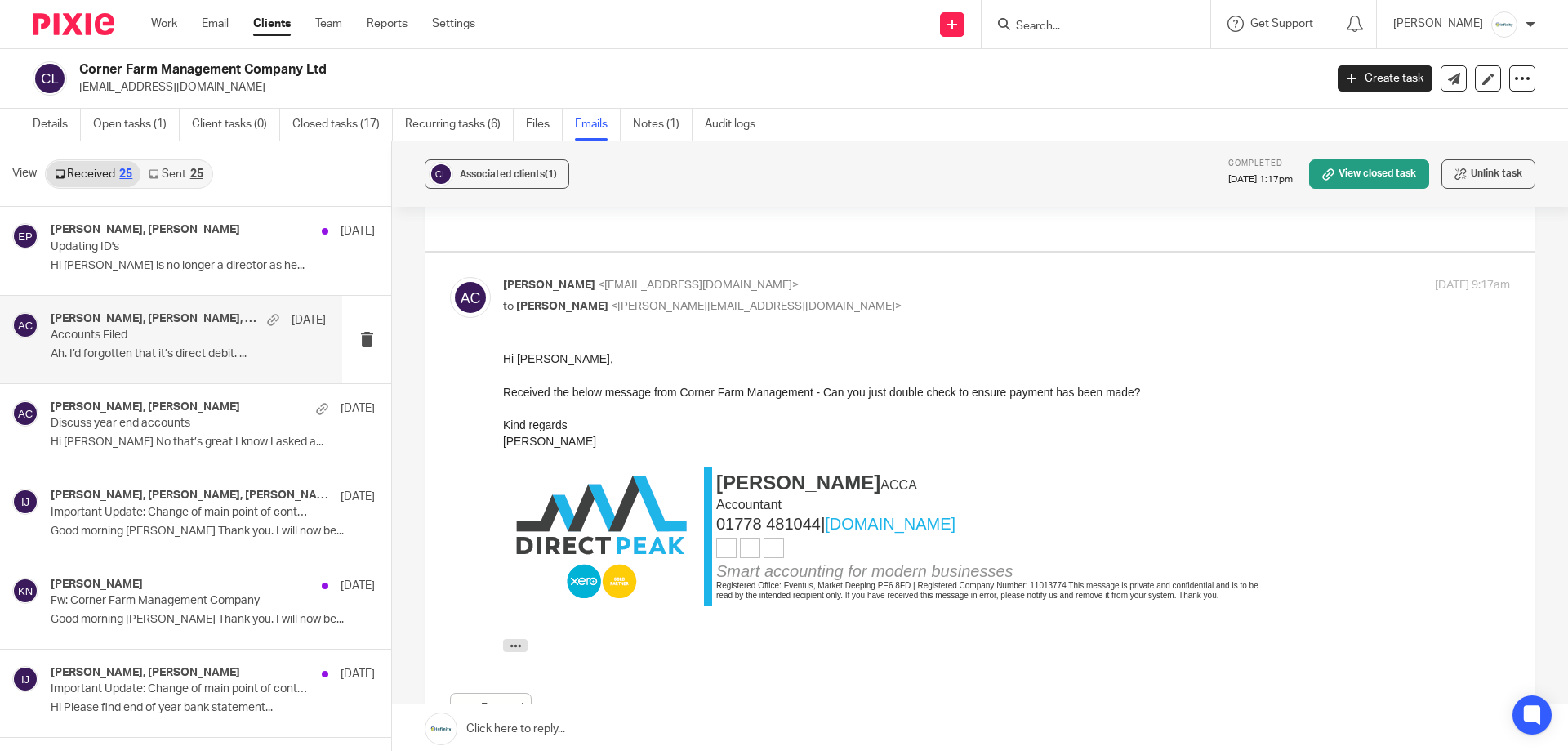 scroll, scrollTop: 0, scrollLeft: 0, axis: both 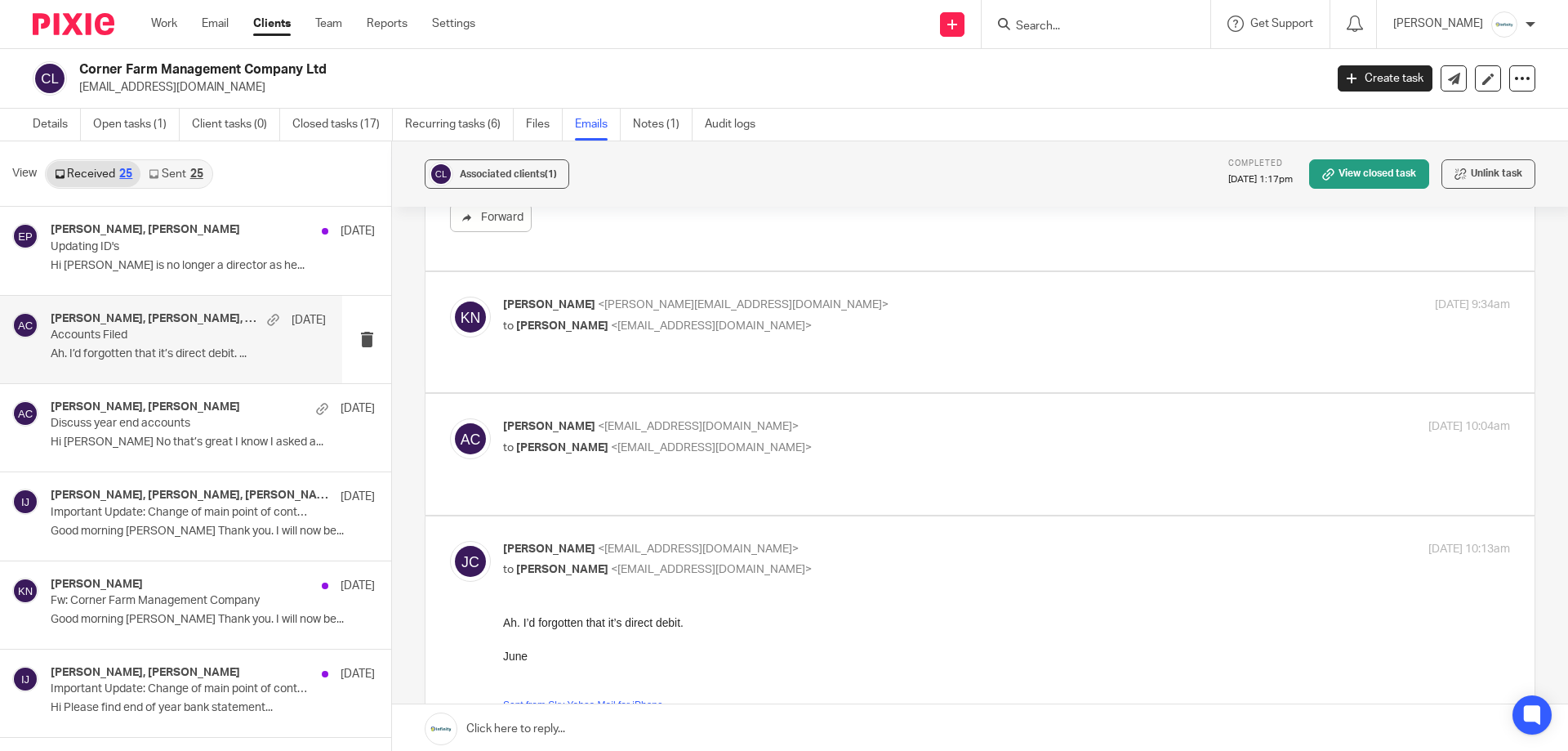 click on "Karl Newman
<k.newman@directpeak.co.uk>" at bounding box center [839, 305] 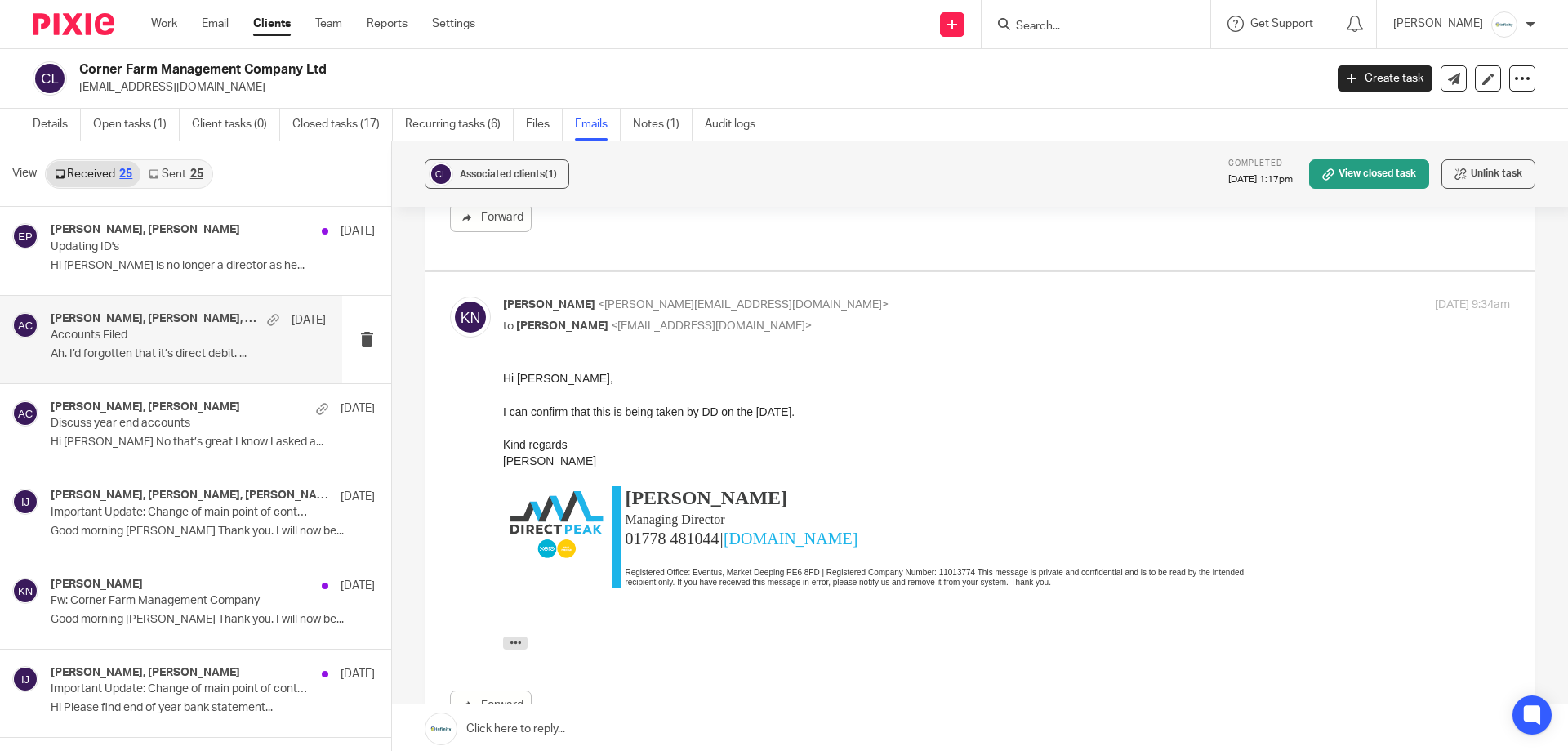 scroll, scrollTop: 0, scrollLeft: 0, axis: both 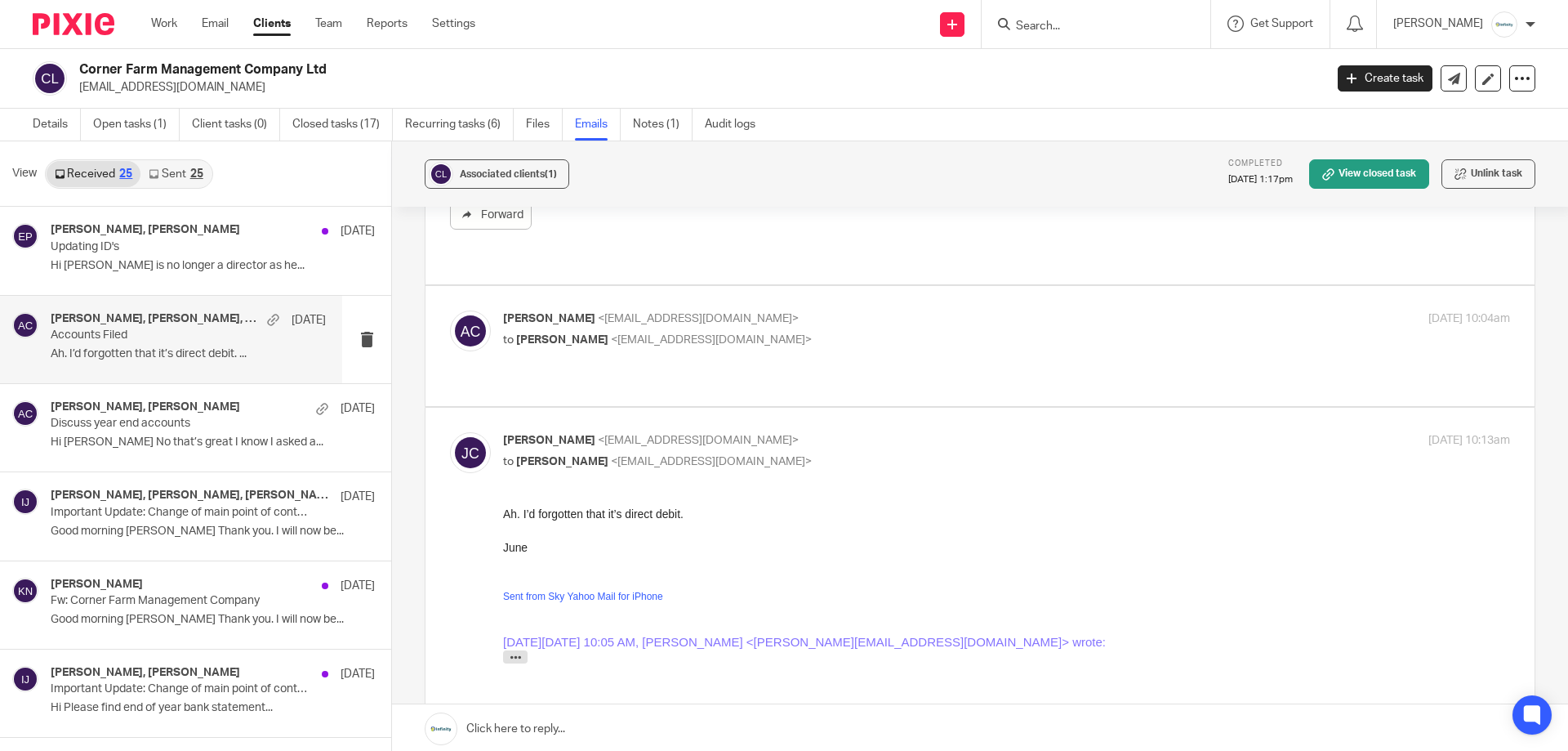 click on "Adam Craft
<a.craft@directpeak.co.uk>" at bounding box center (839, 319) 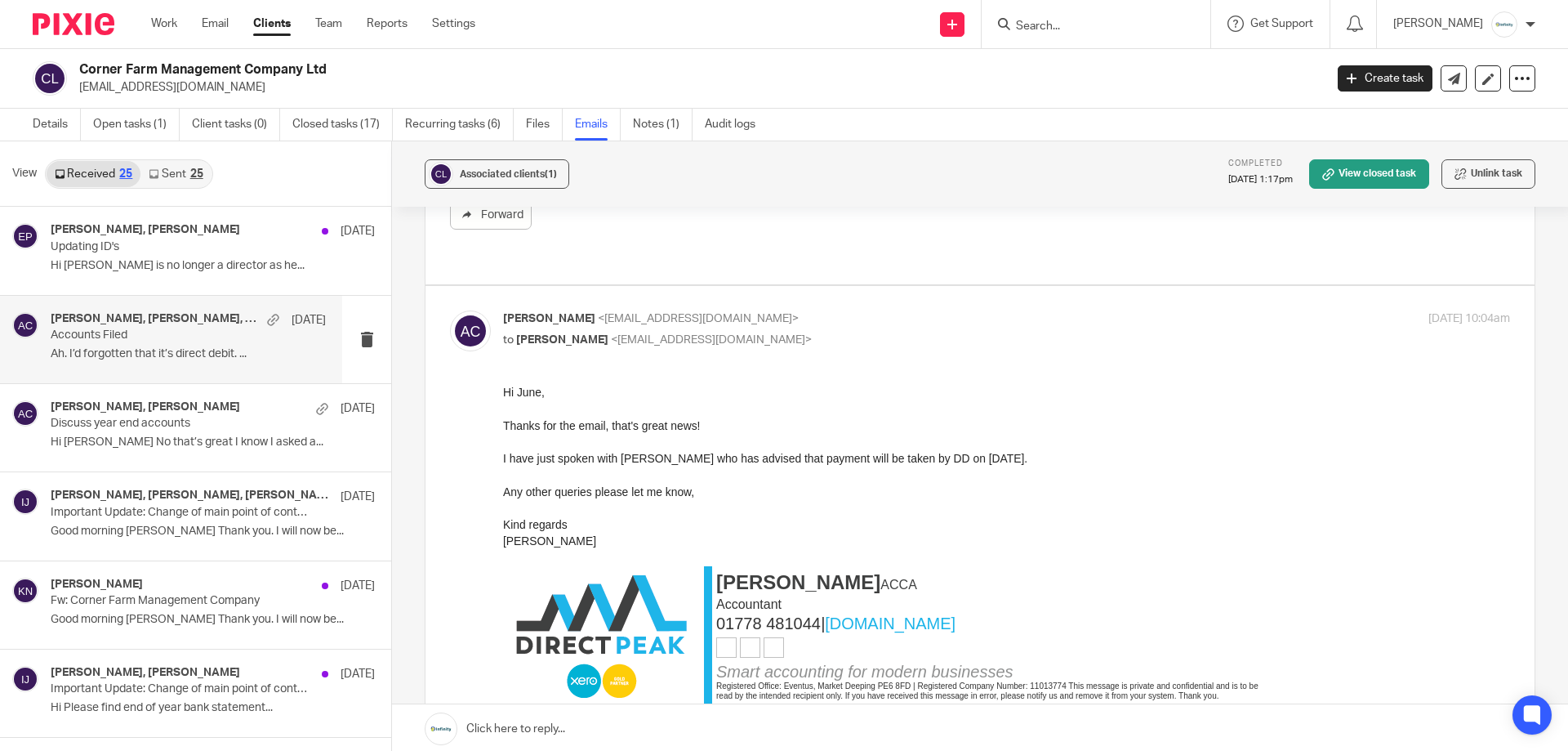 scroll, scrollTop: 0, scrollLeft: 0, axis: both 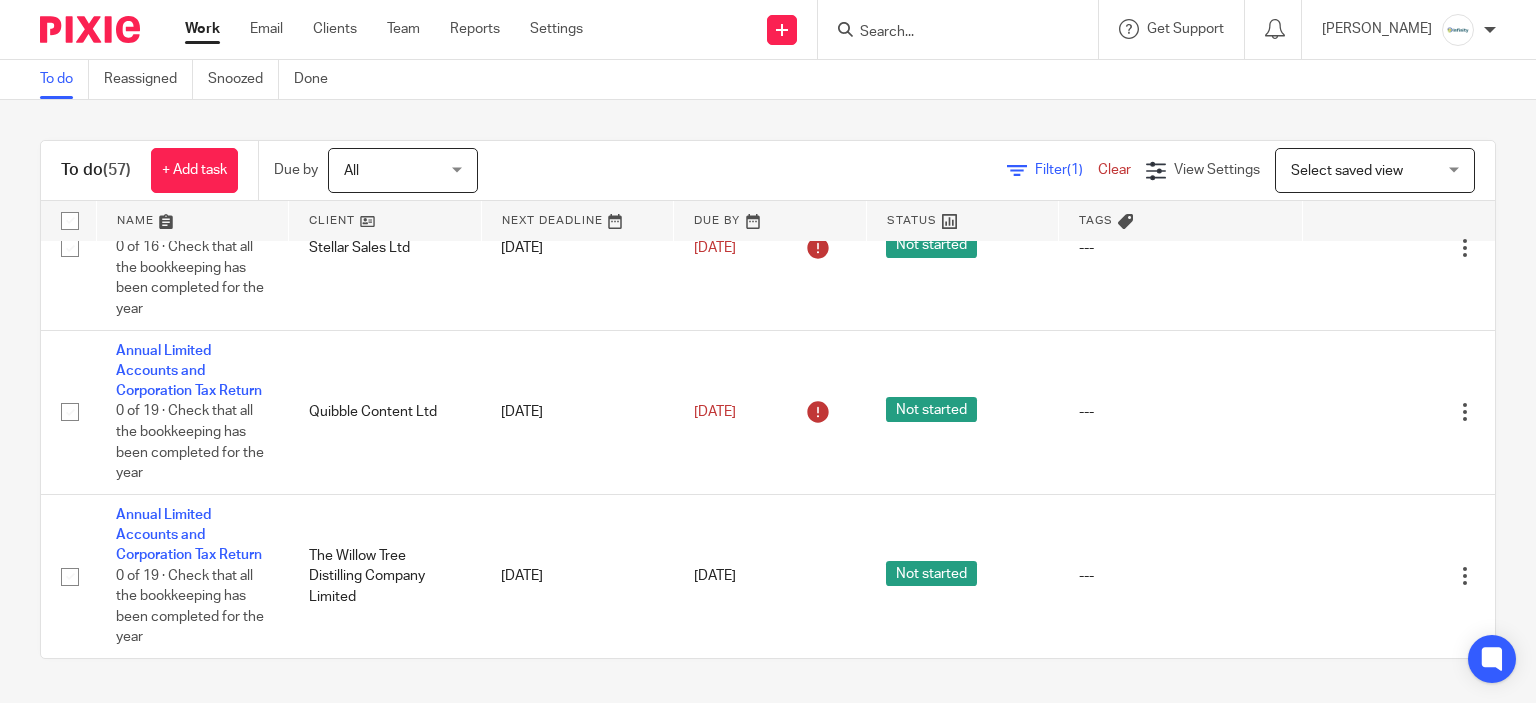 click at bounding box center (948, 33) 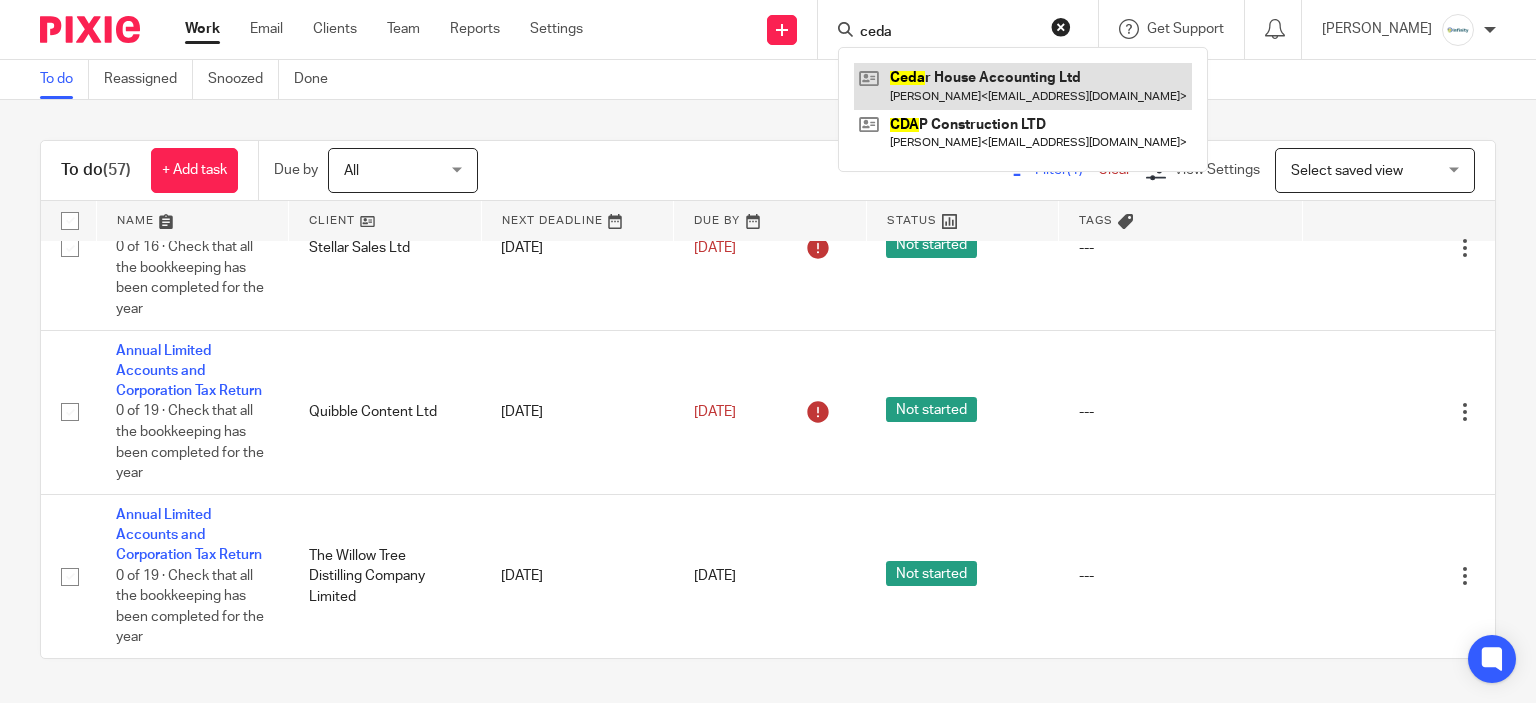 type on "ceda" 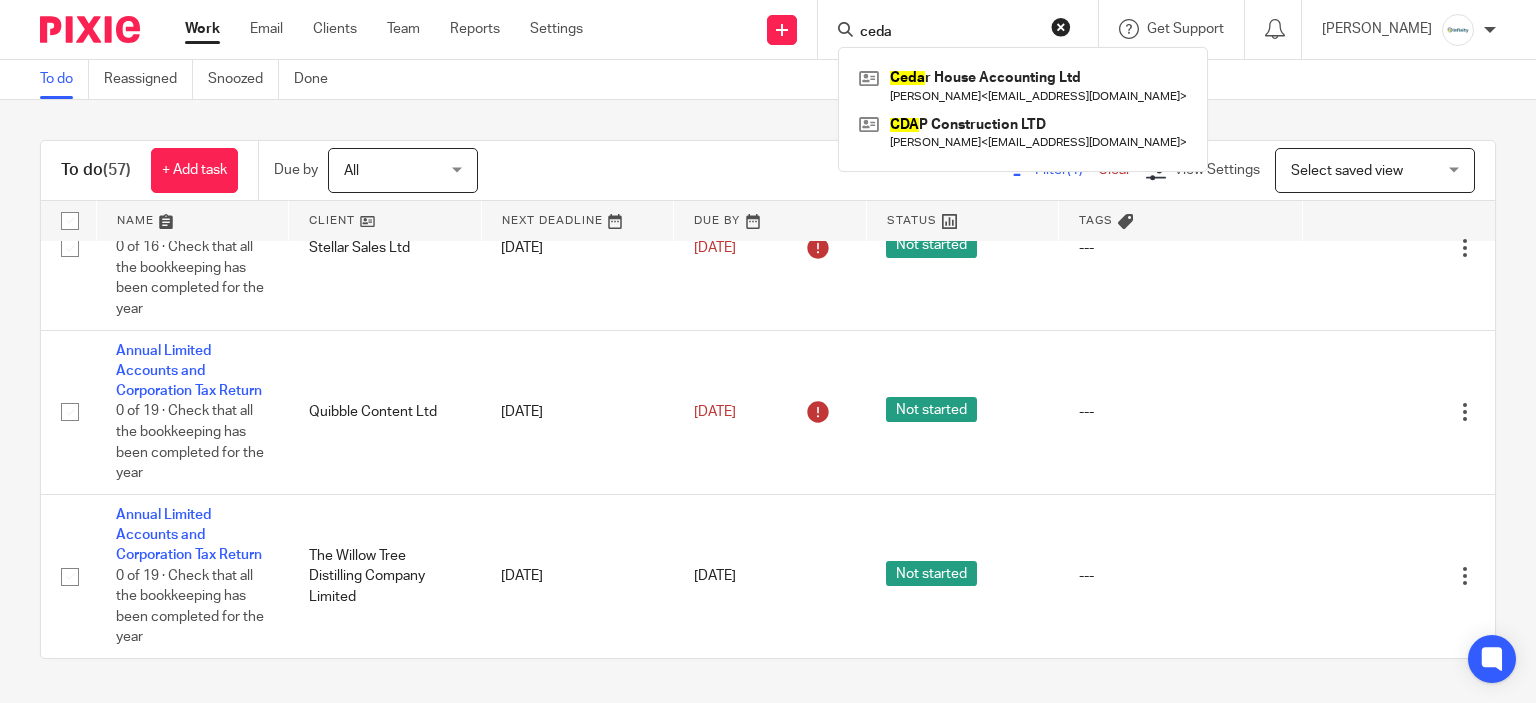 click on "Work
Email
Clients
Team
Reports
Settings
Work
Email
Clients
Team
Reports
Settings
Send new email
Create task
Add client" at bounding box center [768, 30] 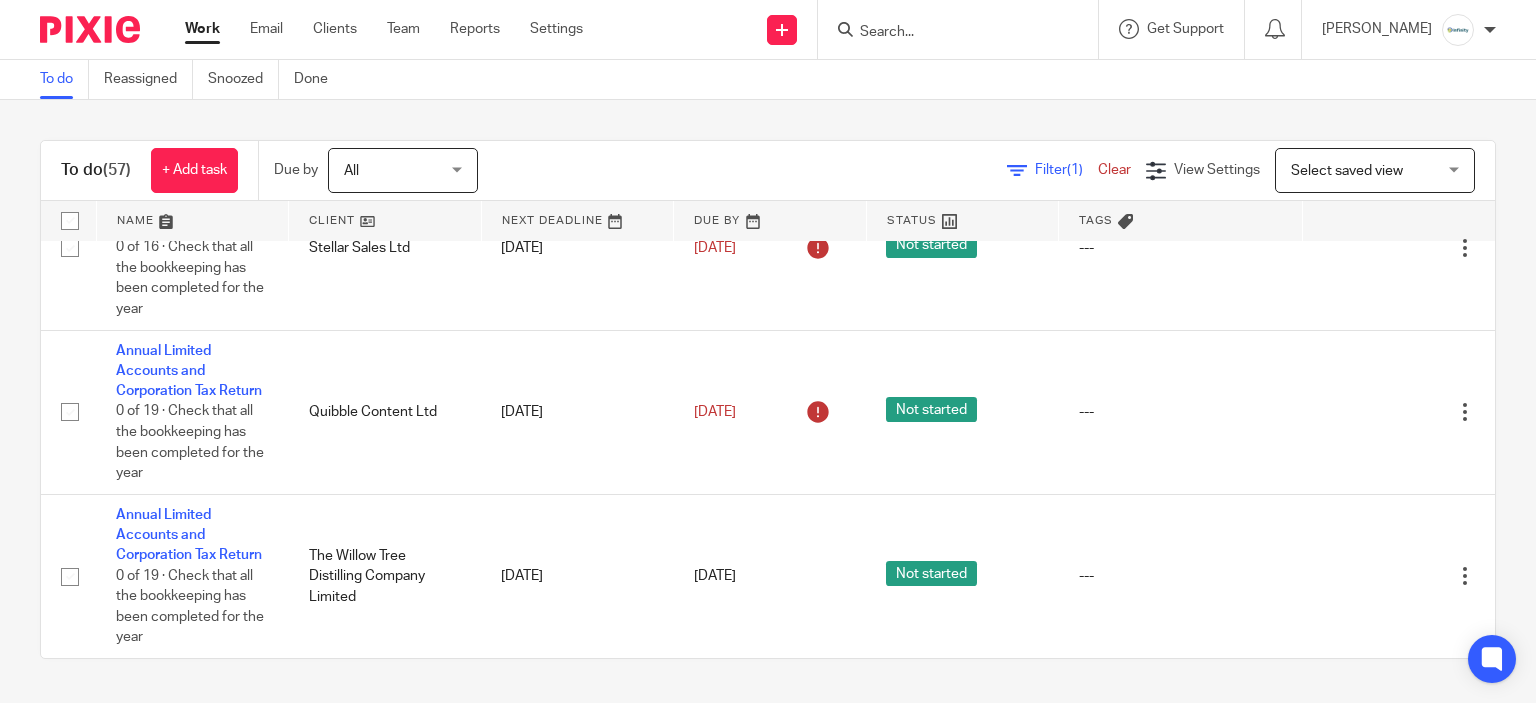 click at bounding box center (948, 33) 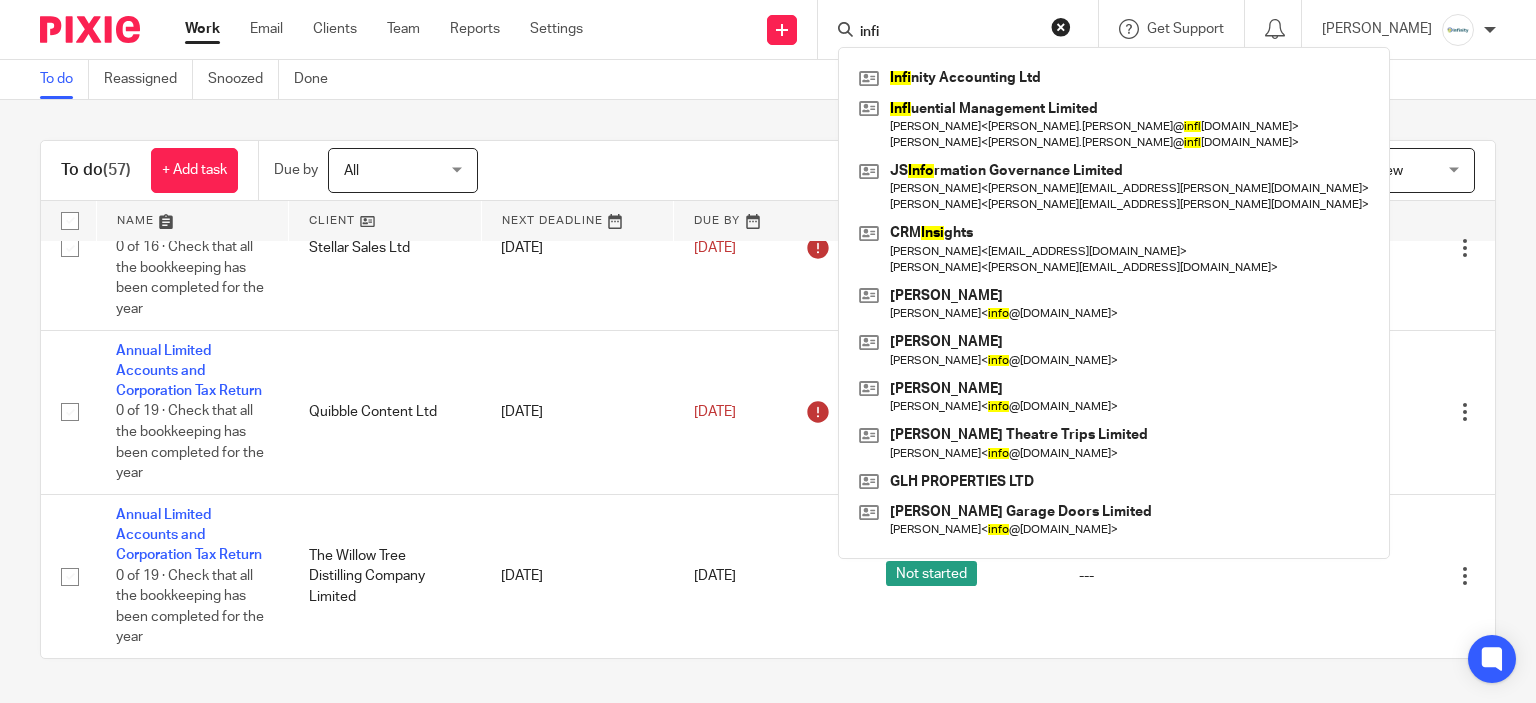 type on "infi" 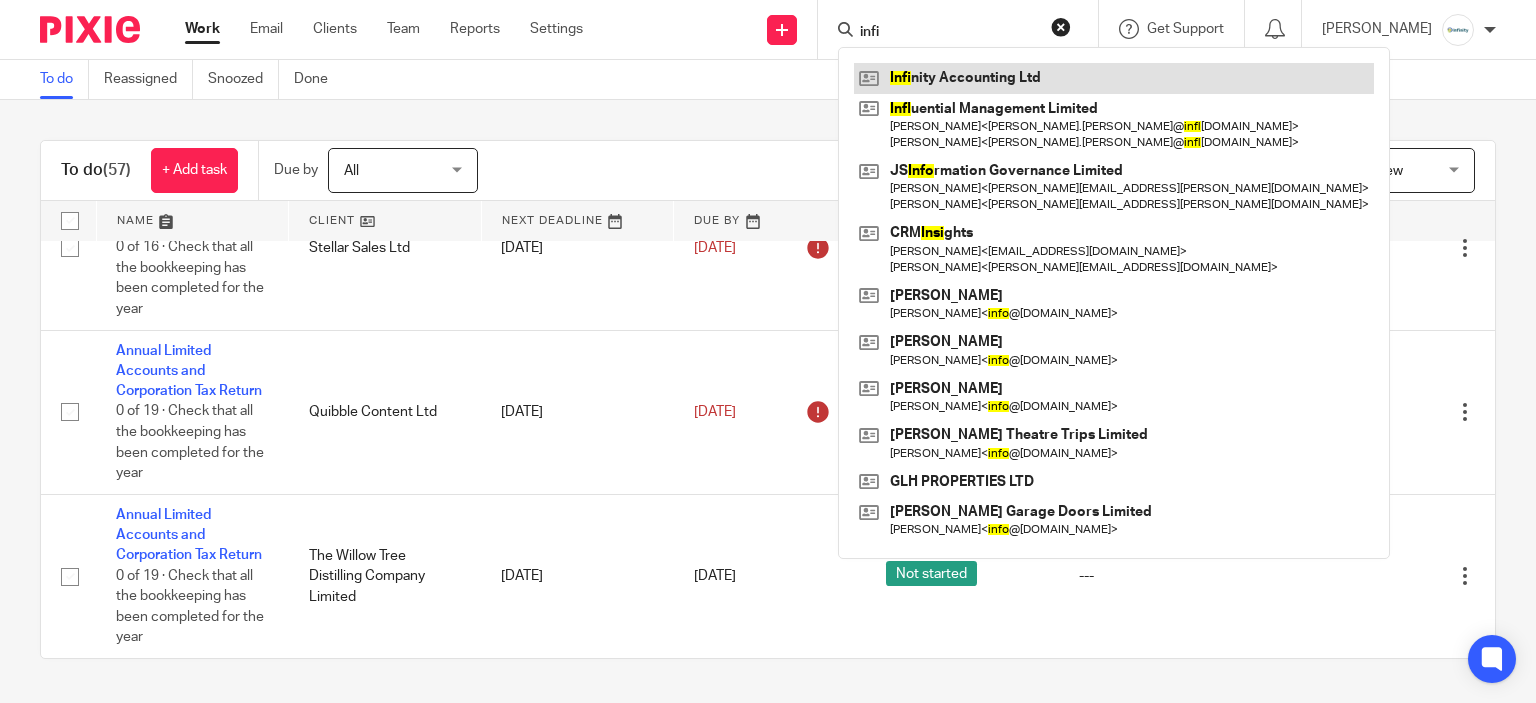 click at bounding box center (1114, 78) 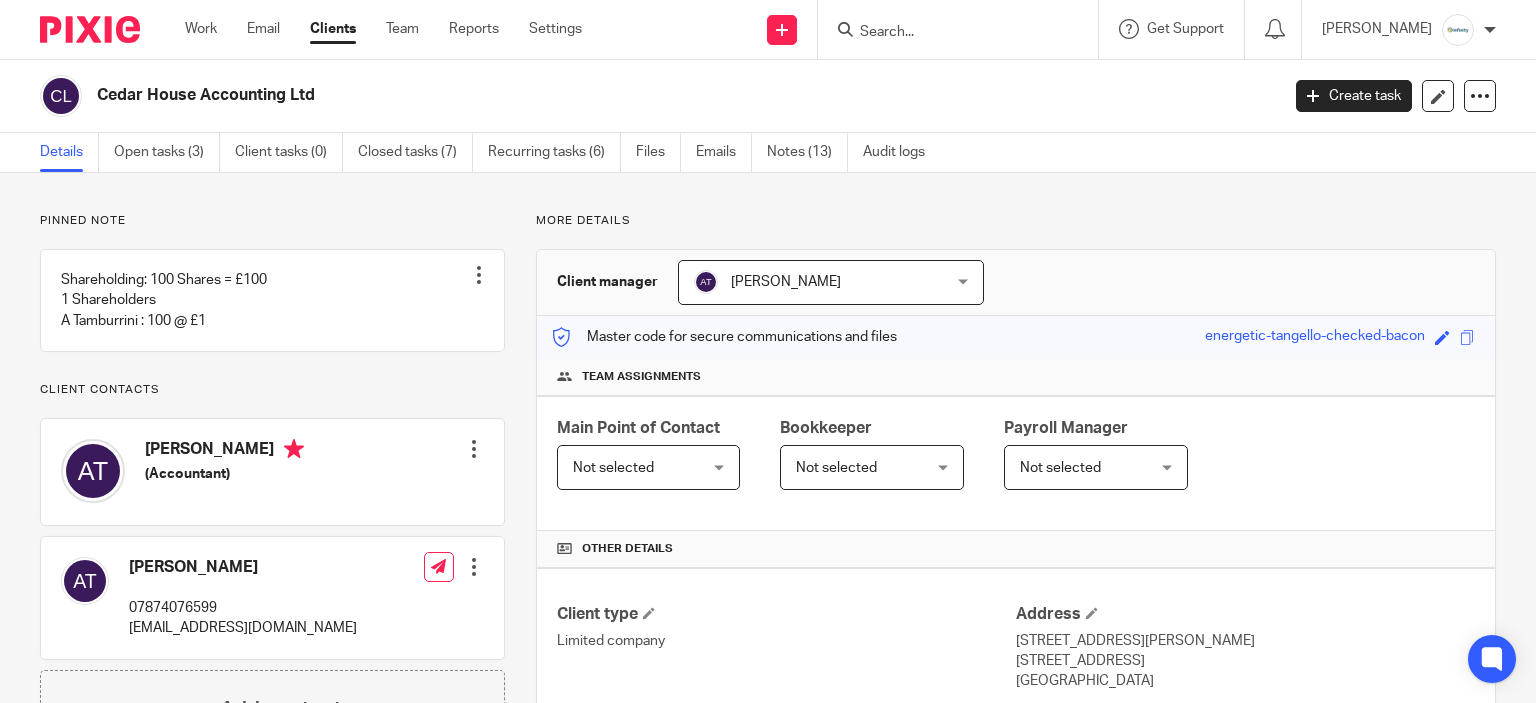 scroll, scrollTop: 0, scrollLeft: 0, axis: both 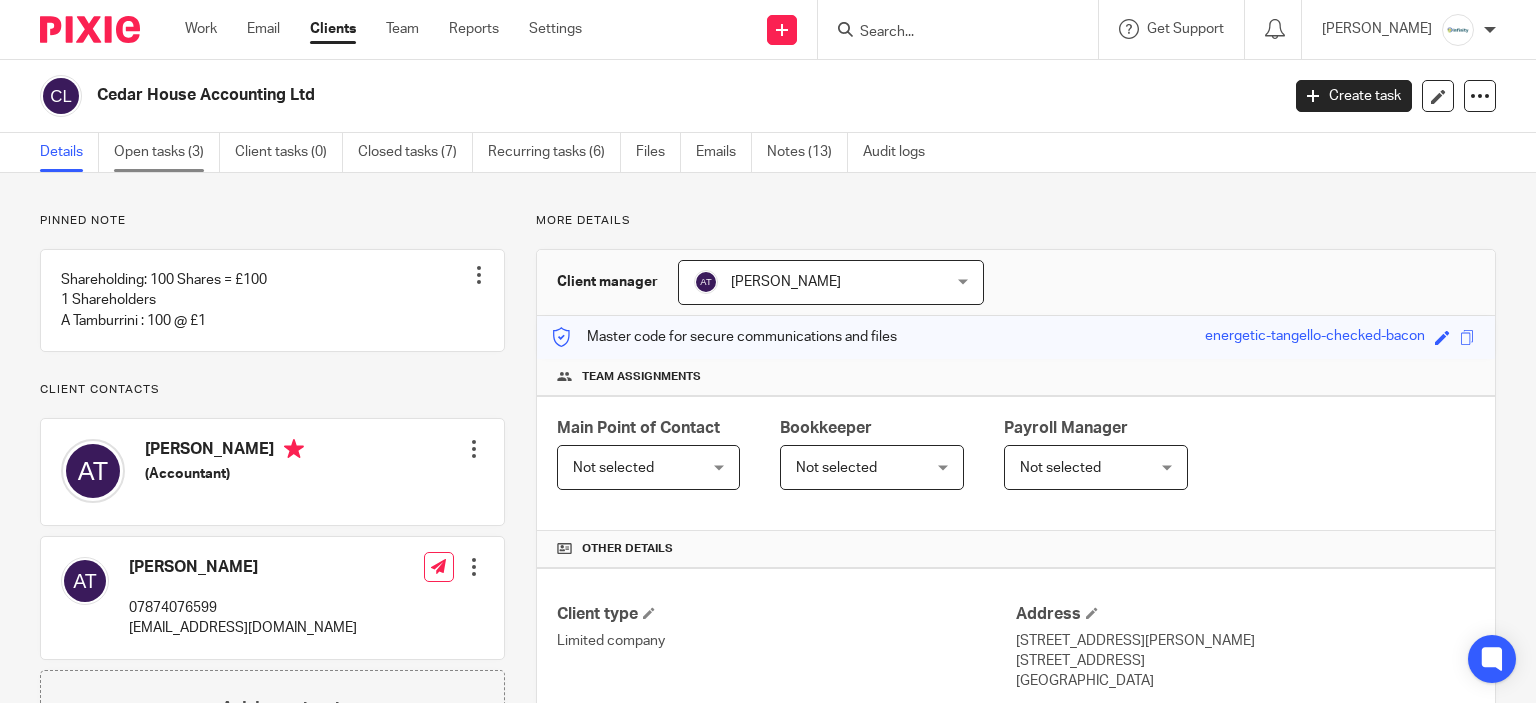click on "Open tasks (3)" at bounding box center [167, 152] 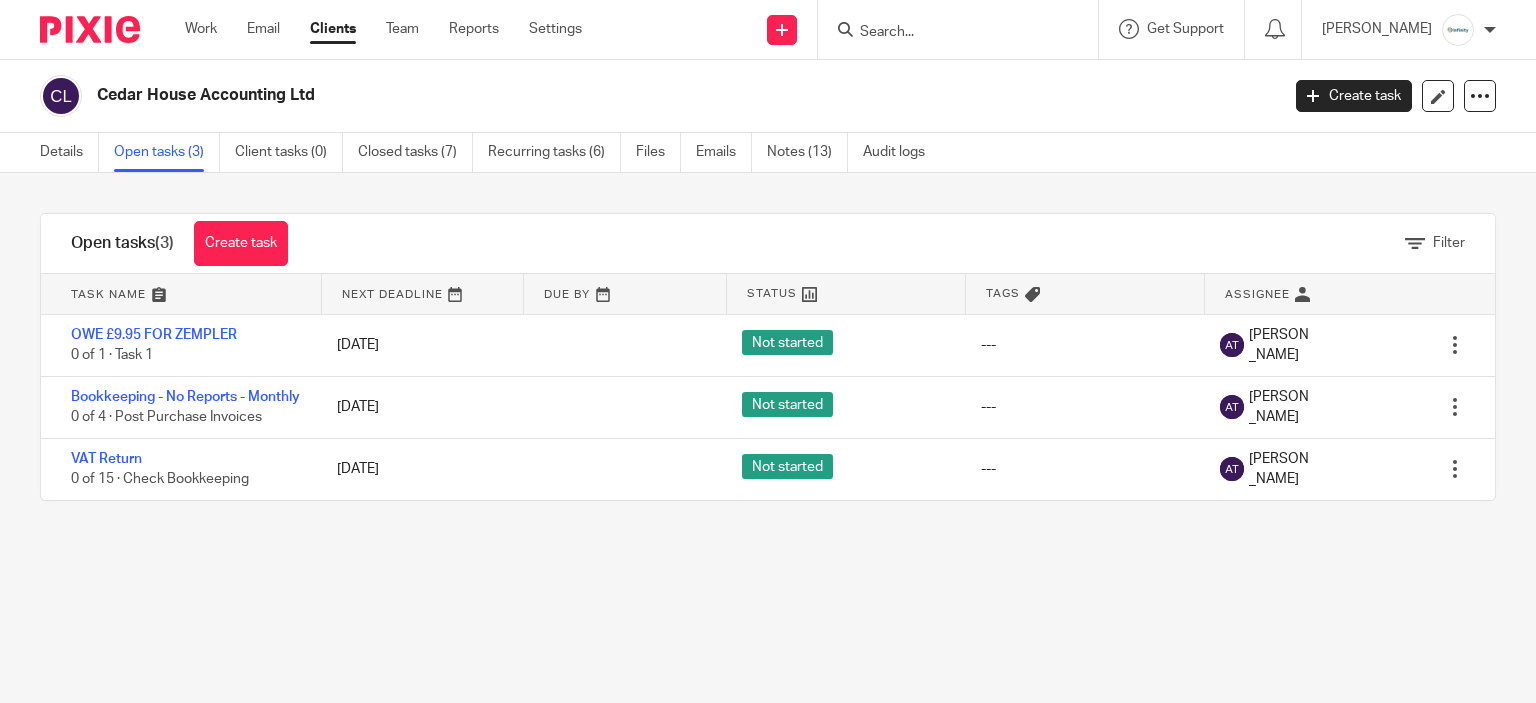 scroll, scrollTop: 0, scrollLeft: 0, axis: both 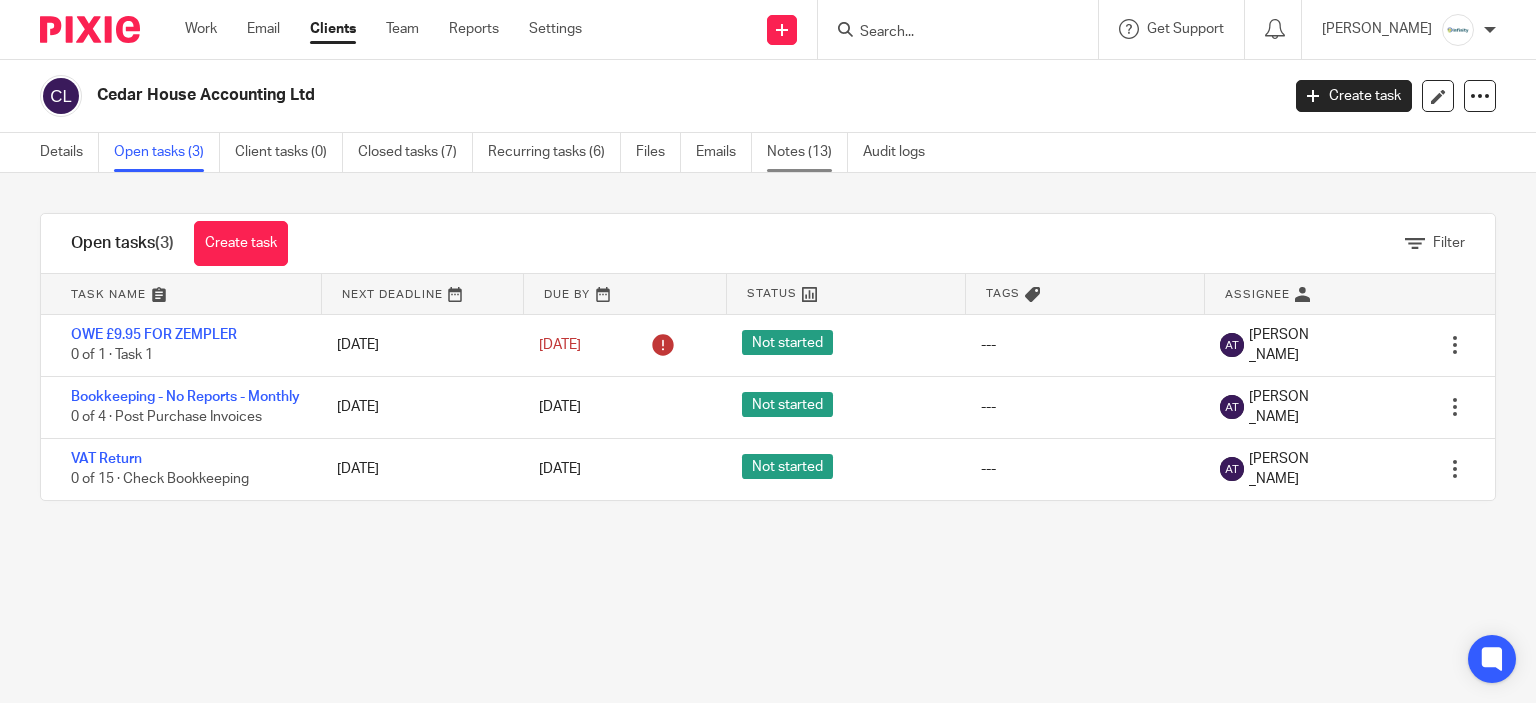 click on "Notes (13)" at bounding box center (807, 152) 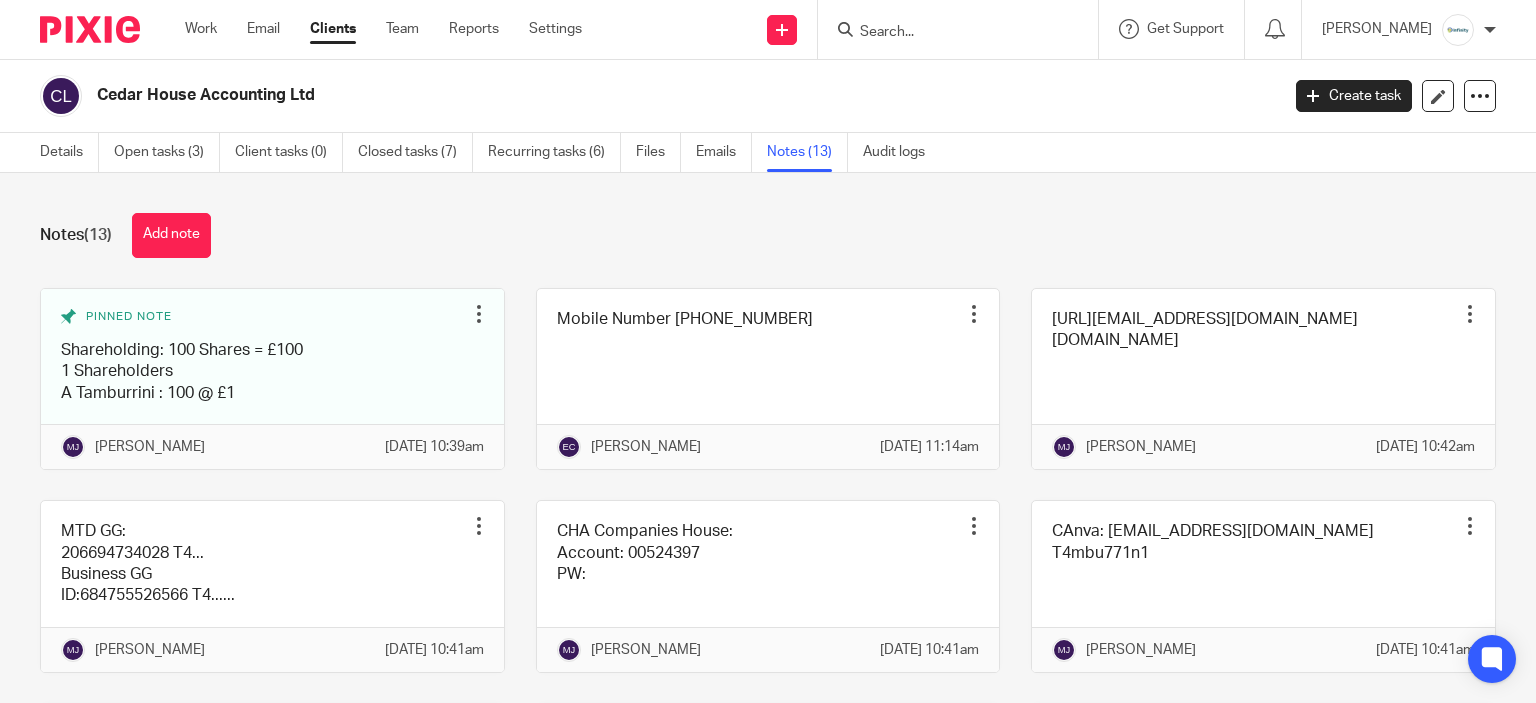 scroll, scrollTop: 0, scrollLeft: 0, axis: both 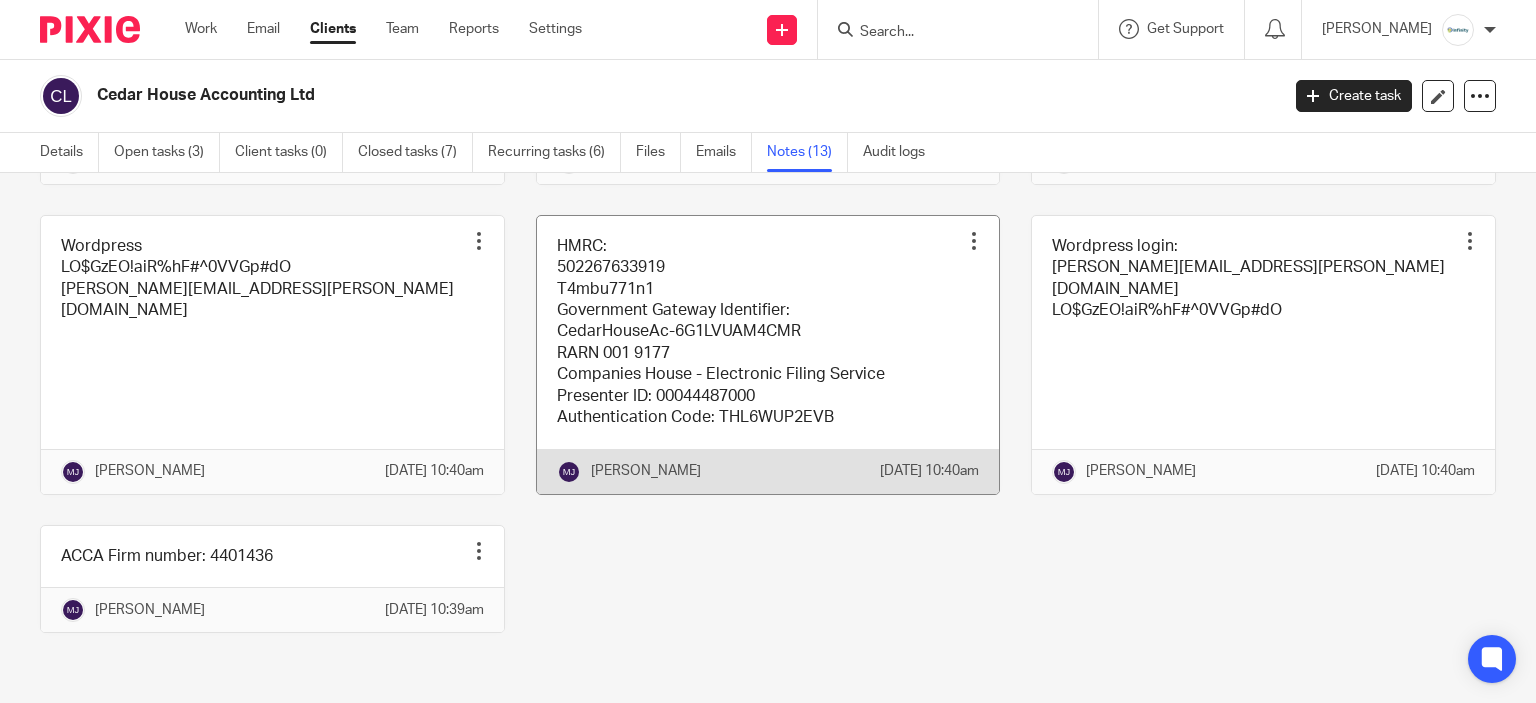 click at bounding box center [768, 355] 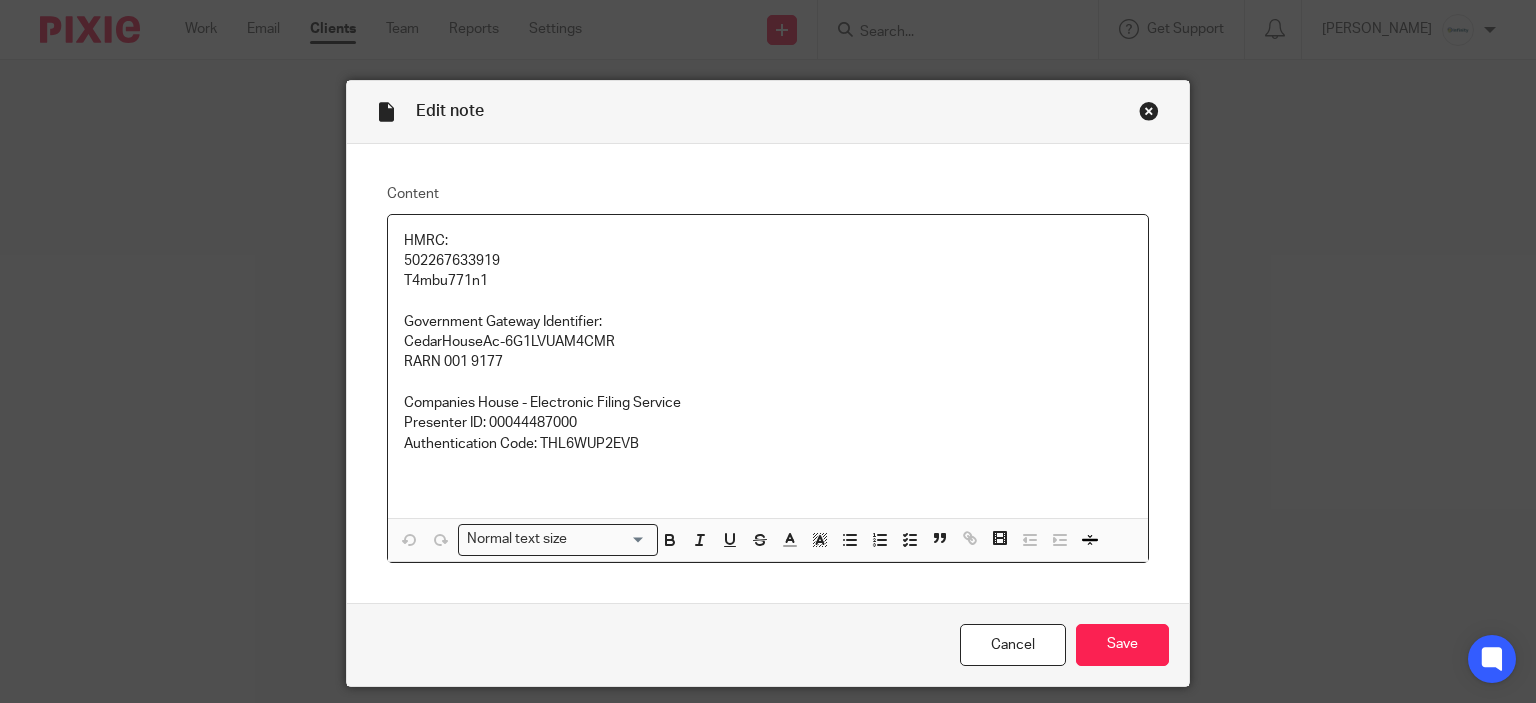 scroll, scrollTop: 0, scrollLeft: 0, axis: both 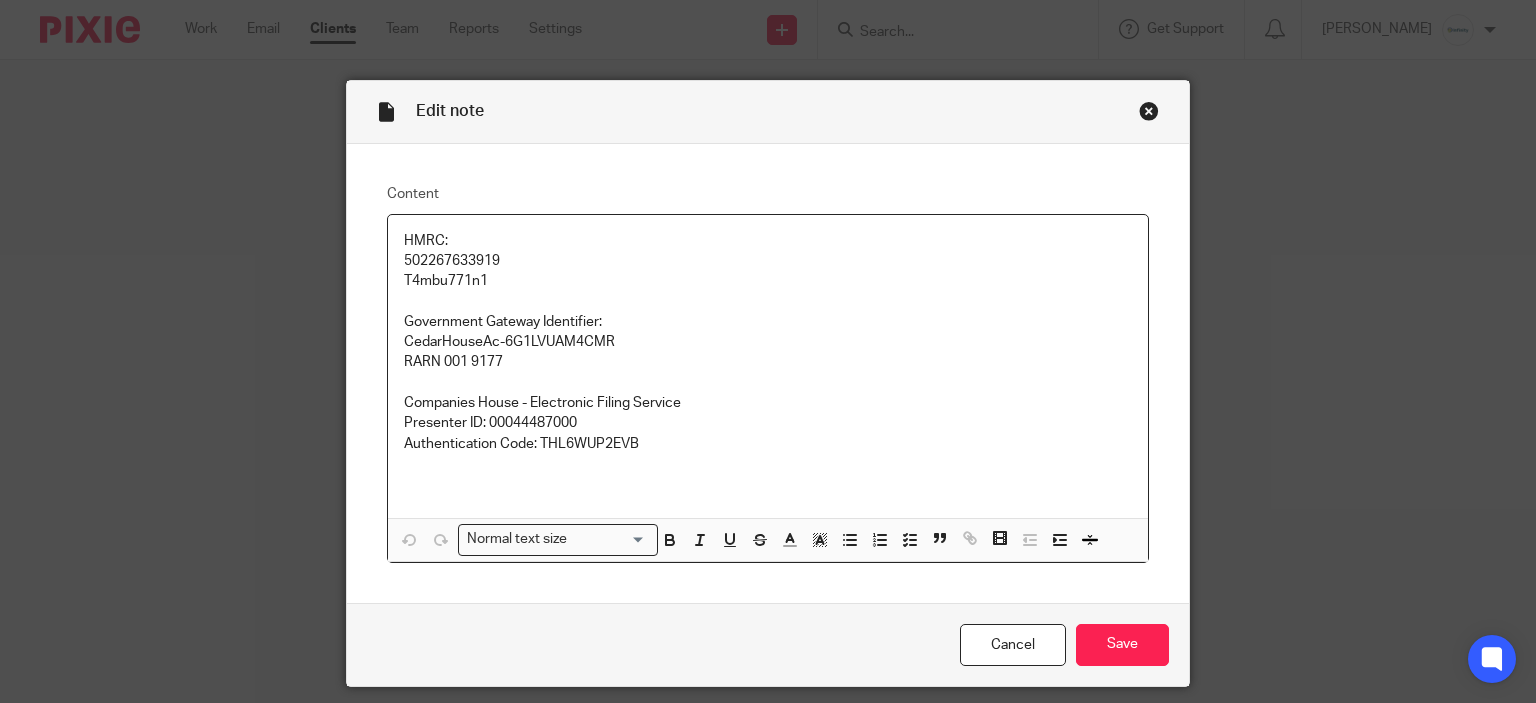 click on "502267633919  T4mbu771n1" at bounding box center (768, 271) 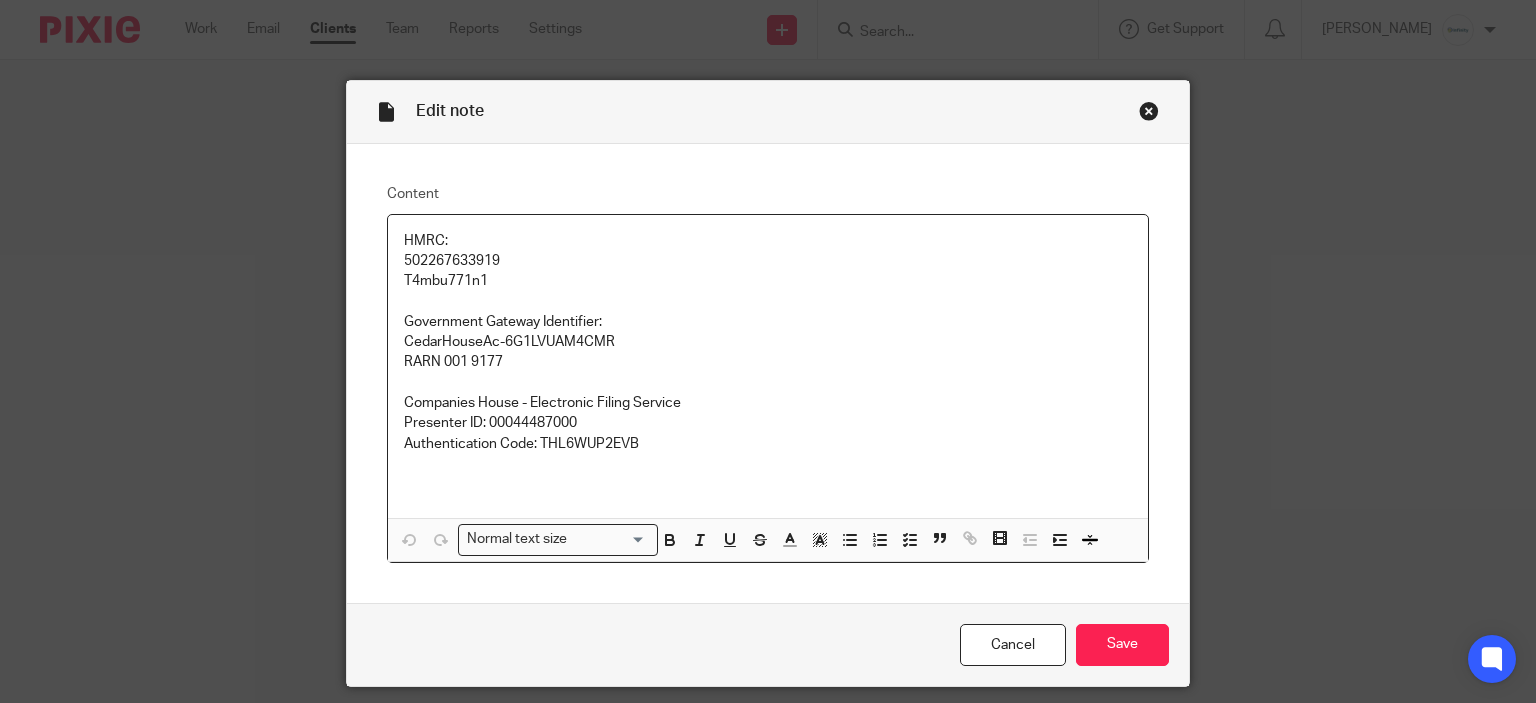 click at bounding box center [1149, 111] 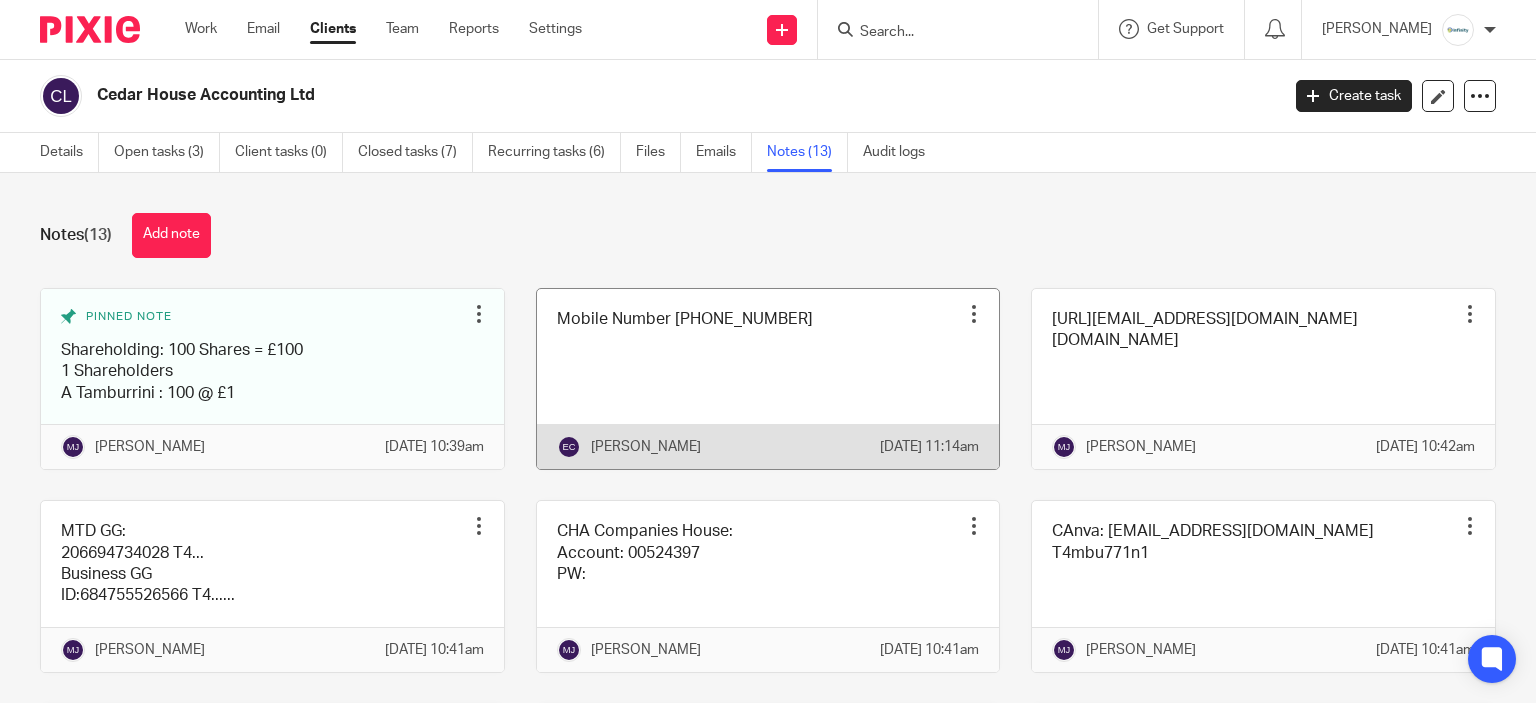 scroll, scrollTop: 0, scrollLeft: 0, axis: both 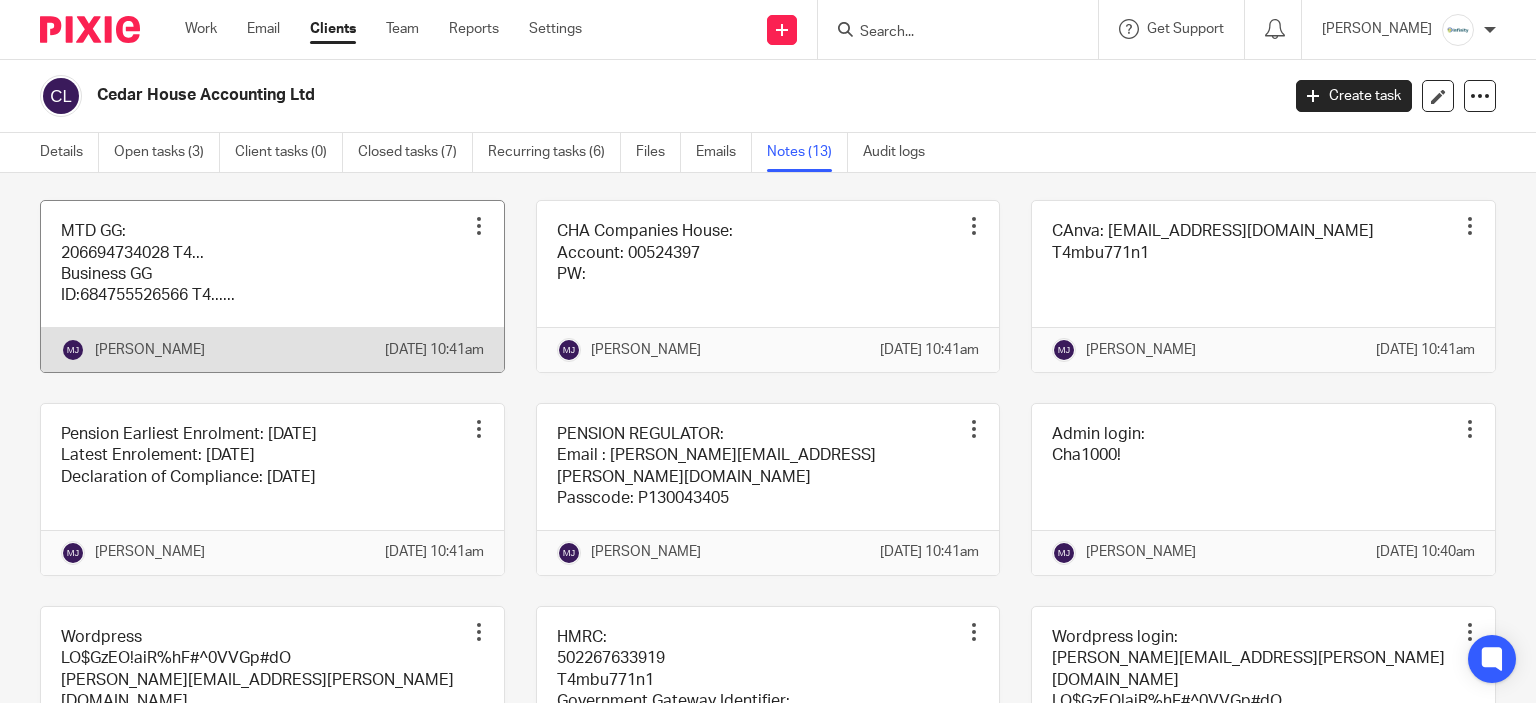 click at bounding box center (272, 286) 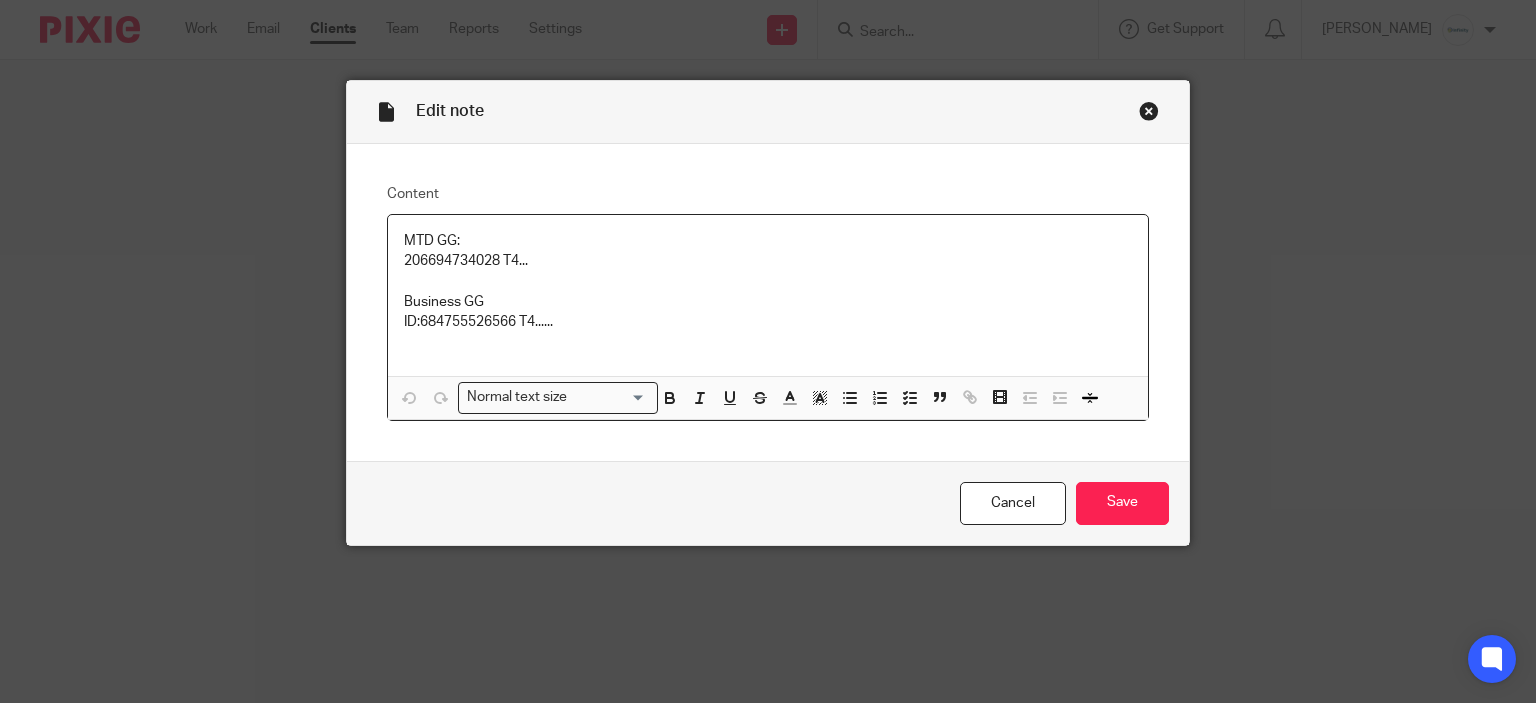scroll, scrollTop: 0, scrollLeft: 0, axis: both 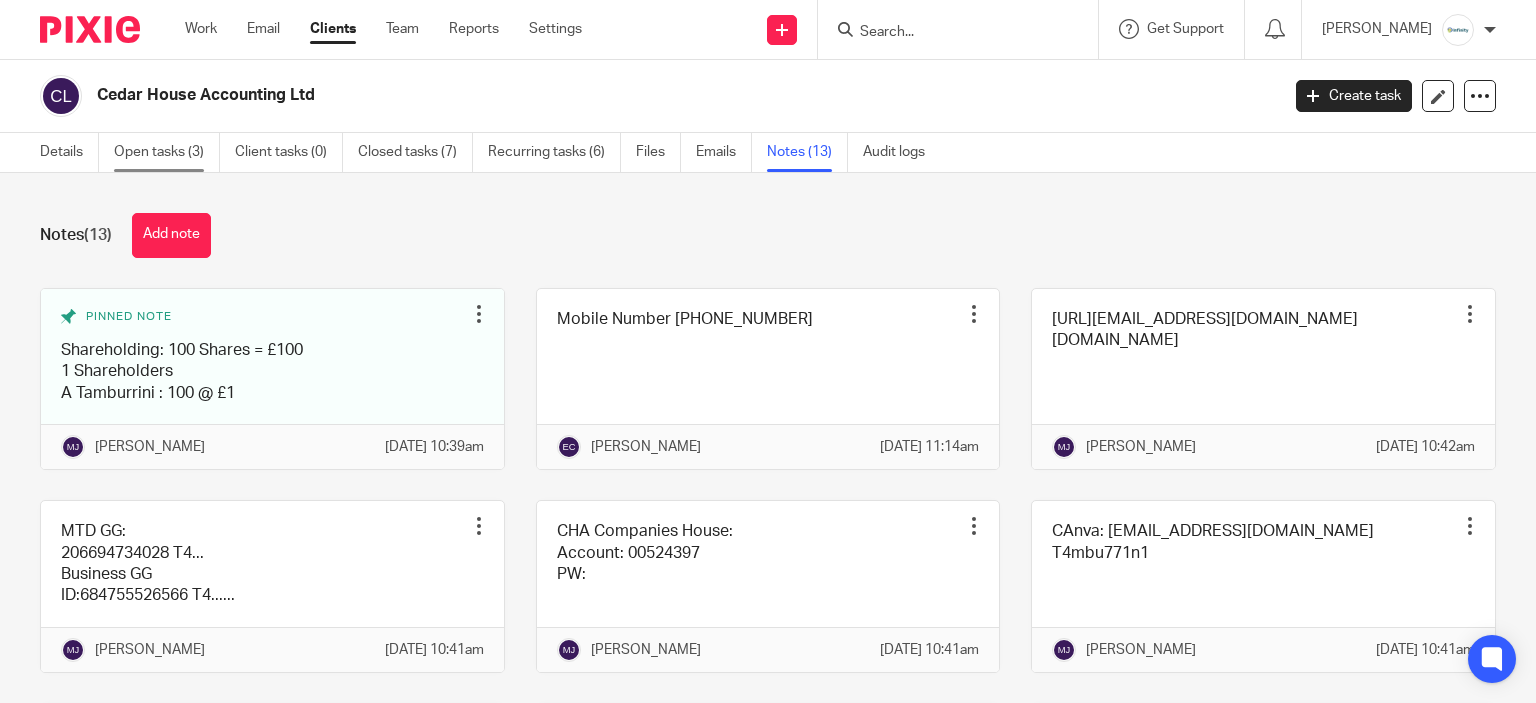 click on "Open tasks (3)" at bounding box center [167, 152] 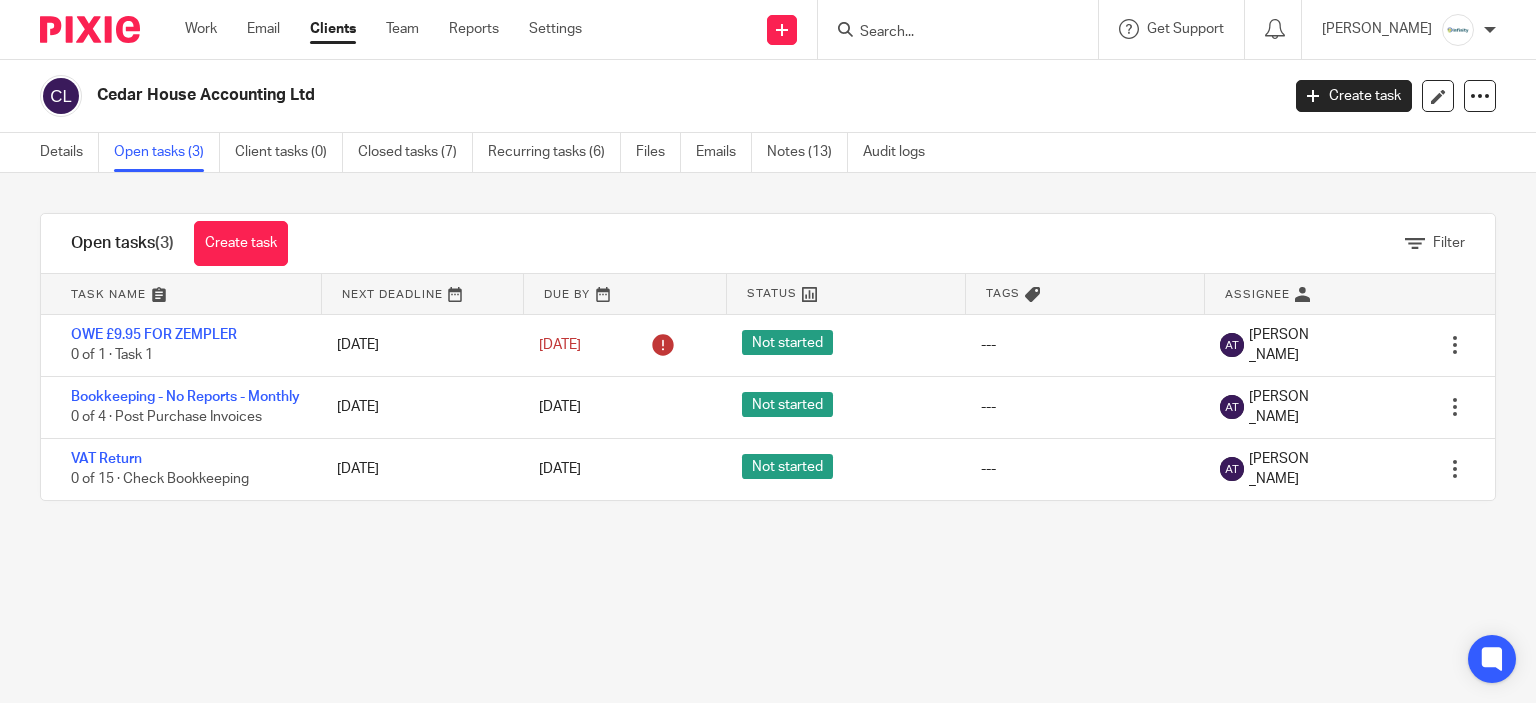 scroll, scrollTop: 0, scrollLeft: 0, axis: both 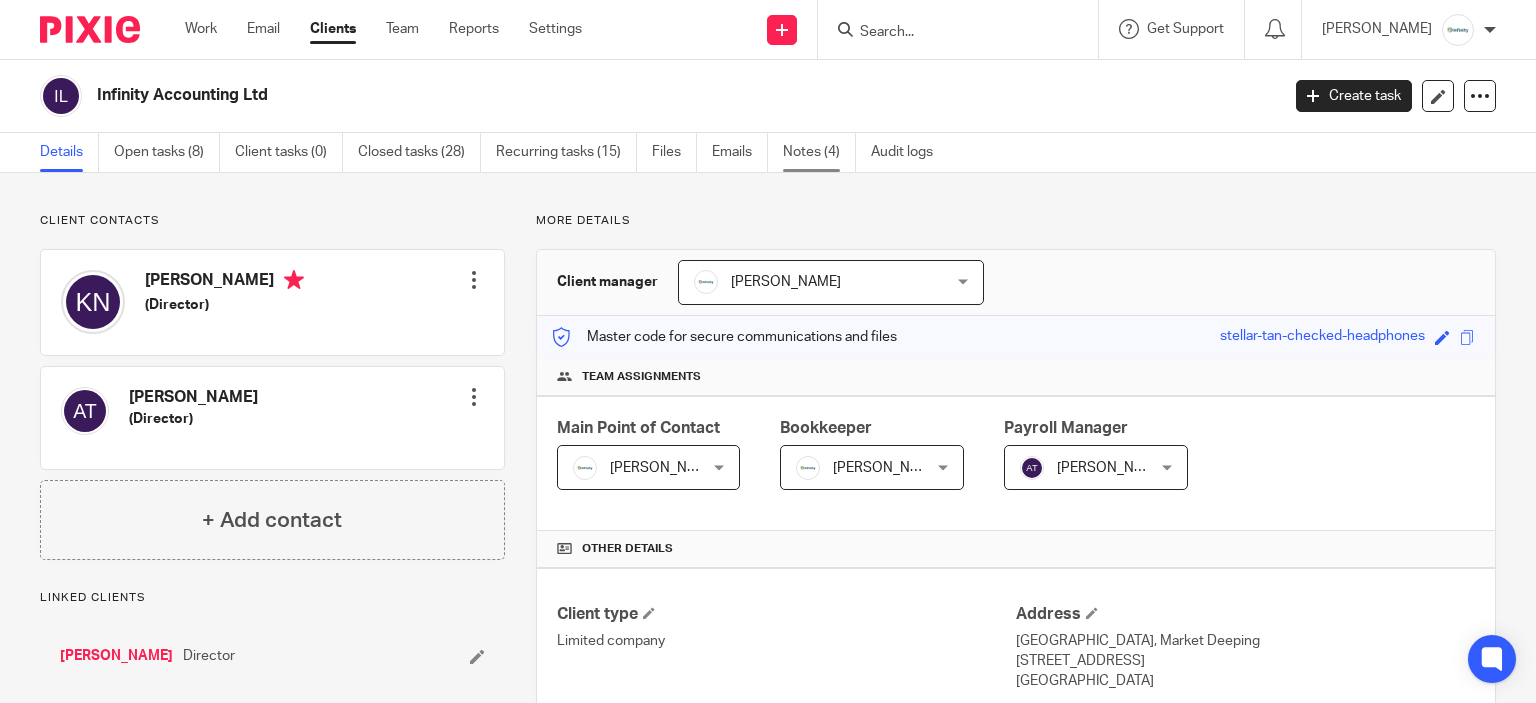 click on "Notes (4)" at bounding box center [819, 152] 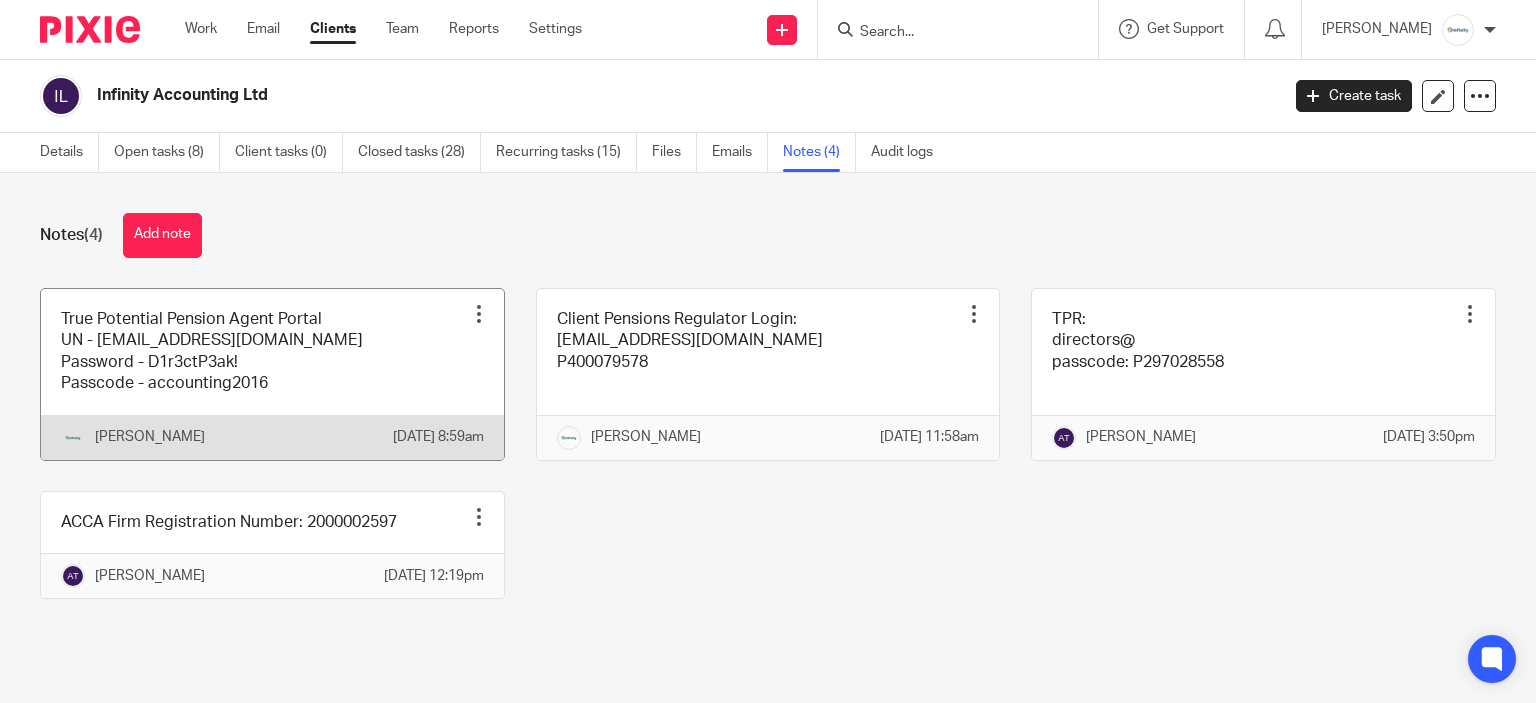 scroll, scrollTop: 0, scrollLeft: 0, axis: both 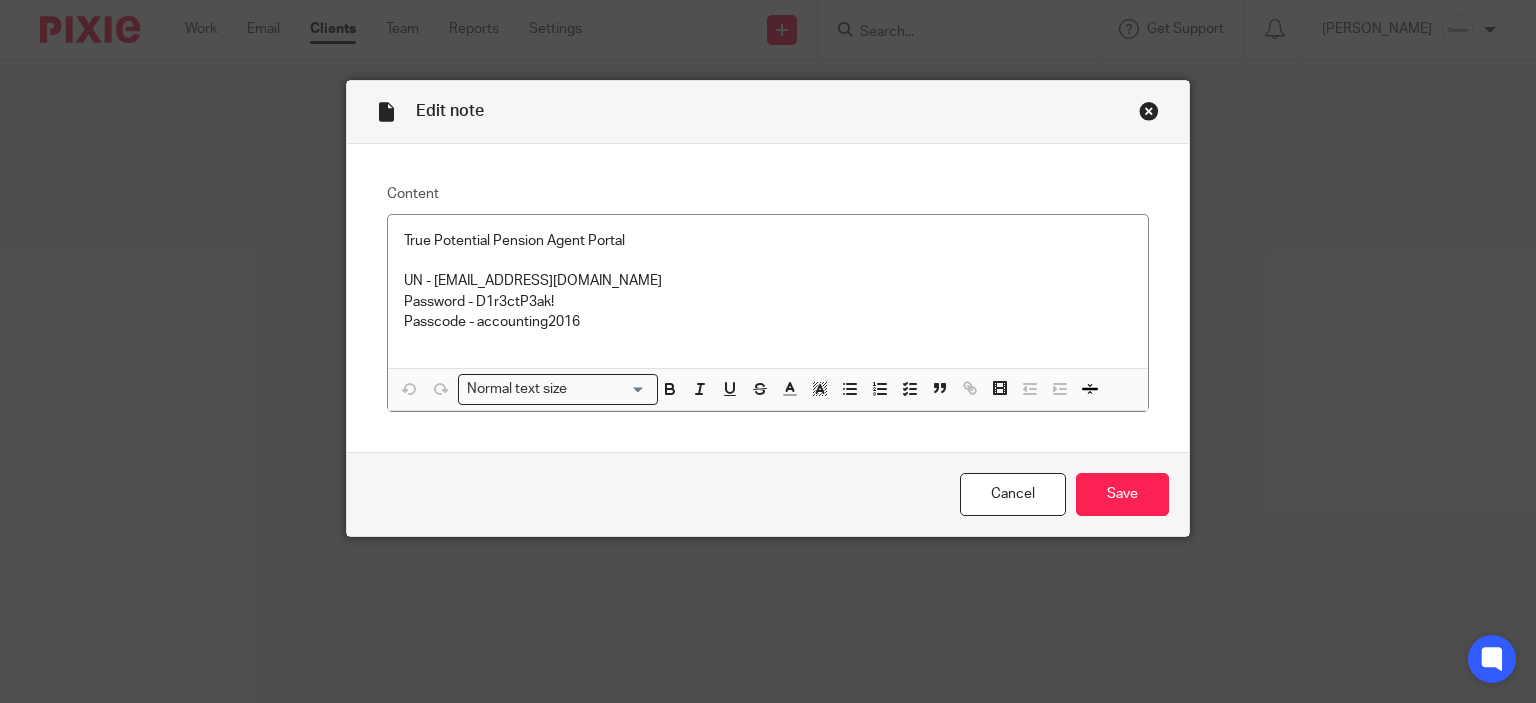 click at bounding box center [1149, 111] 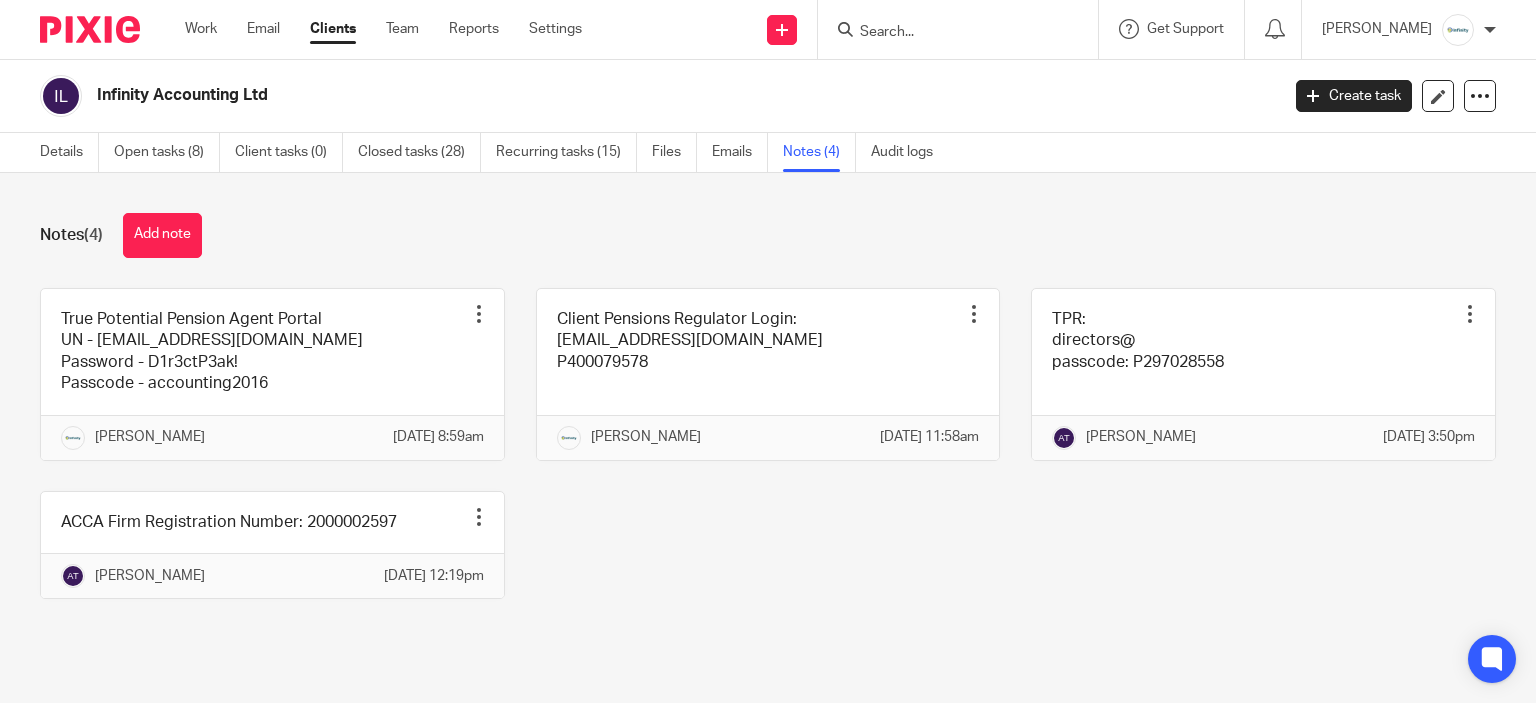 scroll, scrollTop: 0, scrollLeft: 0, axis: both 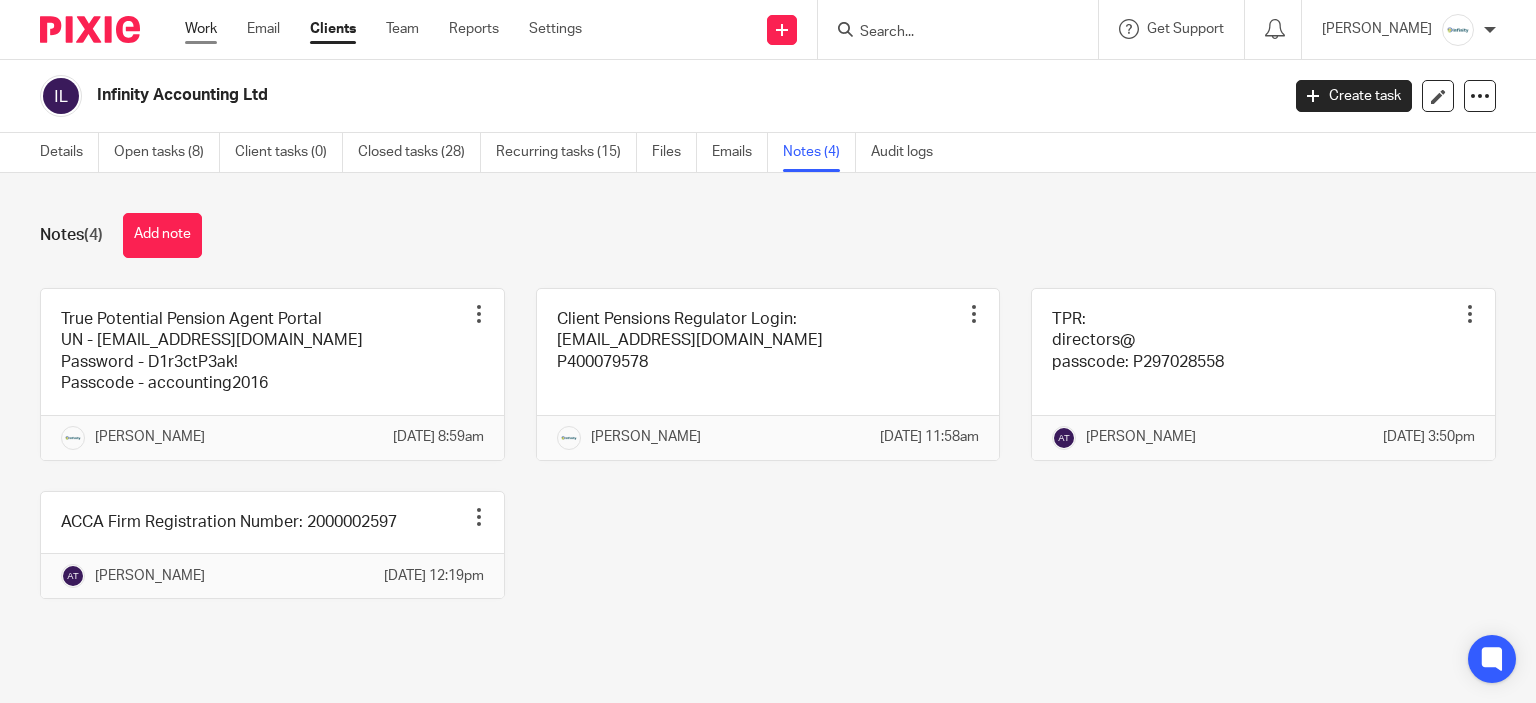 click on "Work" at bounding box center (201, 29) 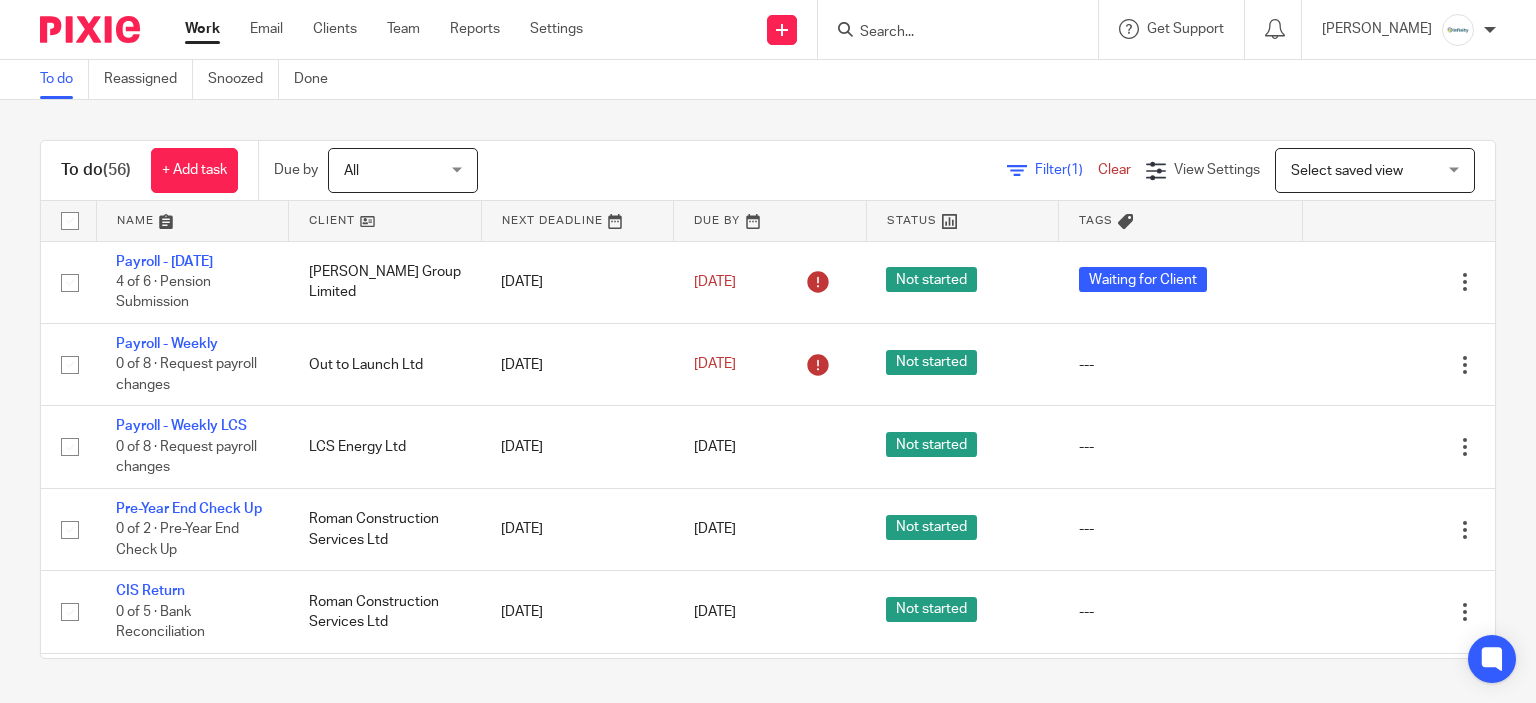 scroll, scrollTop: 0, scrollLeft: 0, axis: both 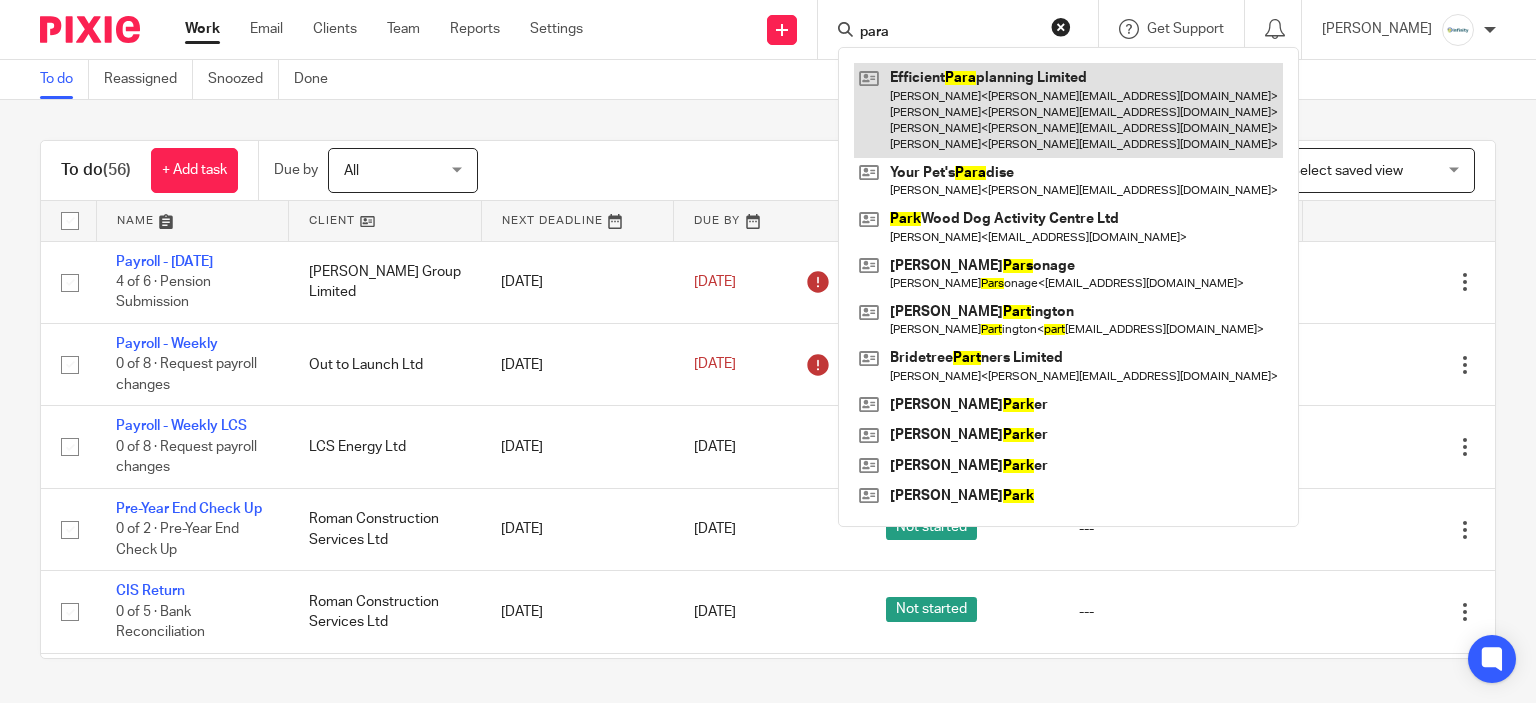 type on "para" 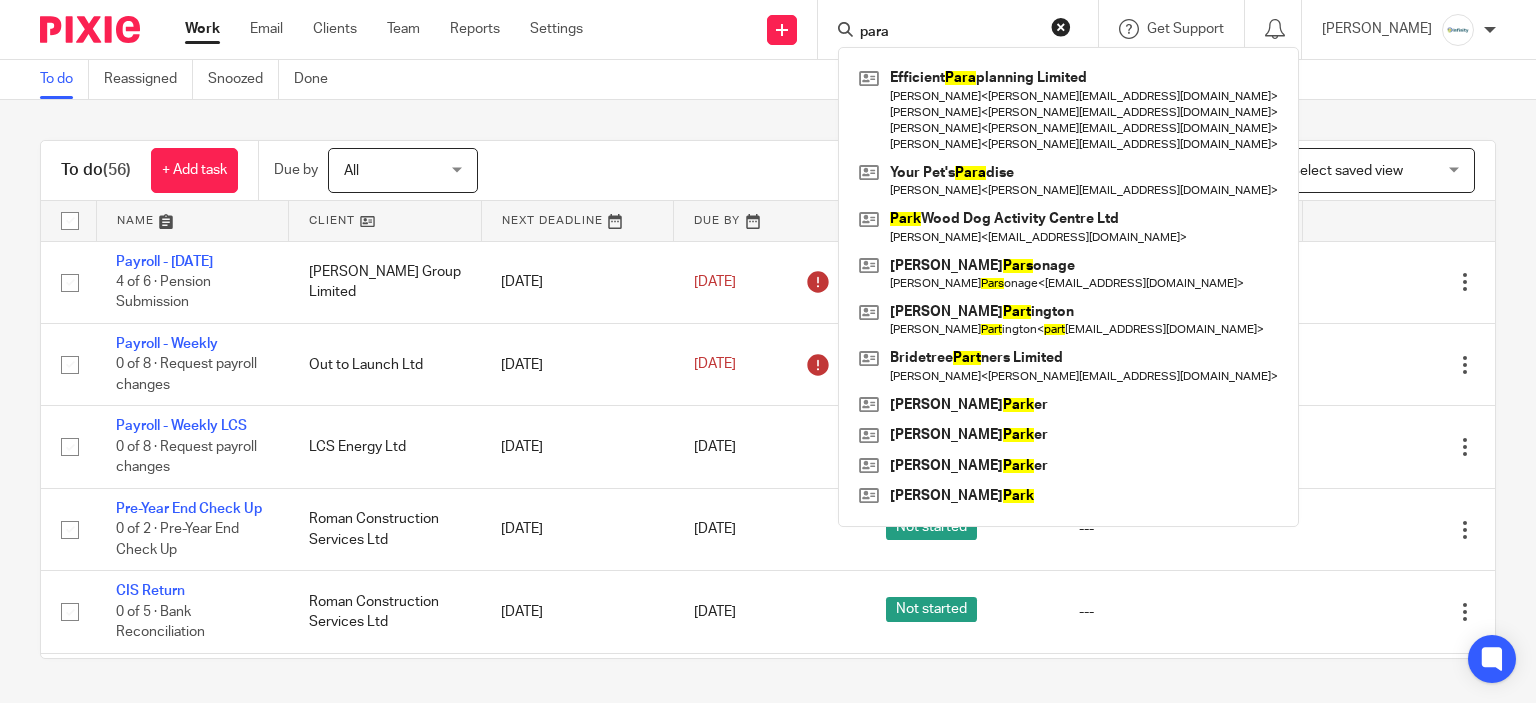 click on "To do
(56)   + Add task    Due by
All
All
Today
Tomorrow
This week
Next week
This month
Next month
All
all     Filter
(1) Clear     View Settings   View Settings     (1) Filters   Clear   Save     Manage saved views
Select saved view
Select saved view
Select saved view
Annual ltd accounts
P11d
Payroll
Payroll - directors
Name     Client     Next Deadline     Due By     Status   Tags       Payroll - June 2025
4
of
6 ·
Pension Submission
Albert Vincent Group Limited
30 Jun 2025
30 Jun 2025" at bounding box center [768, 399] 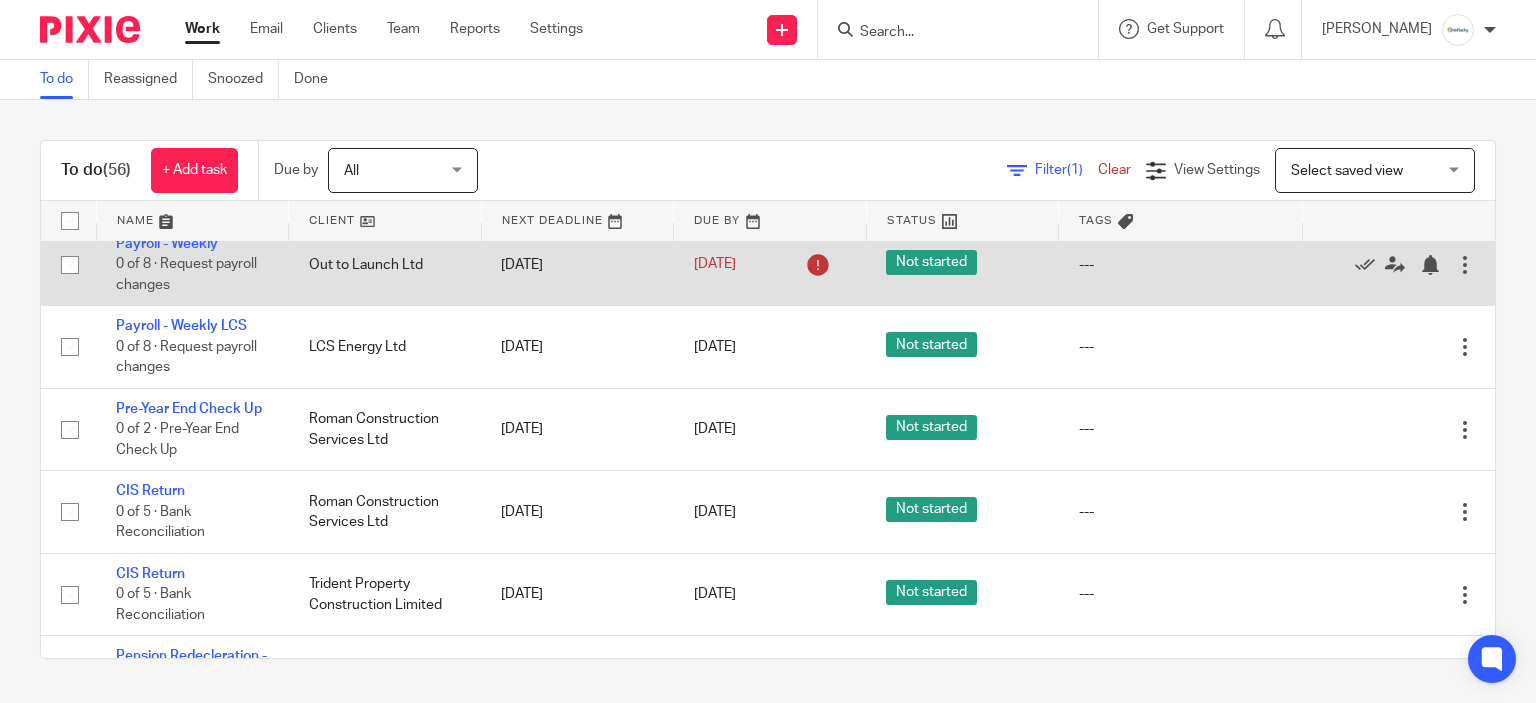 scroll, scrollTop: 0, scrollLeft: 0, axis: both 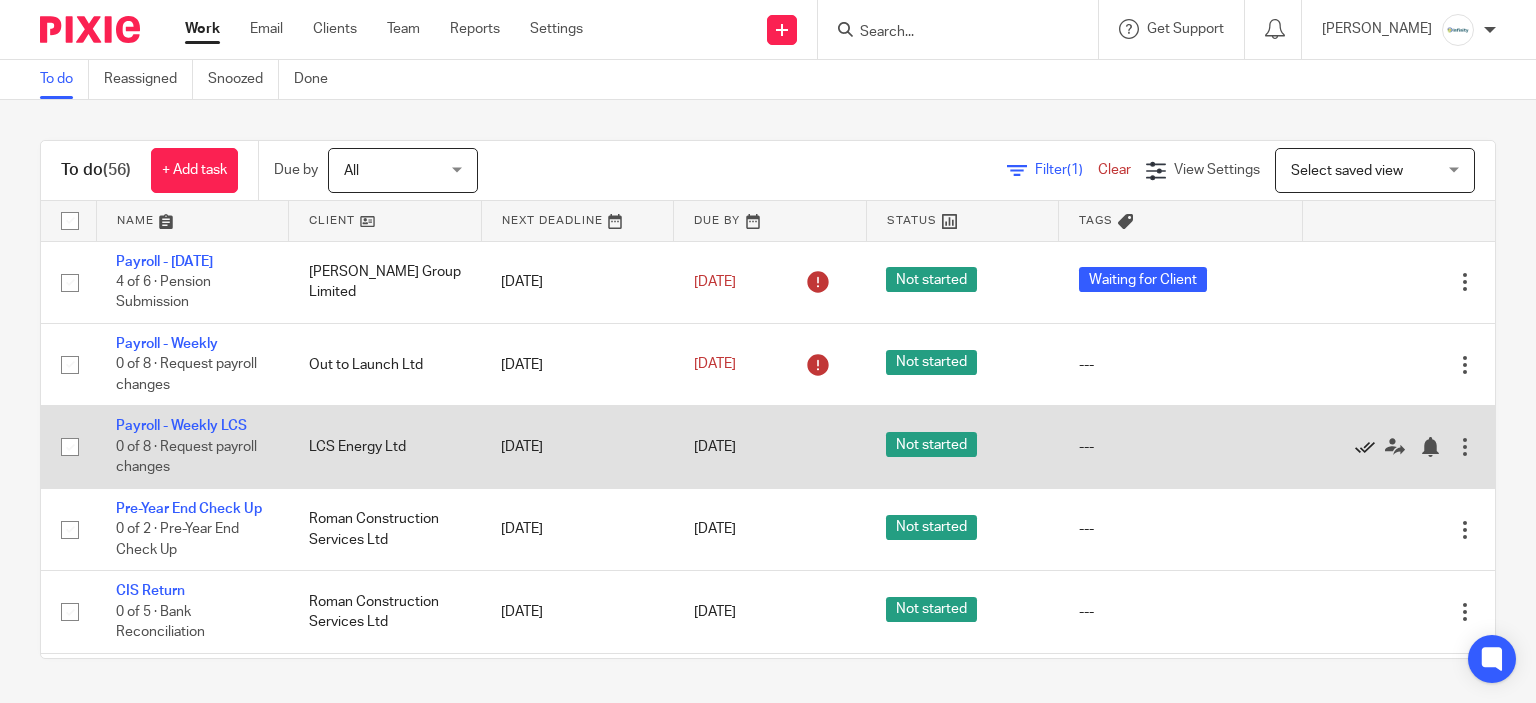 click at bounding box center (1365, 447) 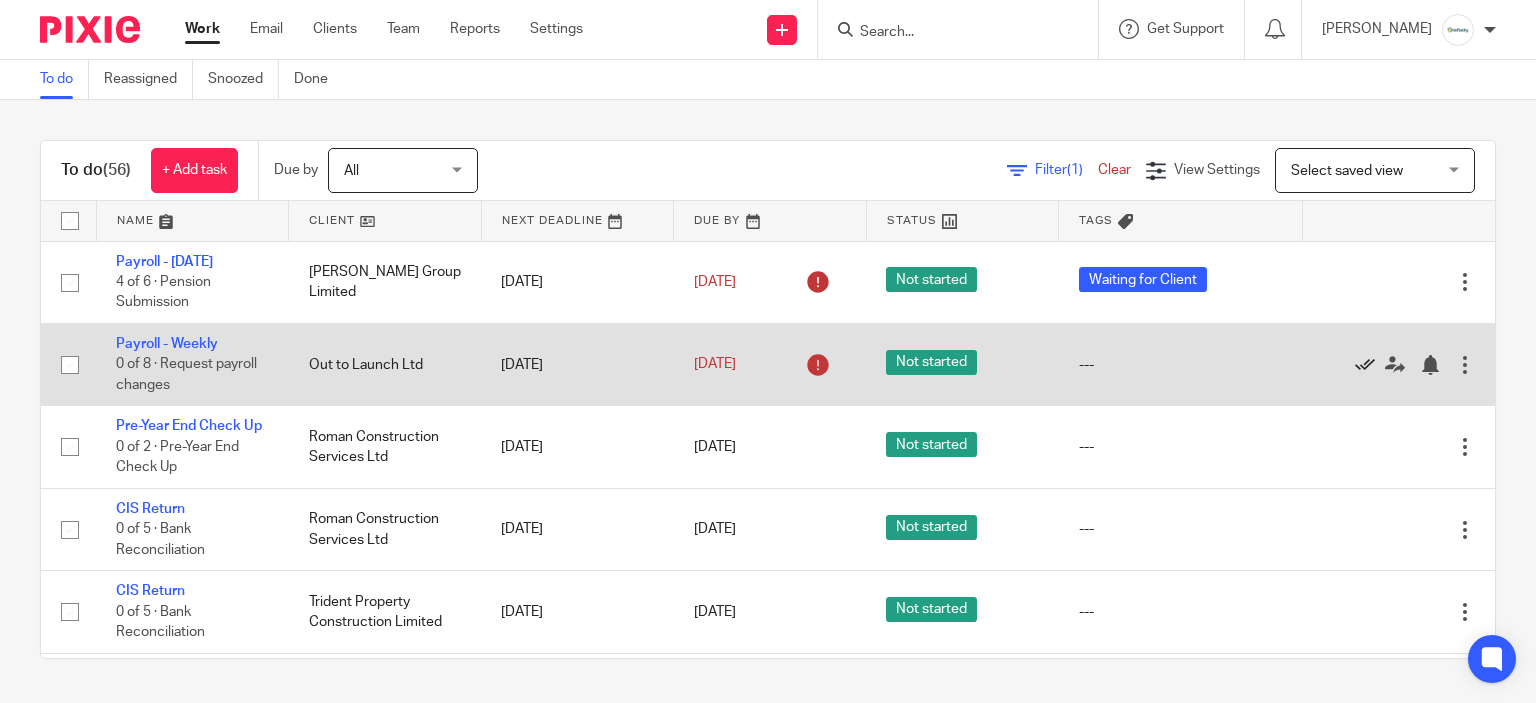 click at bounding box center [1365, 365] 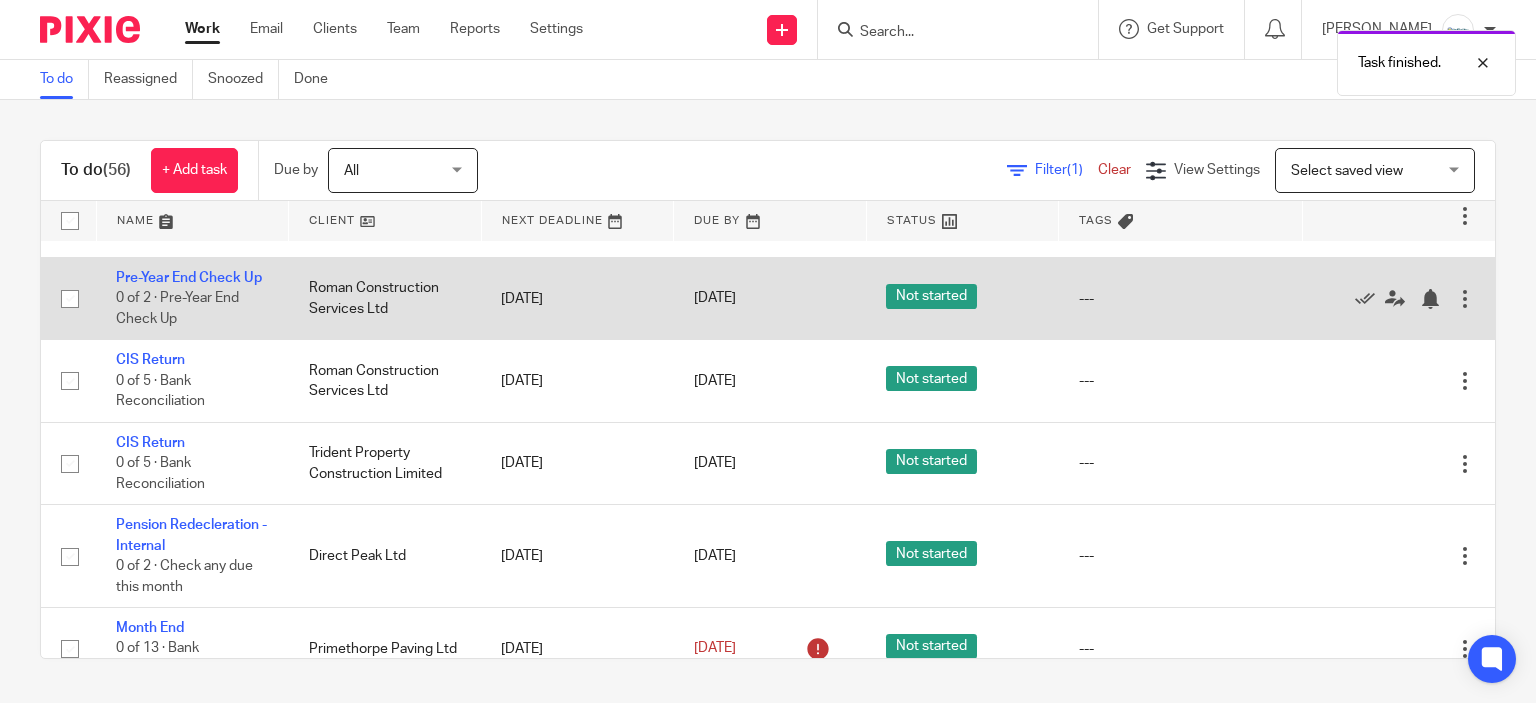 scroll, scrollTop: 100, scrollLeft: 0, axis: vertical 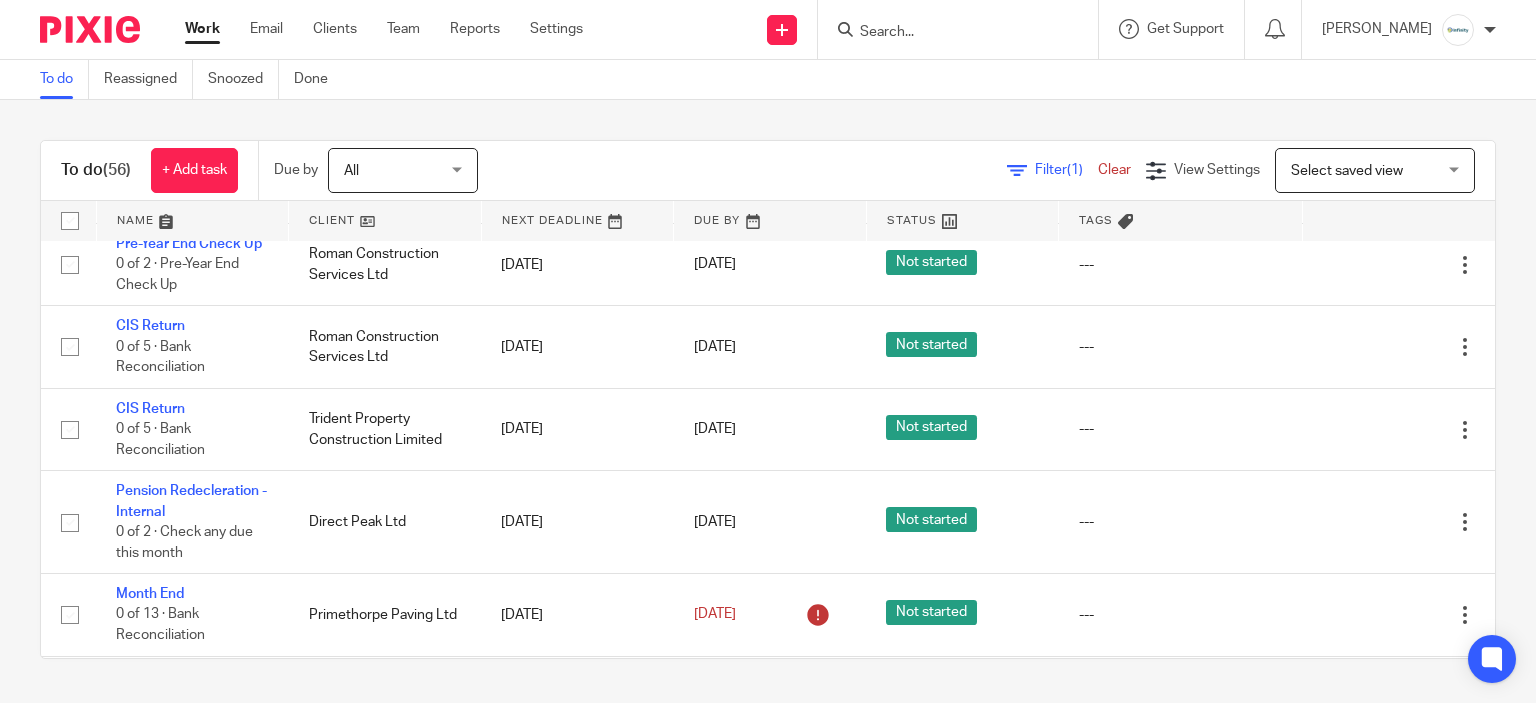 drag, startPoint x: 918, startPoint y: 45, endPoint x: 916, endPoint y: 27, distance: 18.110771 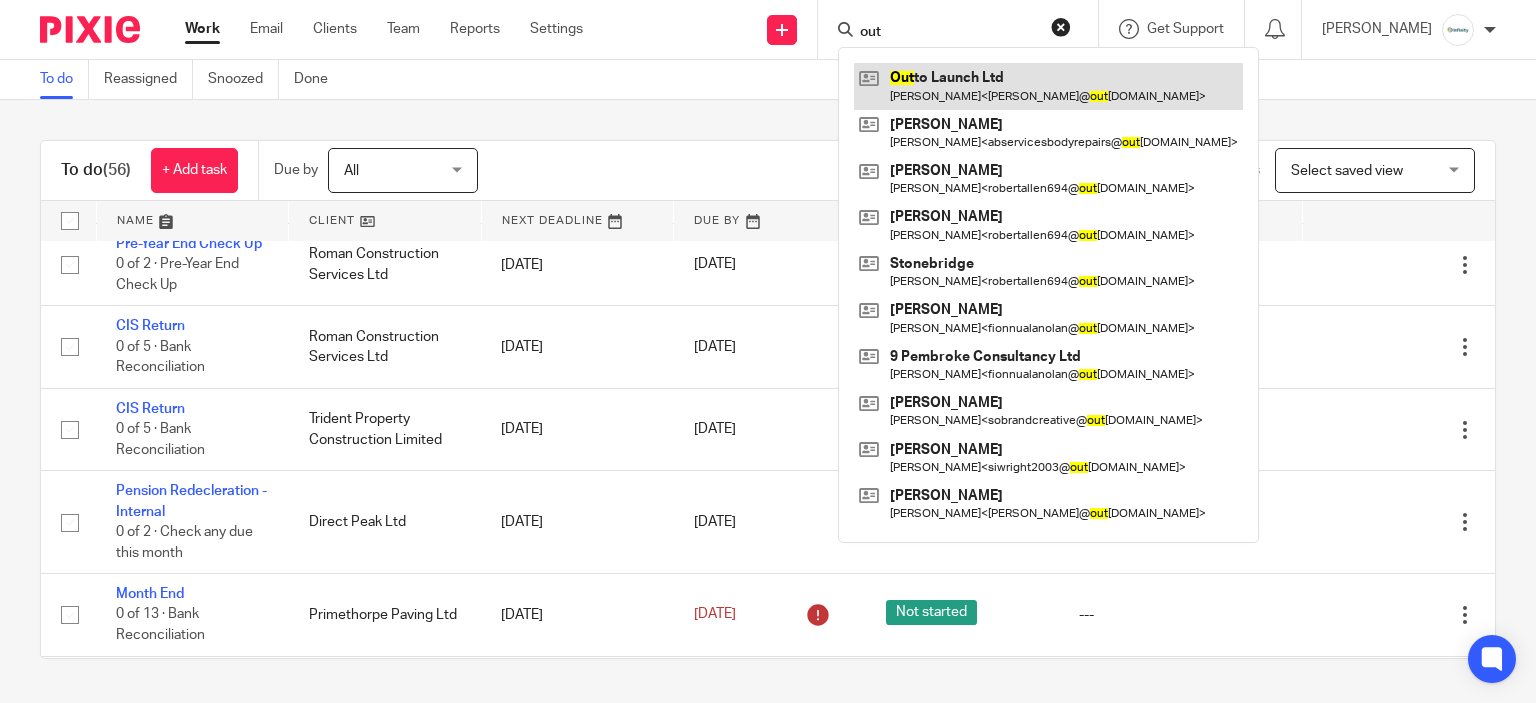 type on "out" 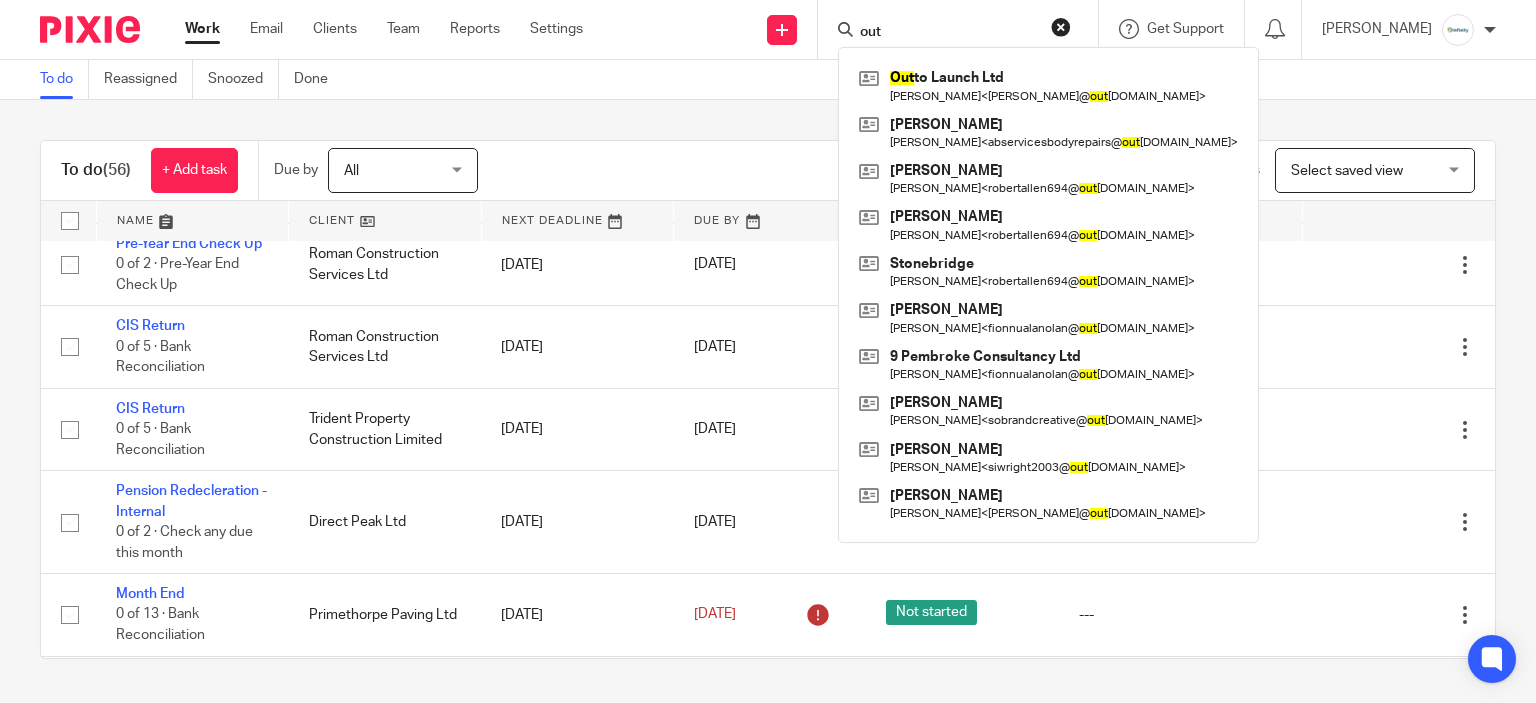 drag, startPoint x: 989, startPoint y: 29, endPoint x: 739, endPoint y: 47, distance: 250.64716 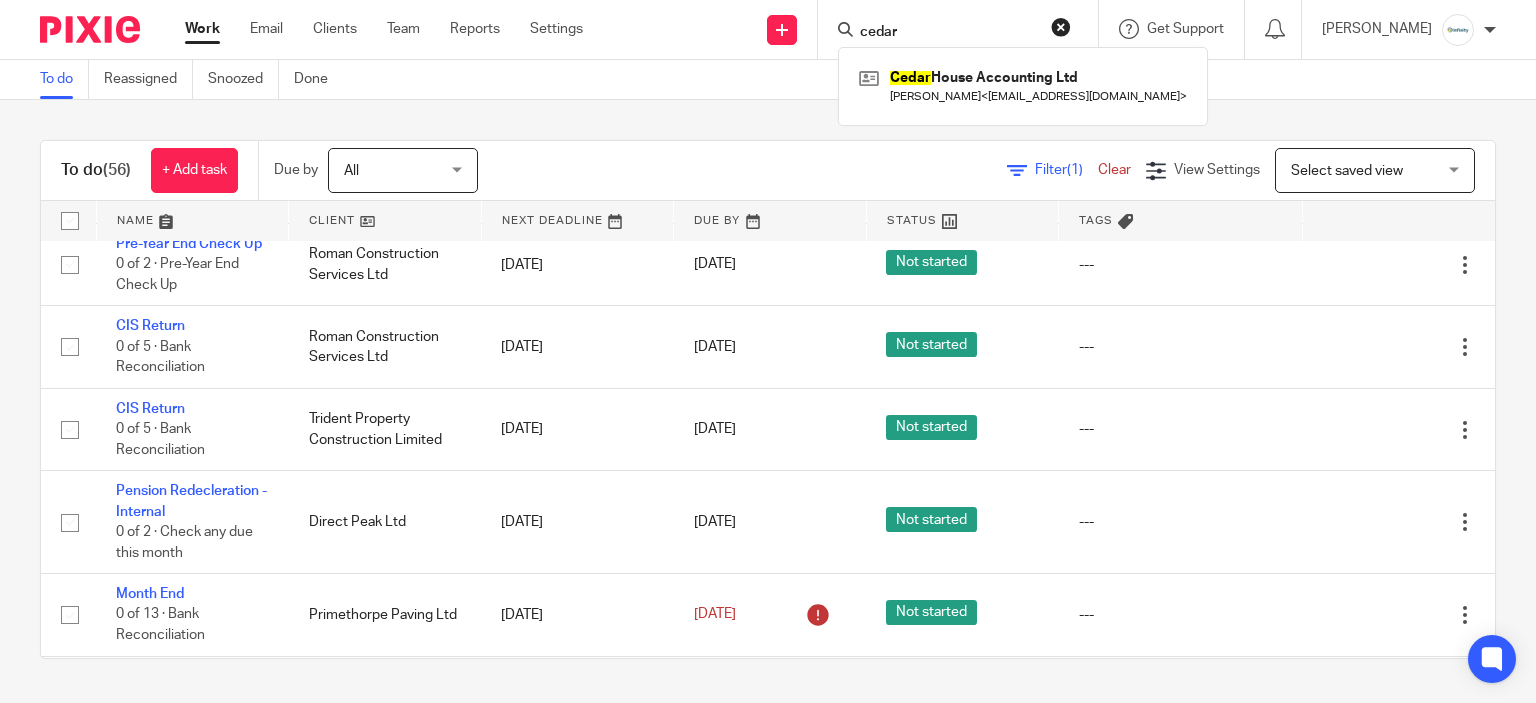 type on "cedar" 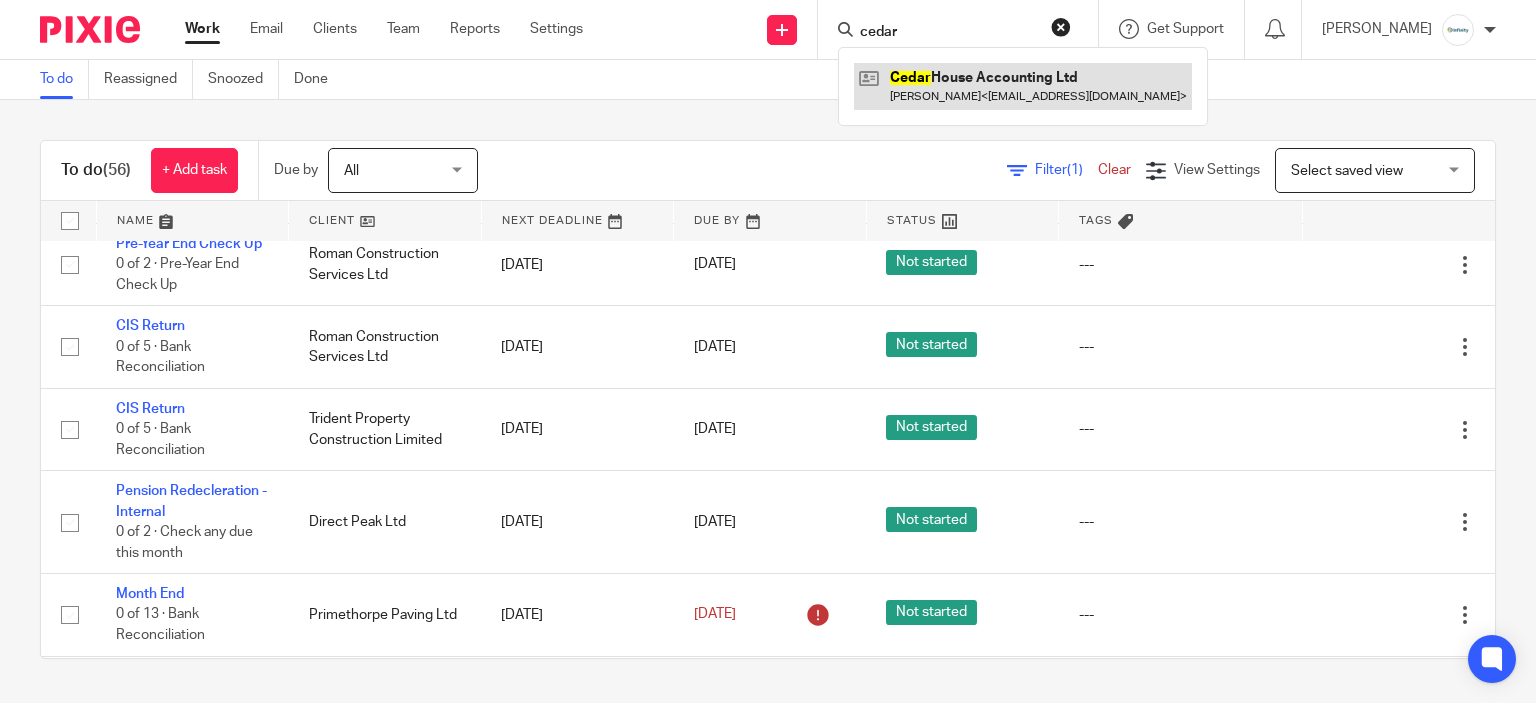 click at bounding box center [1023, 86] 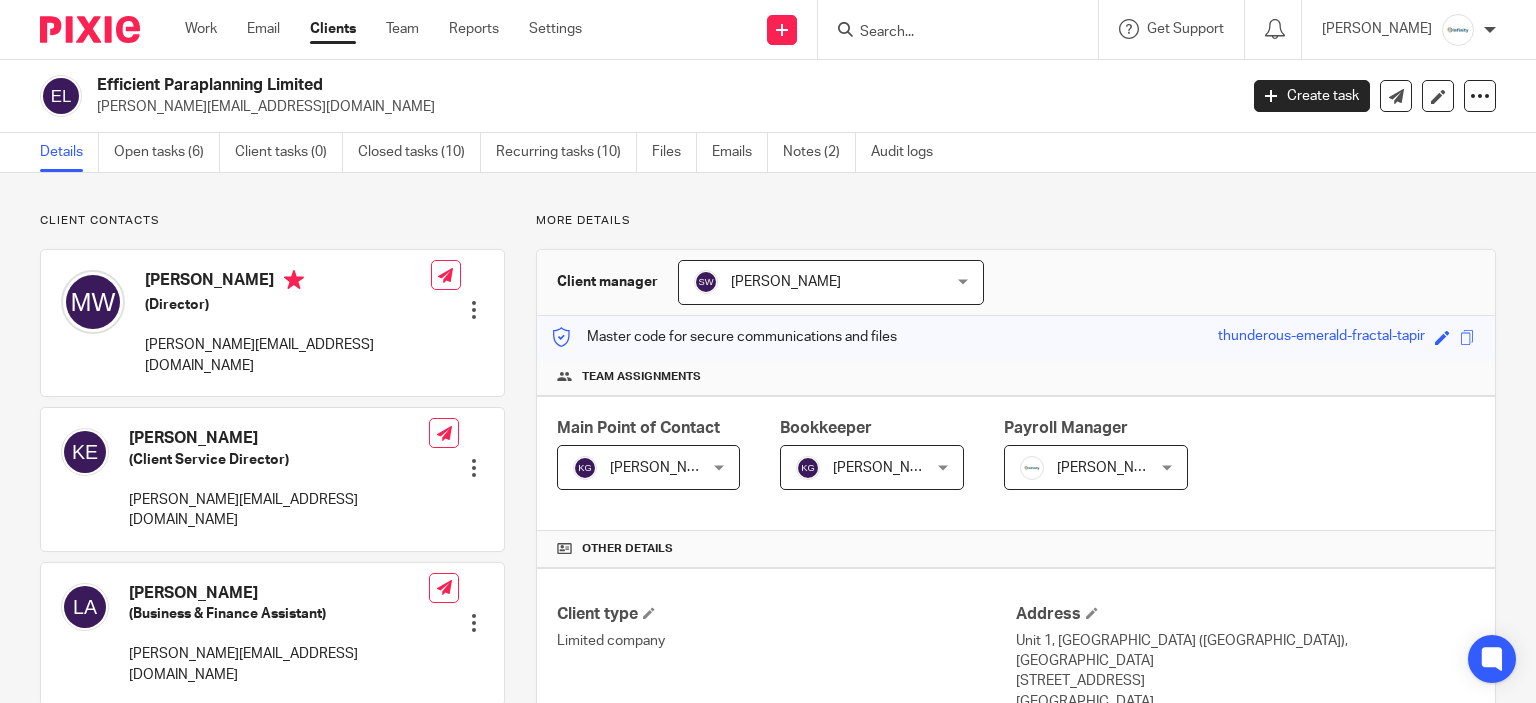 scroll, scrollTop: 0, scrollLeft: 0, axis: both 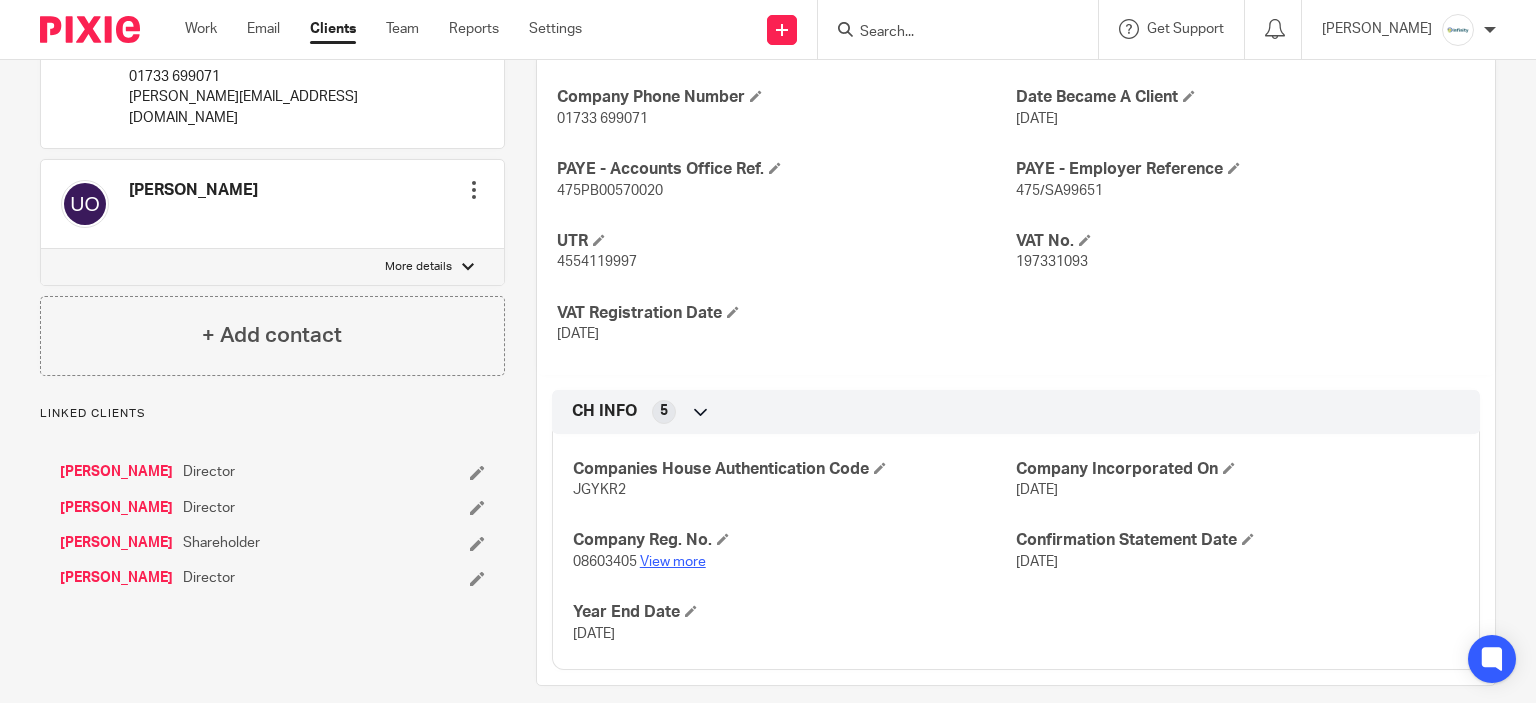 click on "08603405   View more" at bounding box center [794, 562] 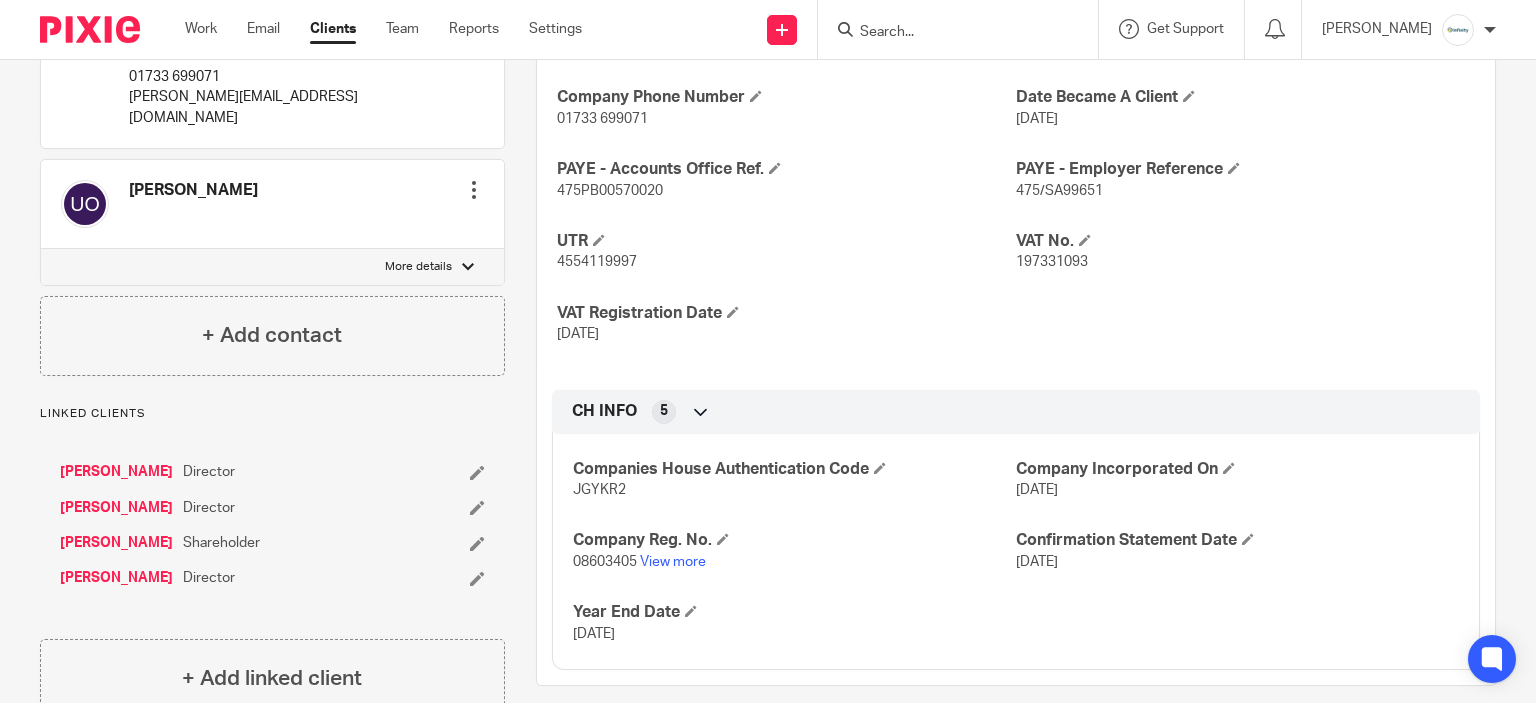 click on "4554119997" at bounding box center [786, 262] 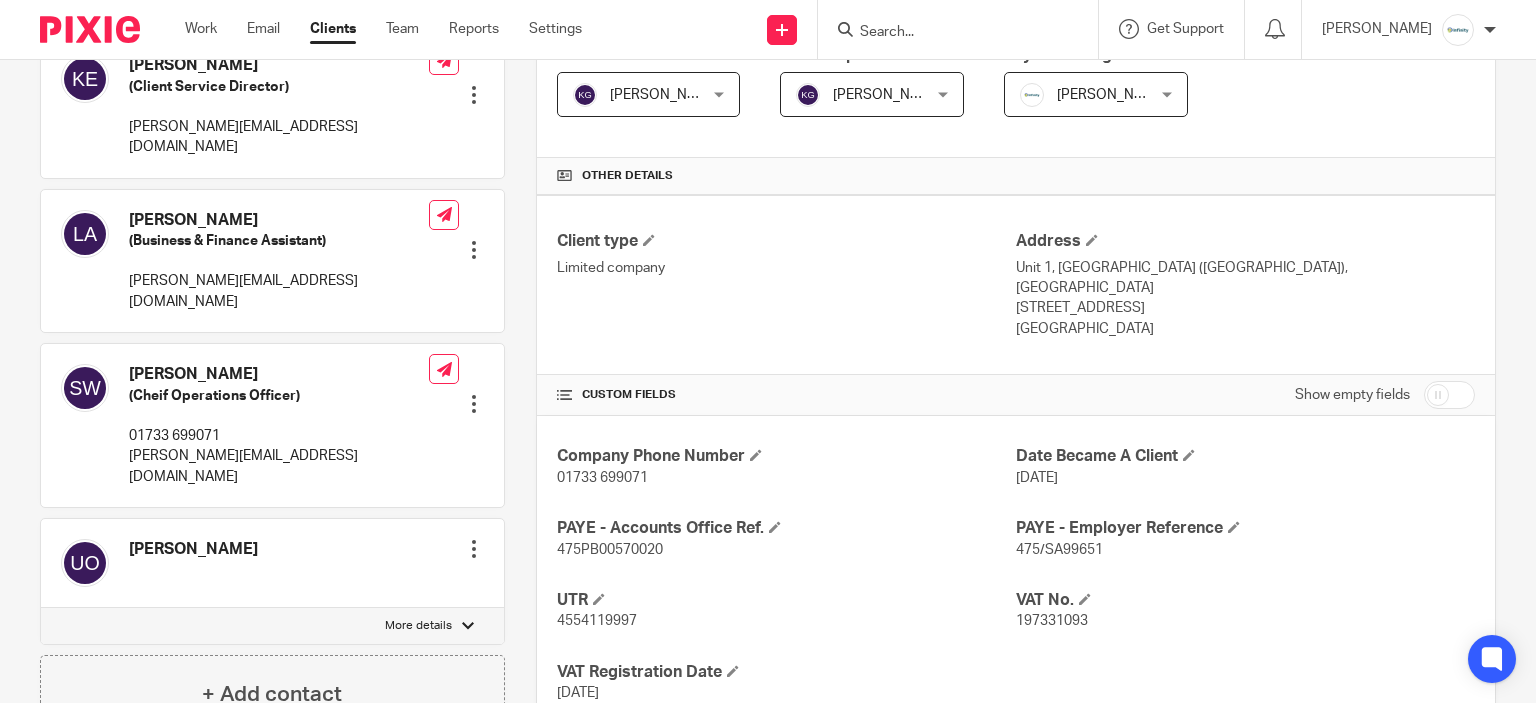 scroll, scrollTop: 0, scrollLeft: 0, axis: both 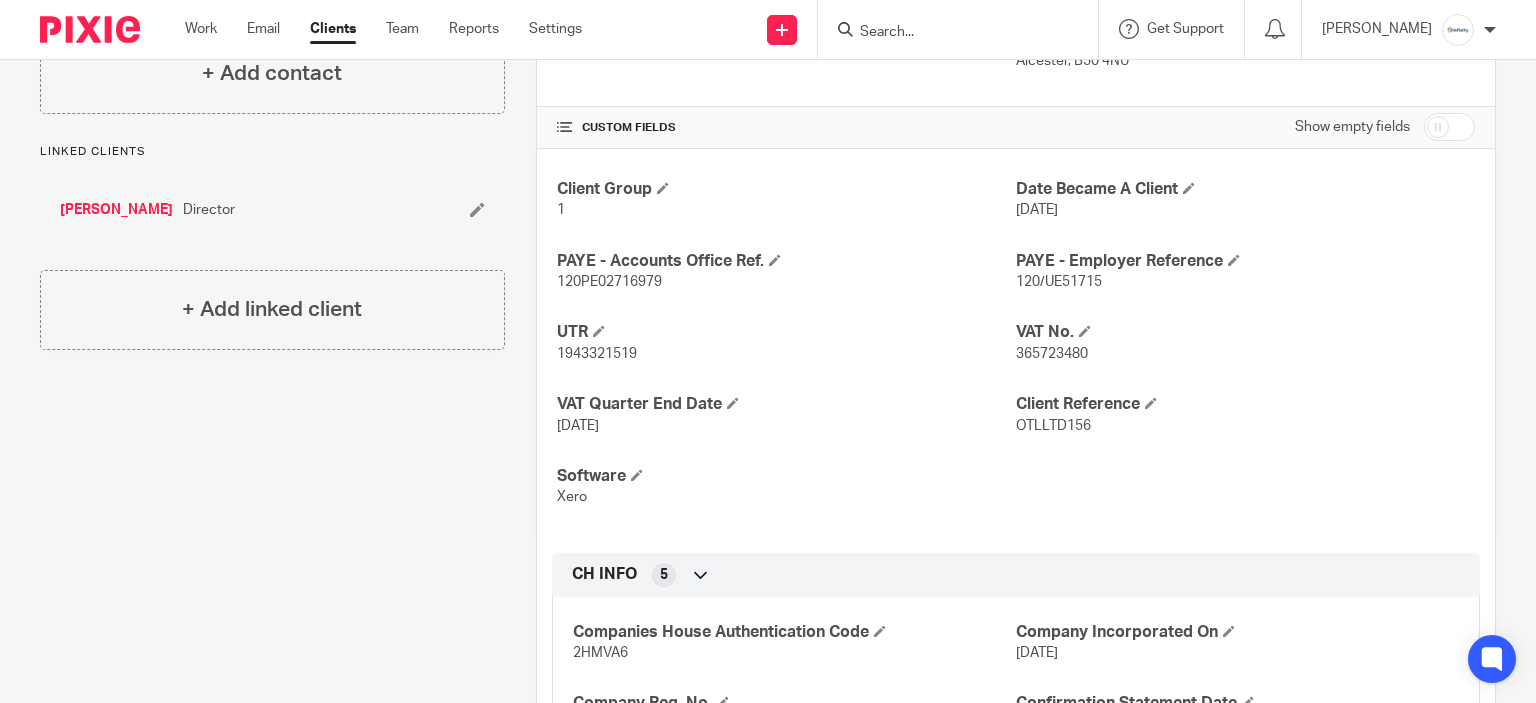 click on "120PE02716979" at bounding box center (786, 282) 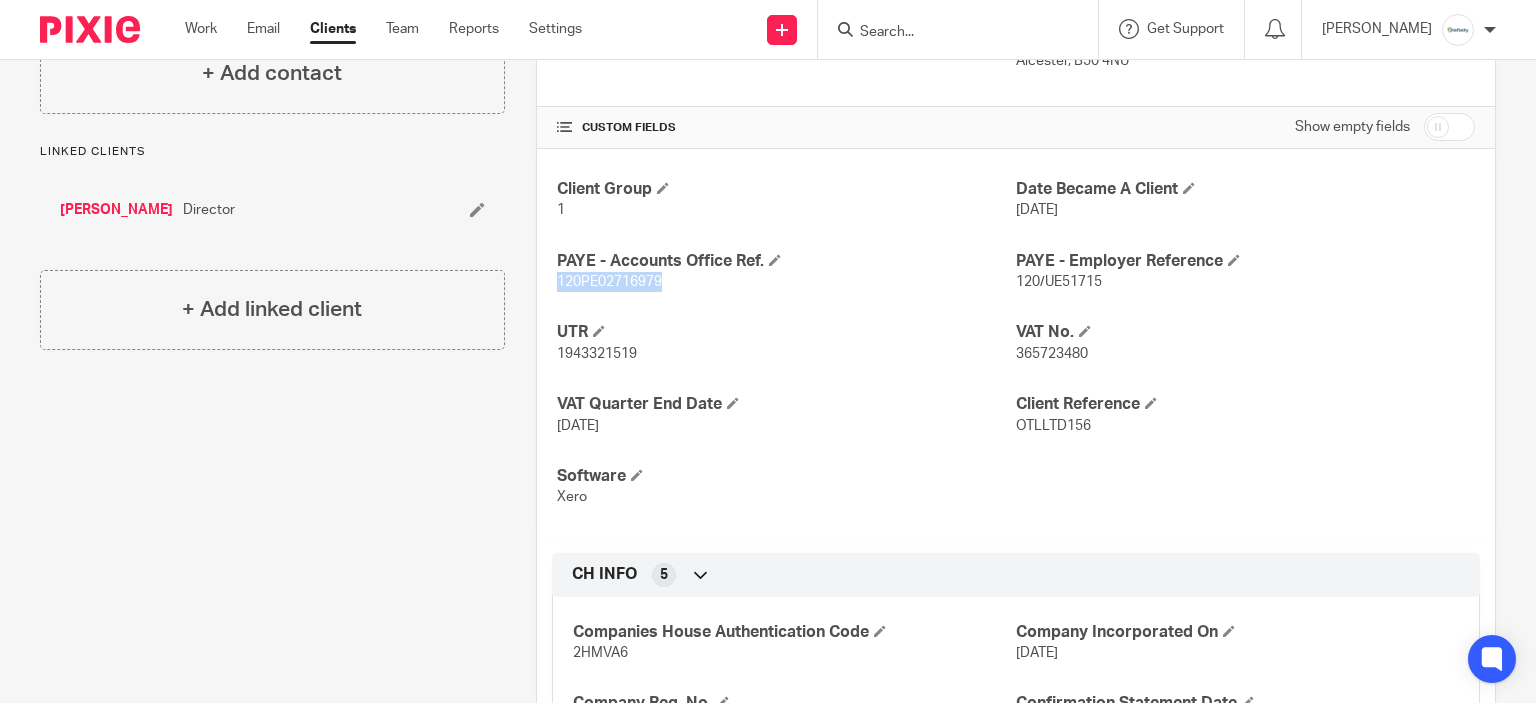click on "120PE02716979" at bounding box center [609, 282] 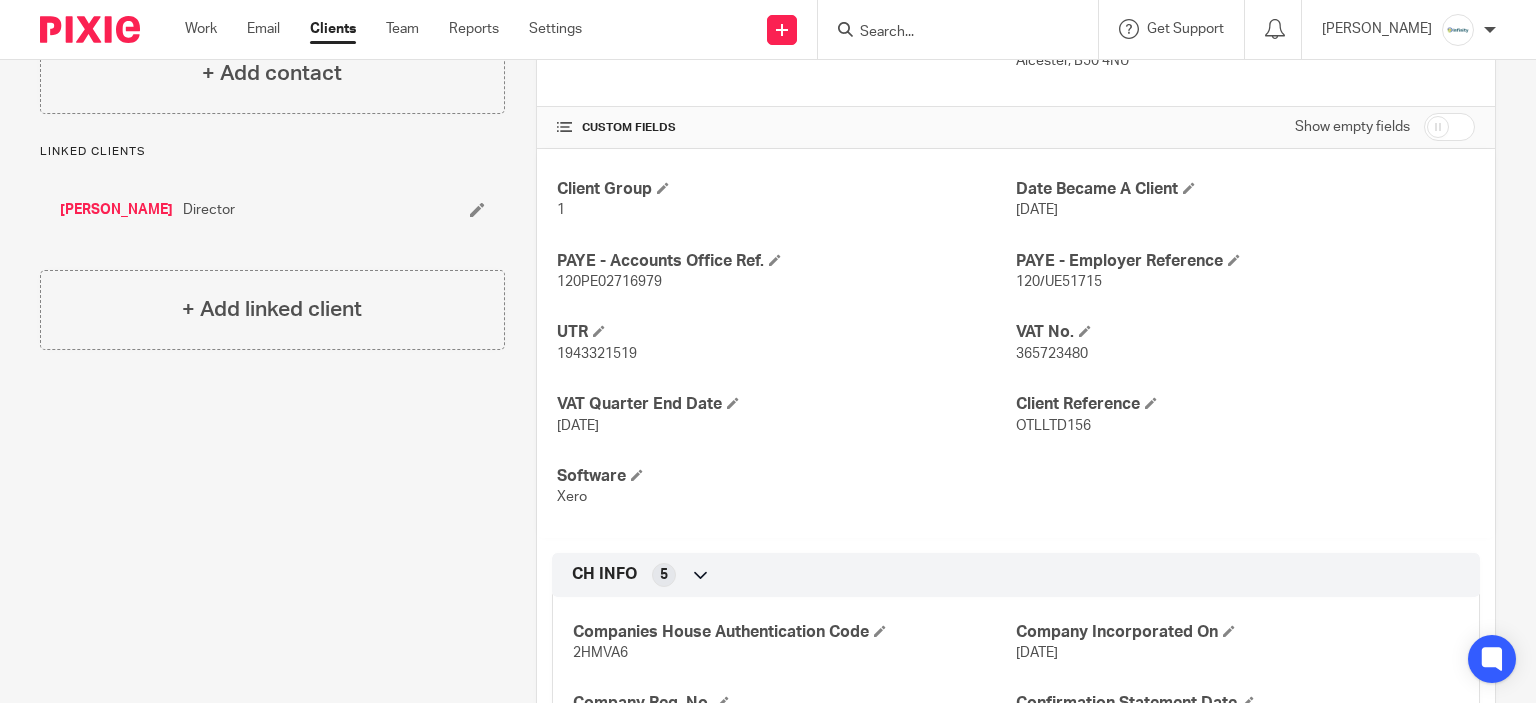 click on "1943321519" at bounding box center [786, 354] 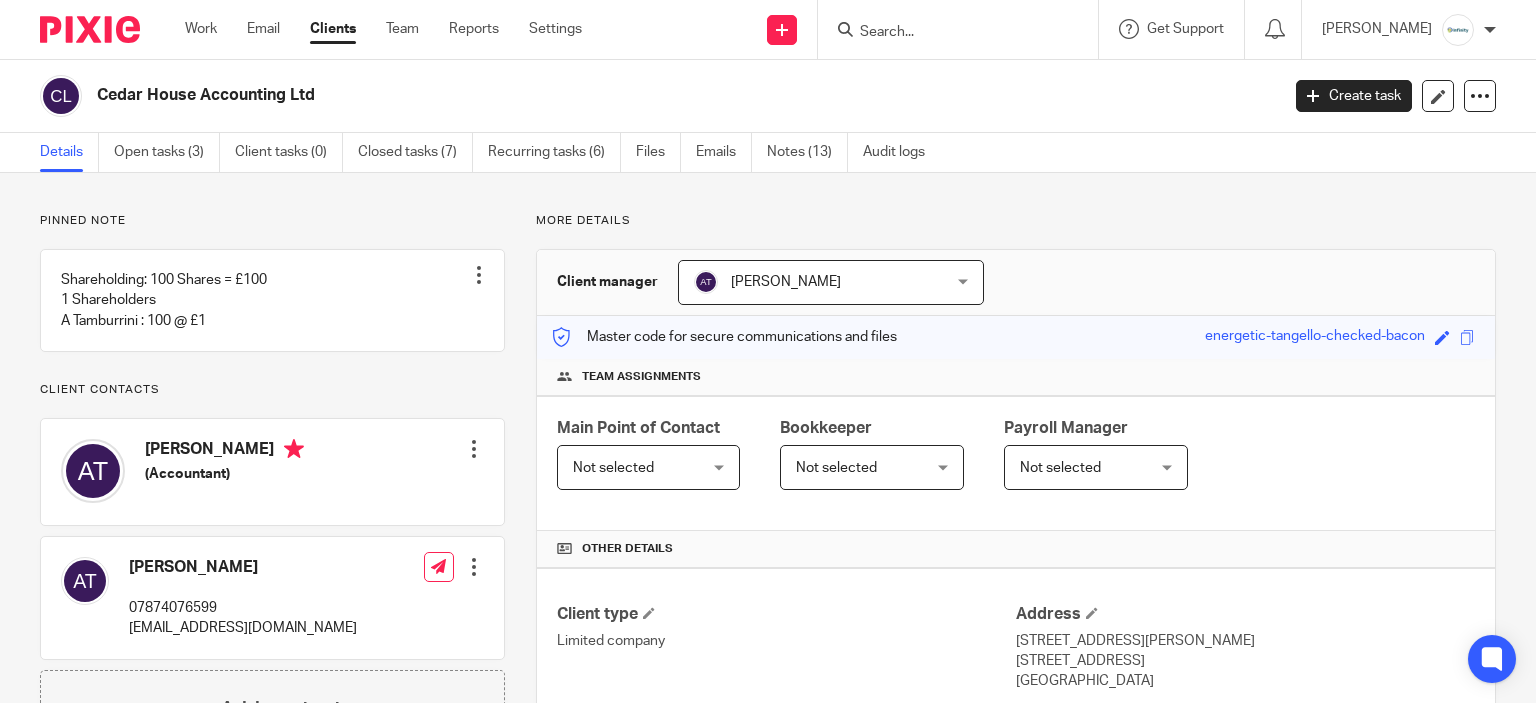 scroll, scrollTop: 0, scrollLeft: 0, axis: both 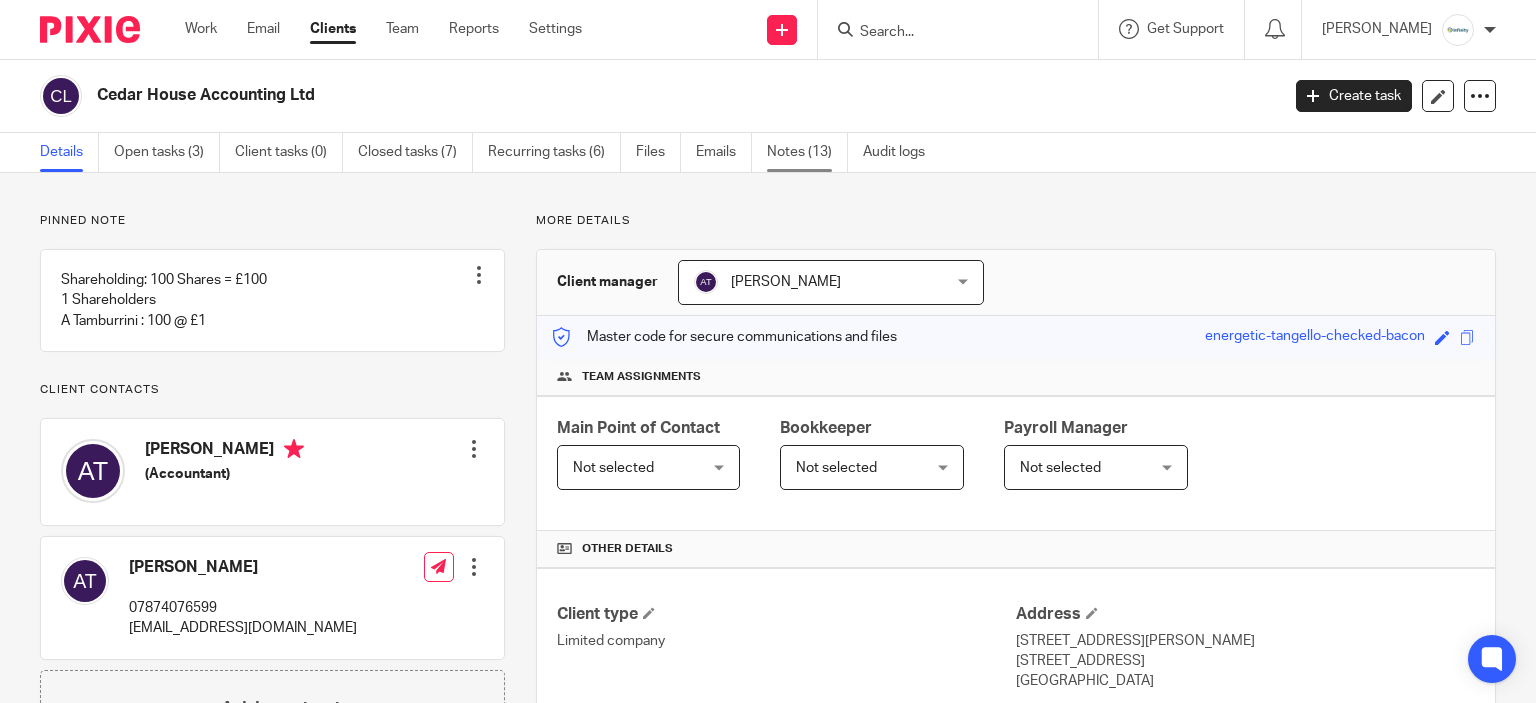 click on "Notes (13)" at bounding box center (807, 152) 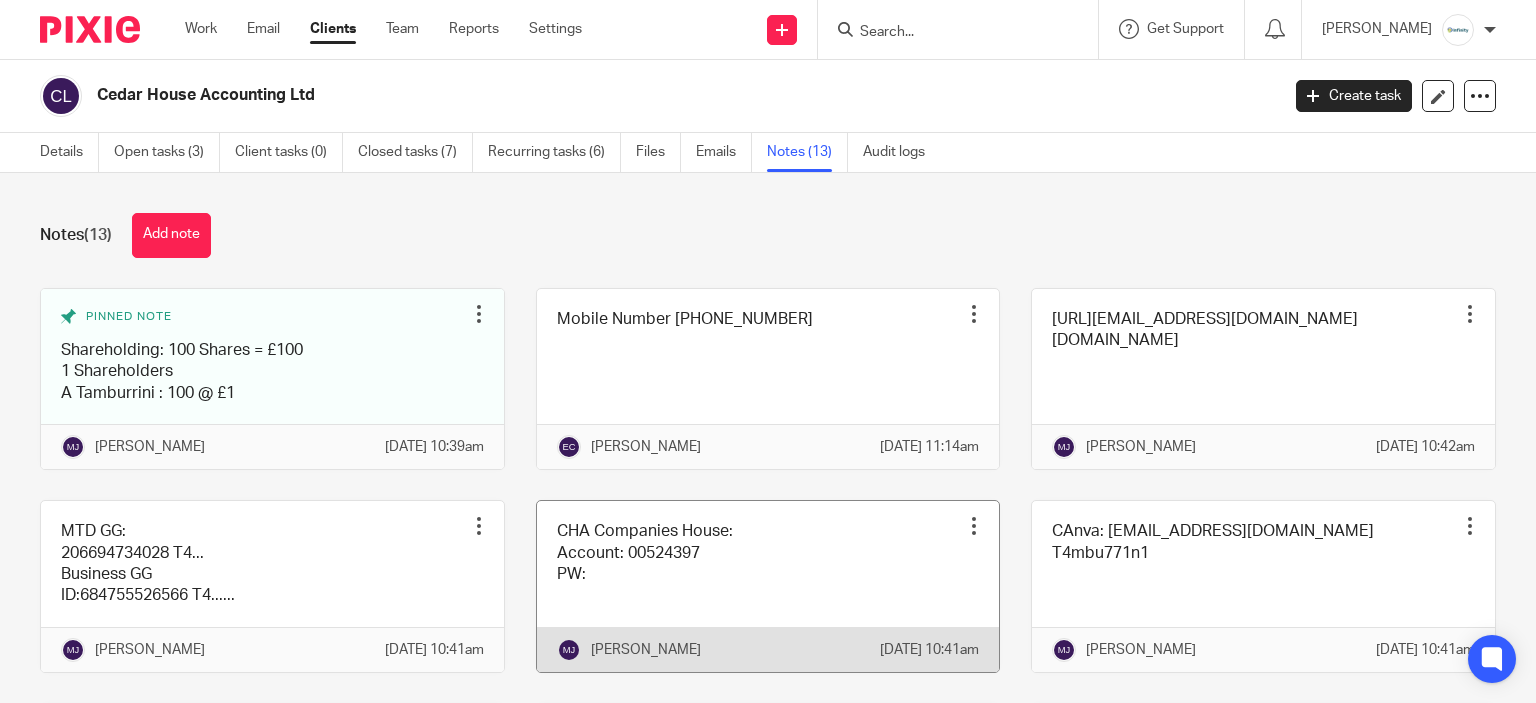 scroll, scrollTop: 0, scrollLeft: 0, axis: both 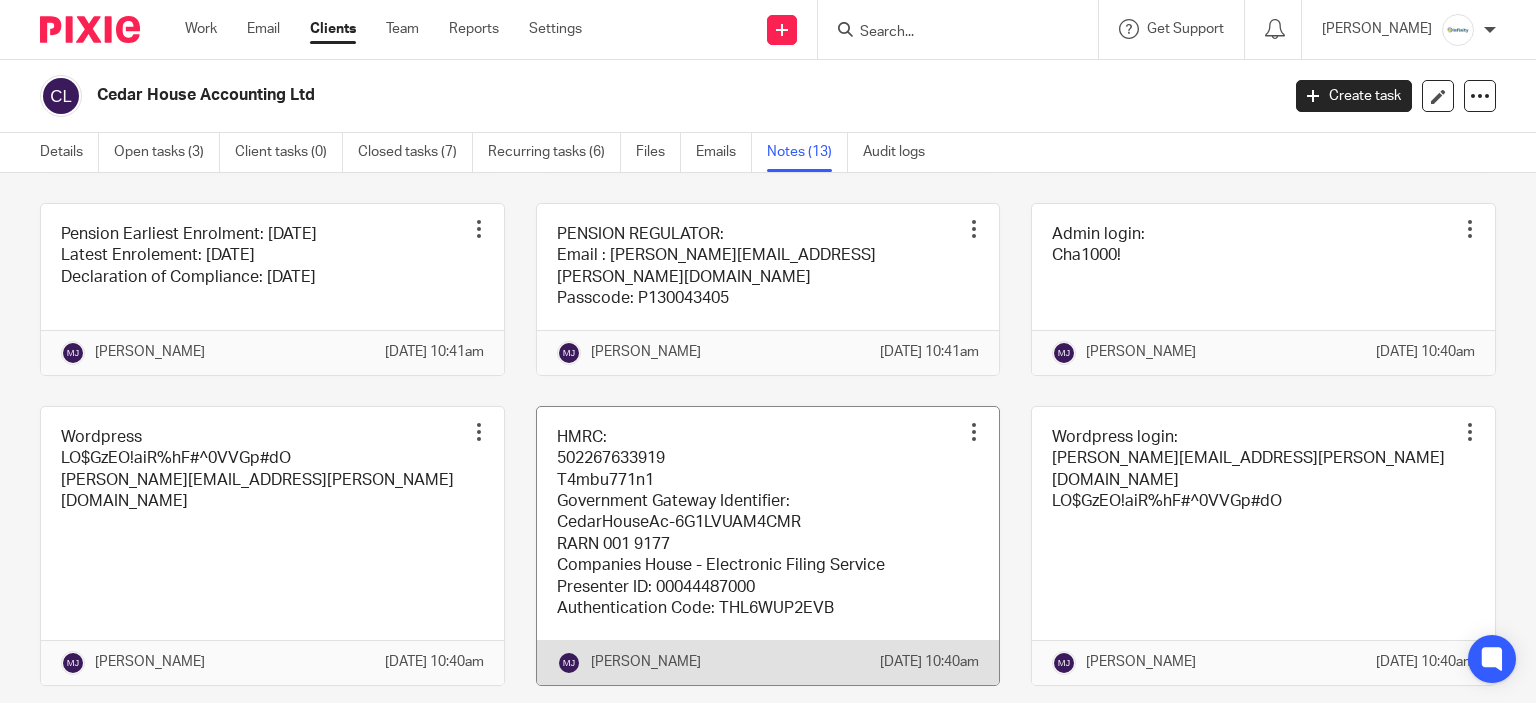 click at bounding box center [768, 546] 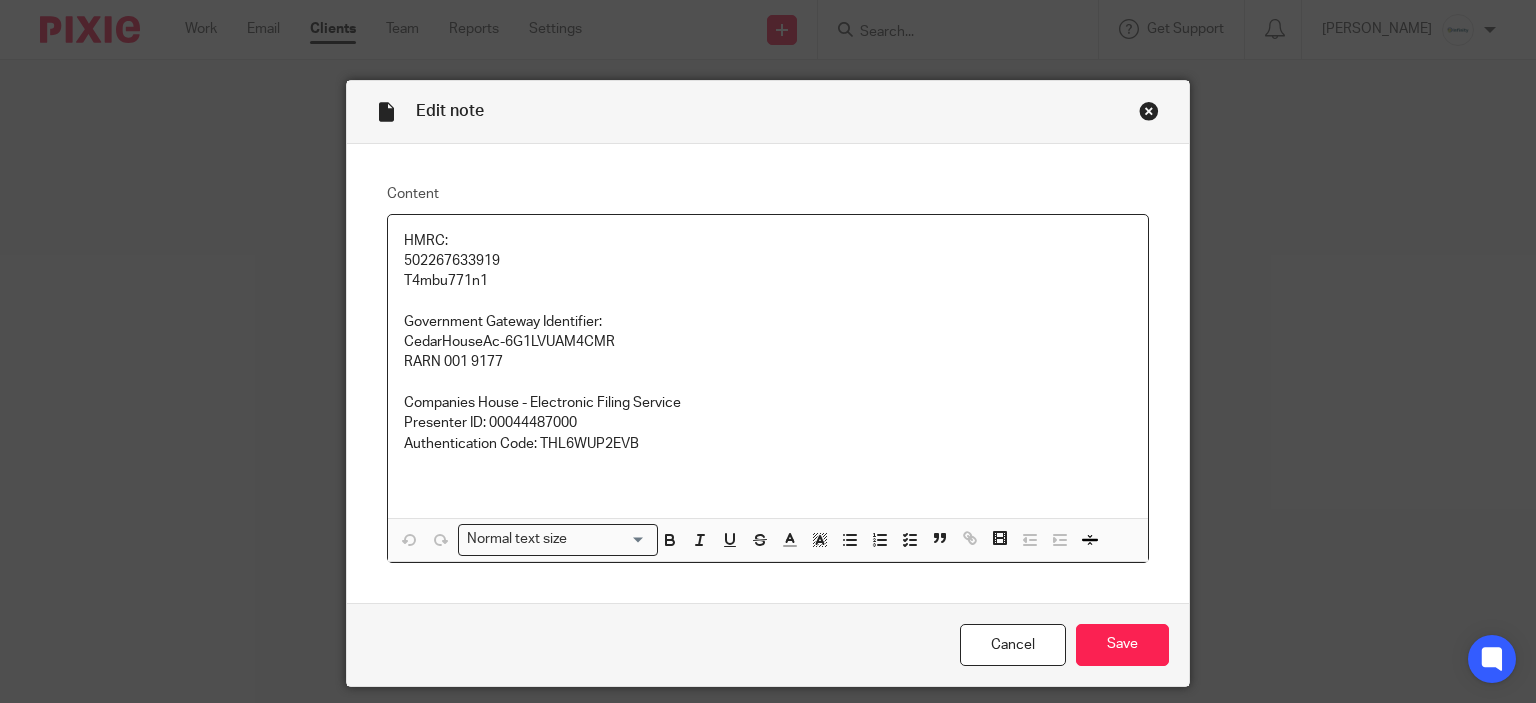 scroll, scrollTop: 0, scrollLeft: 0, axis: both 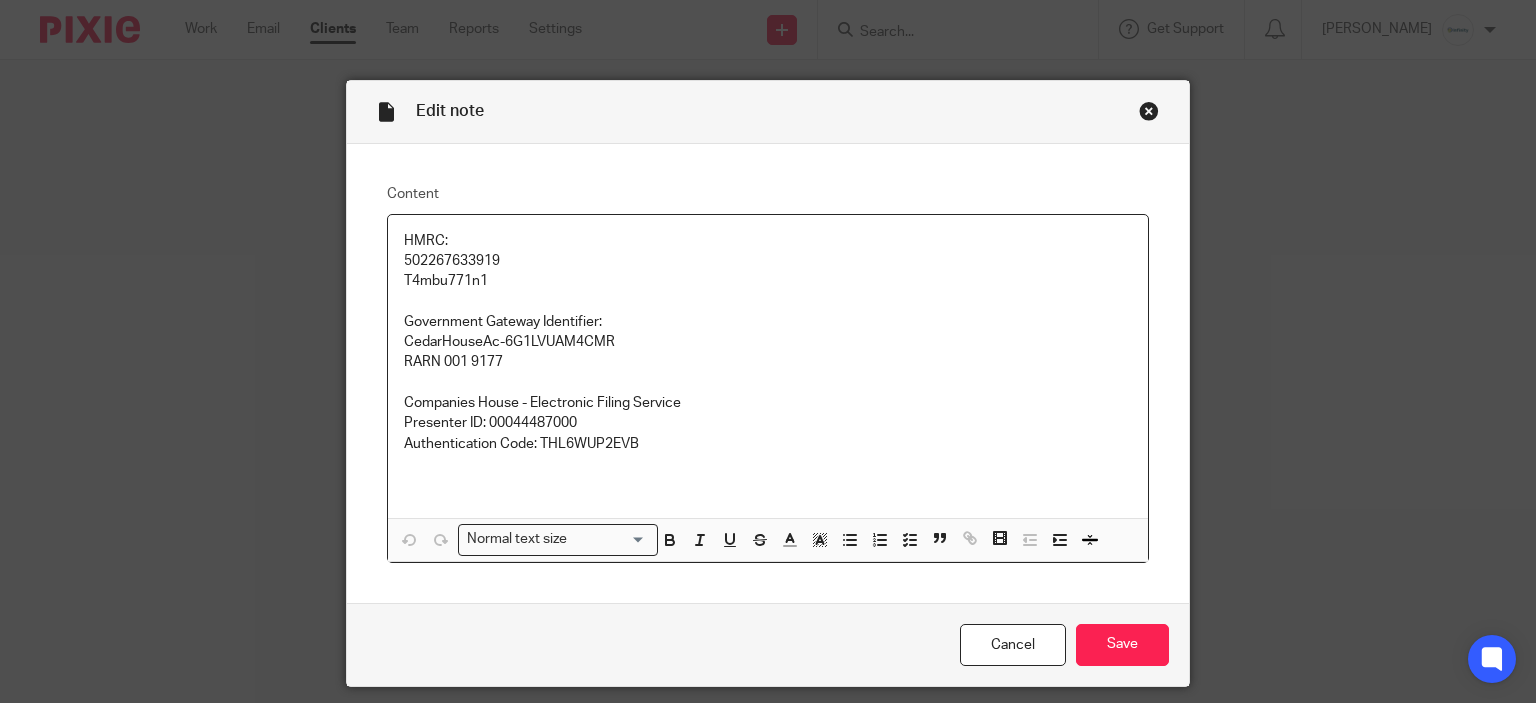 click on "502267633919  T4mbu771n1" at bounding box center [768, 271] 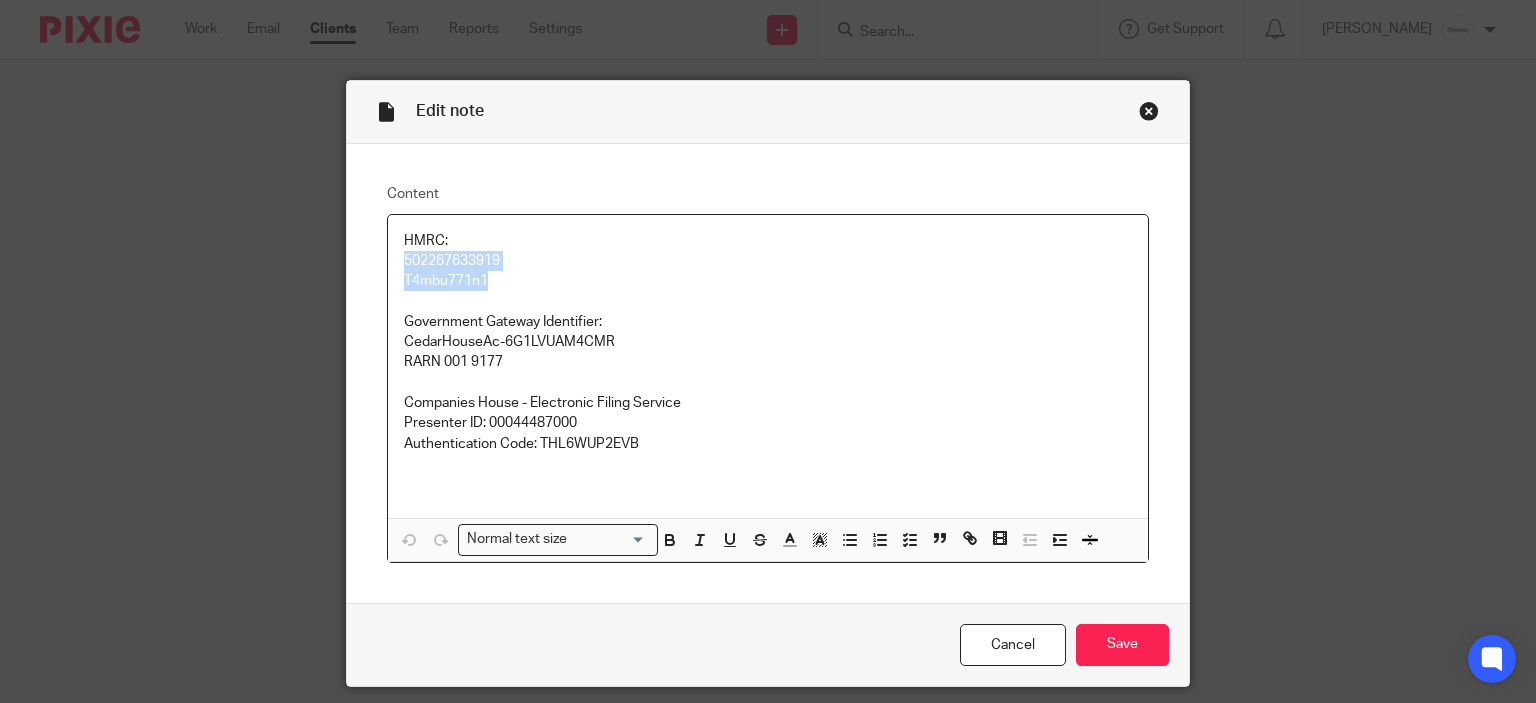 click on "502267633919  T4mbu771n1" at bounding box center (768, 271) 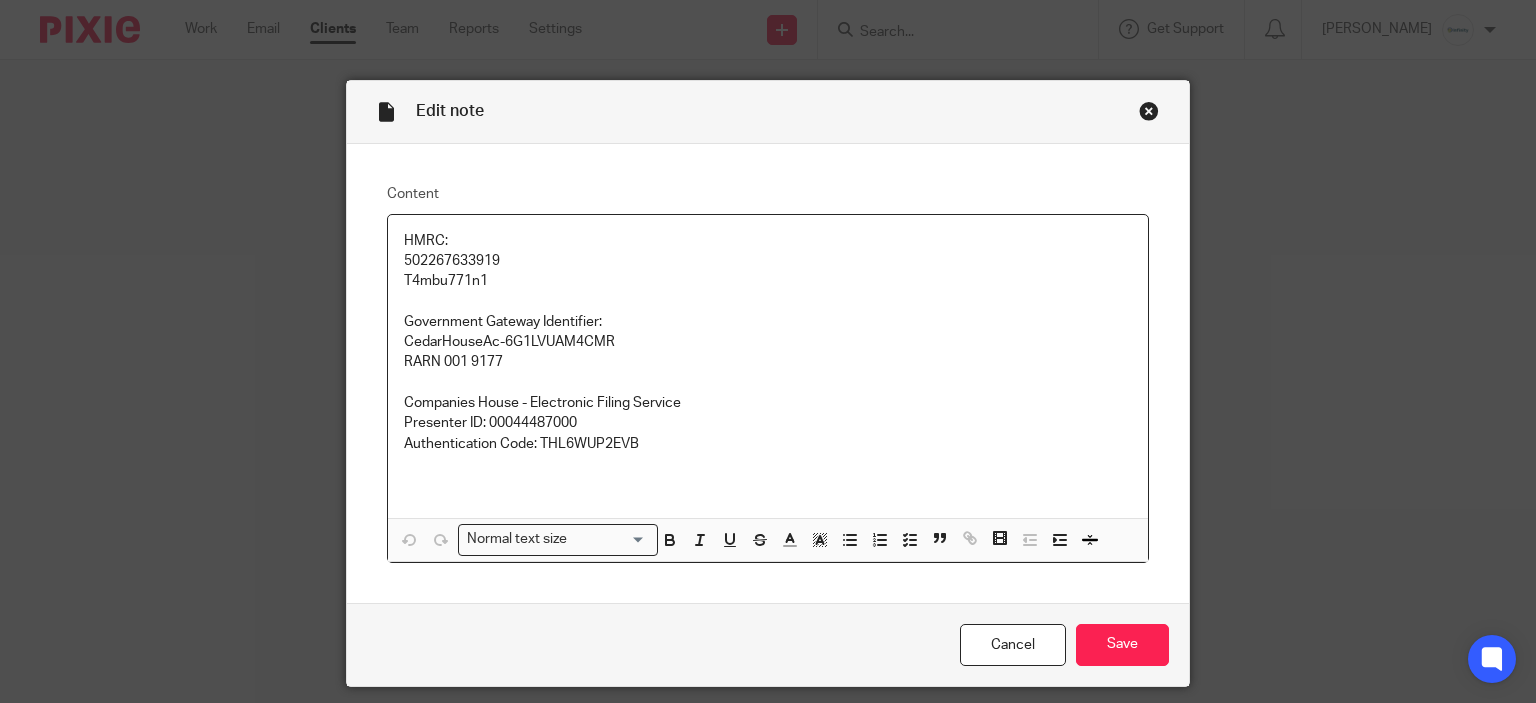 click on "HMRC:" at bounding box center (768, 241) 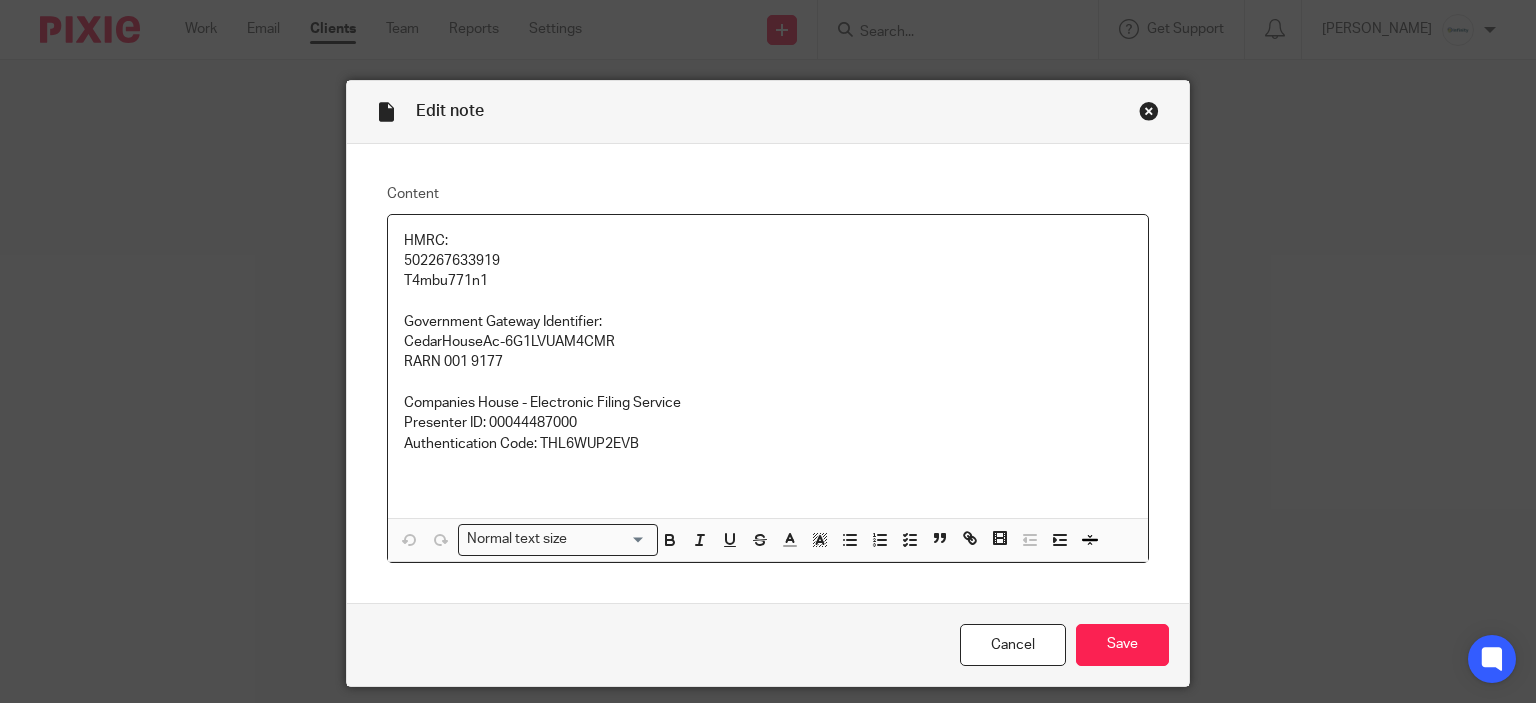 click on "HMRC:" at bounding box center (768, 241) 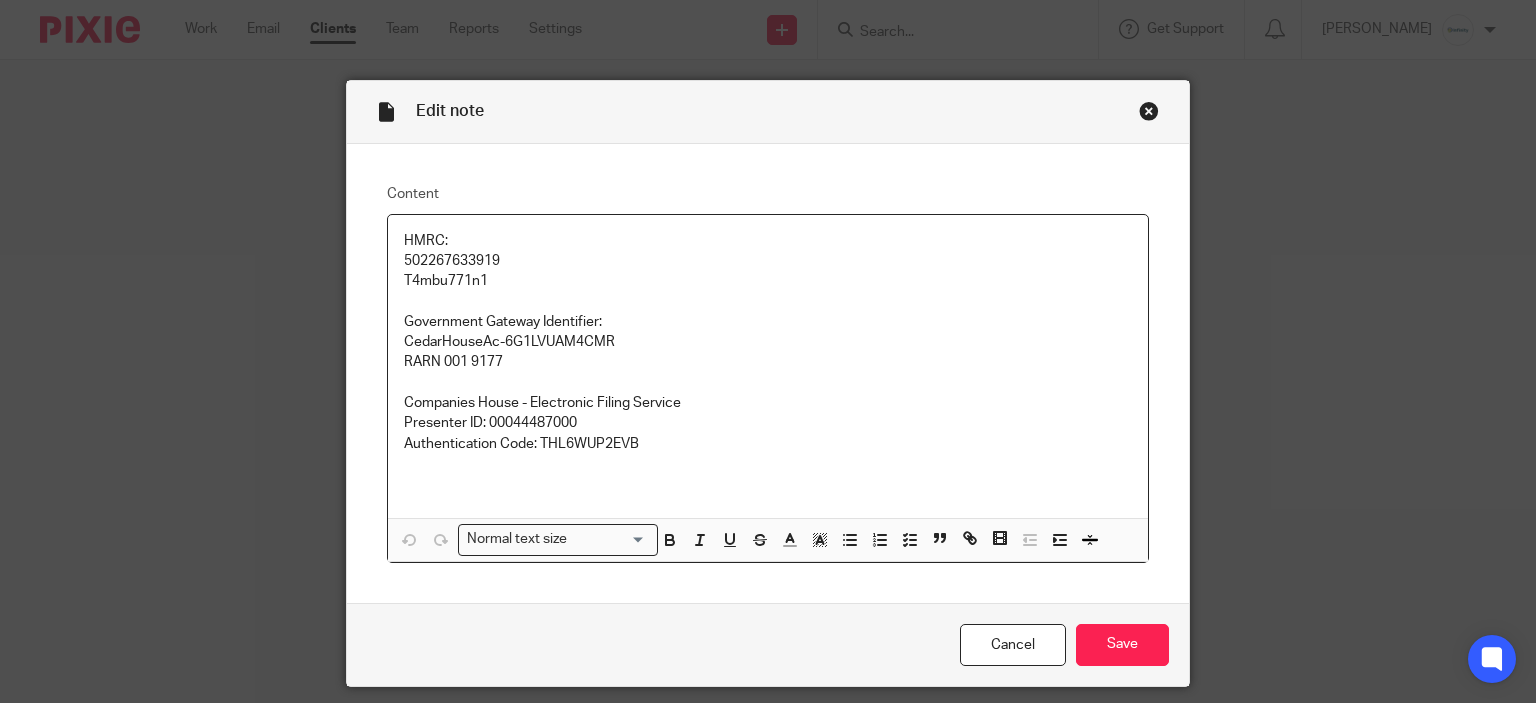click on "502267633919  T4mbu771n1" at bounding box center [768, 271] 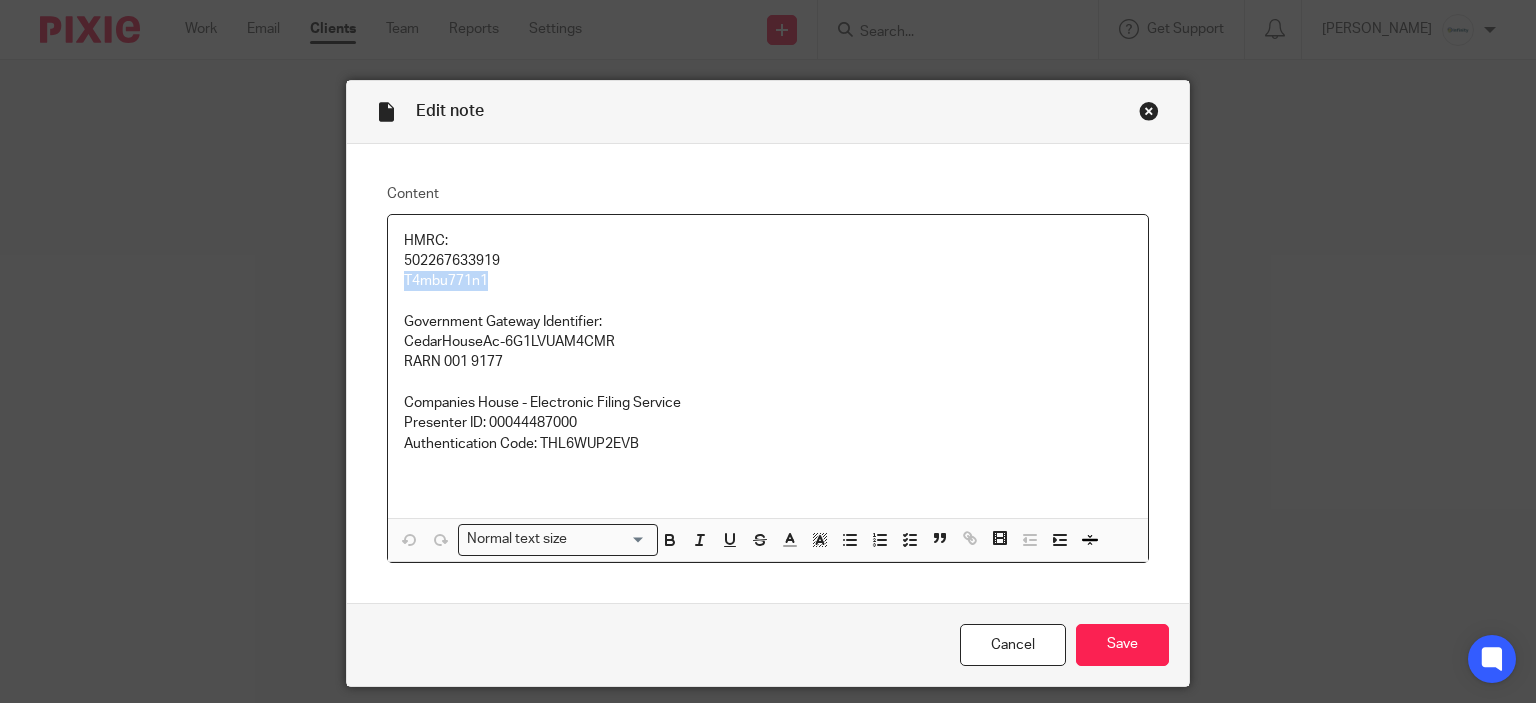 click on "502267633919  T4mbu771n1" at bounding box center (768, 271) 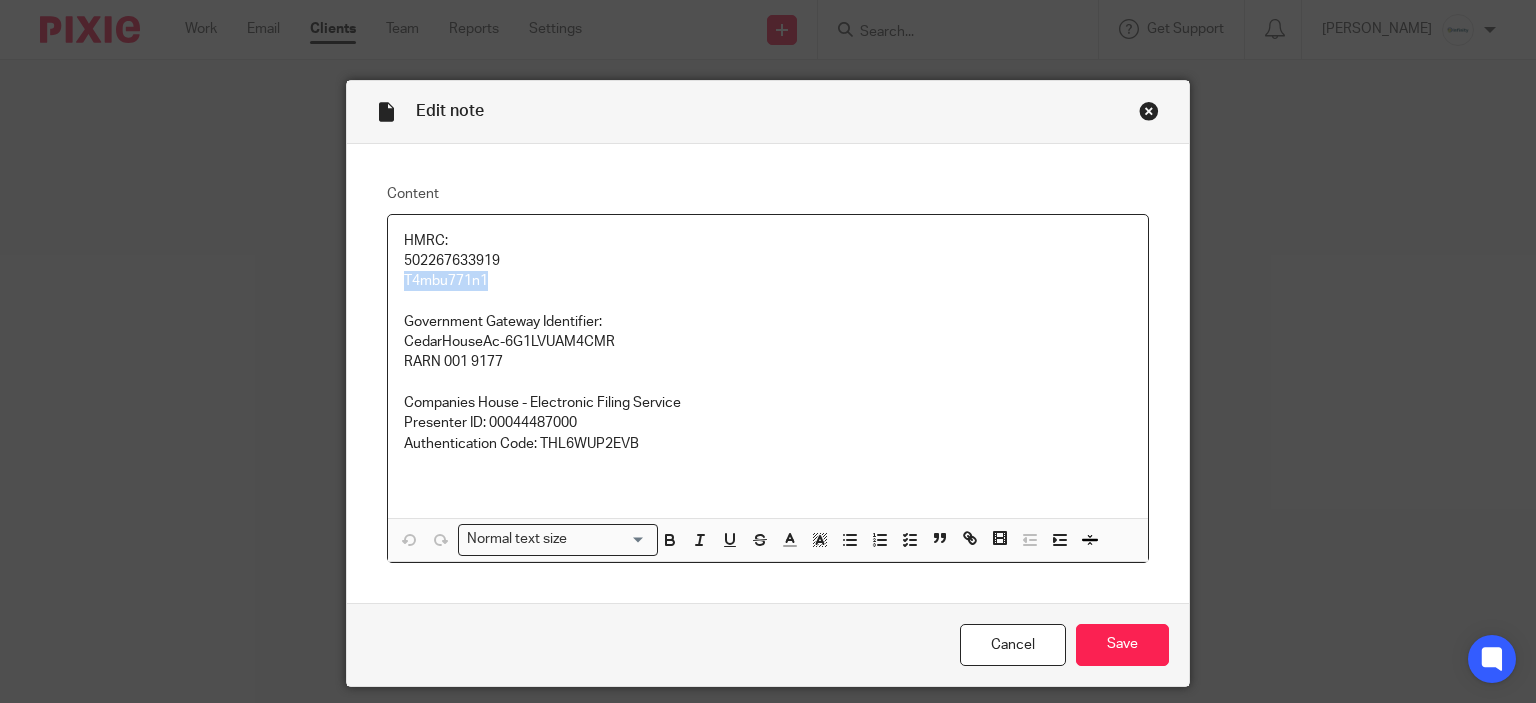 copy on "T4mbu771n1" 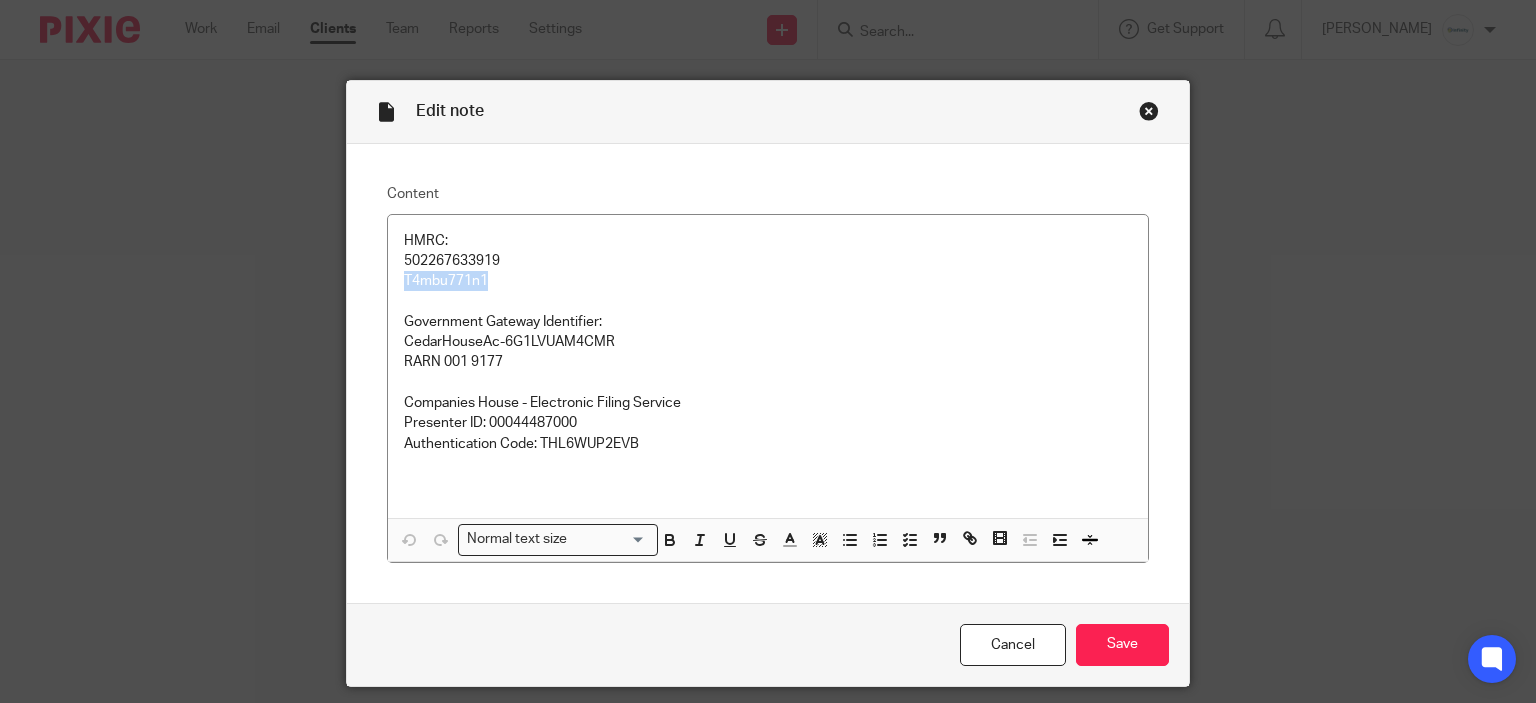 click at bounding box center [1149, 111] 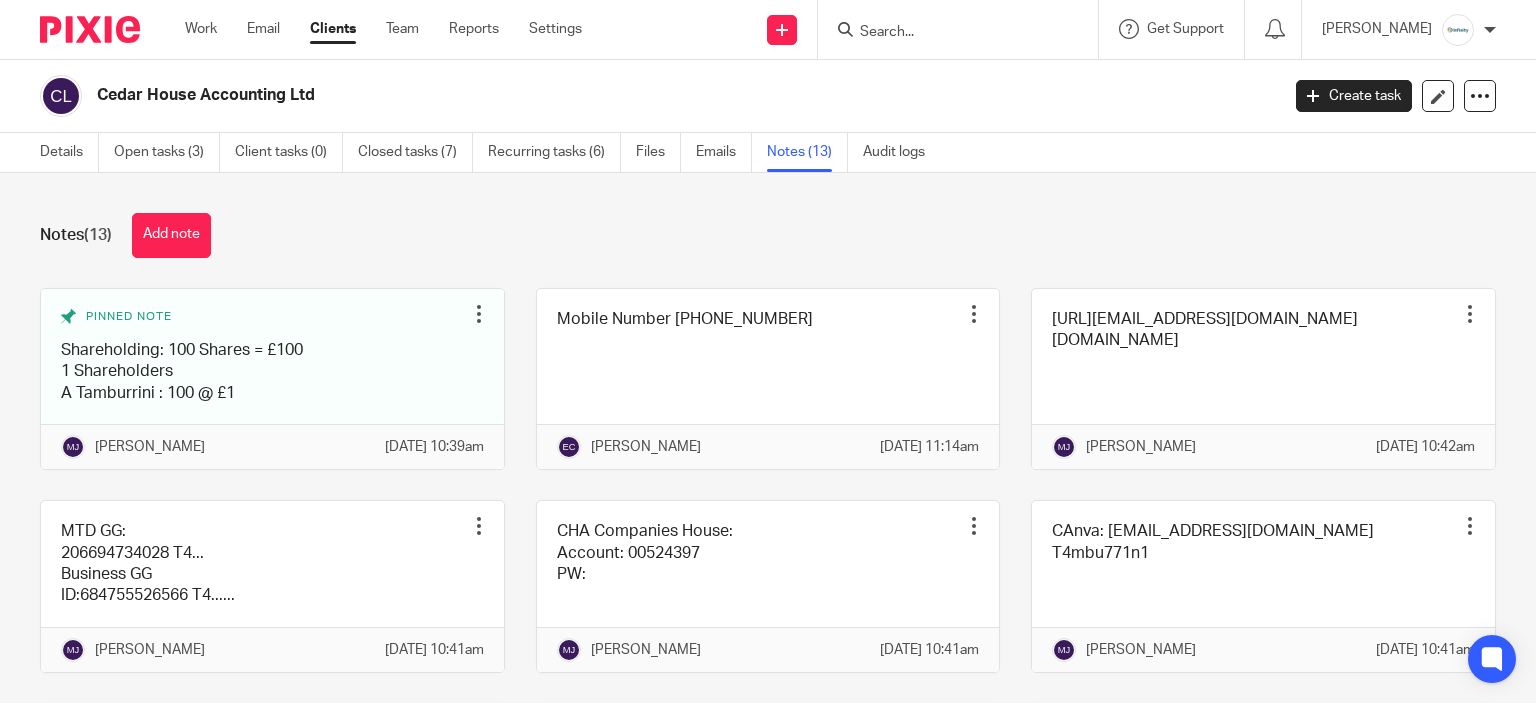 scroll, scrollTop: 0, scrollLeft: 0, axis: both 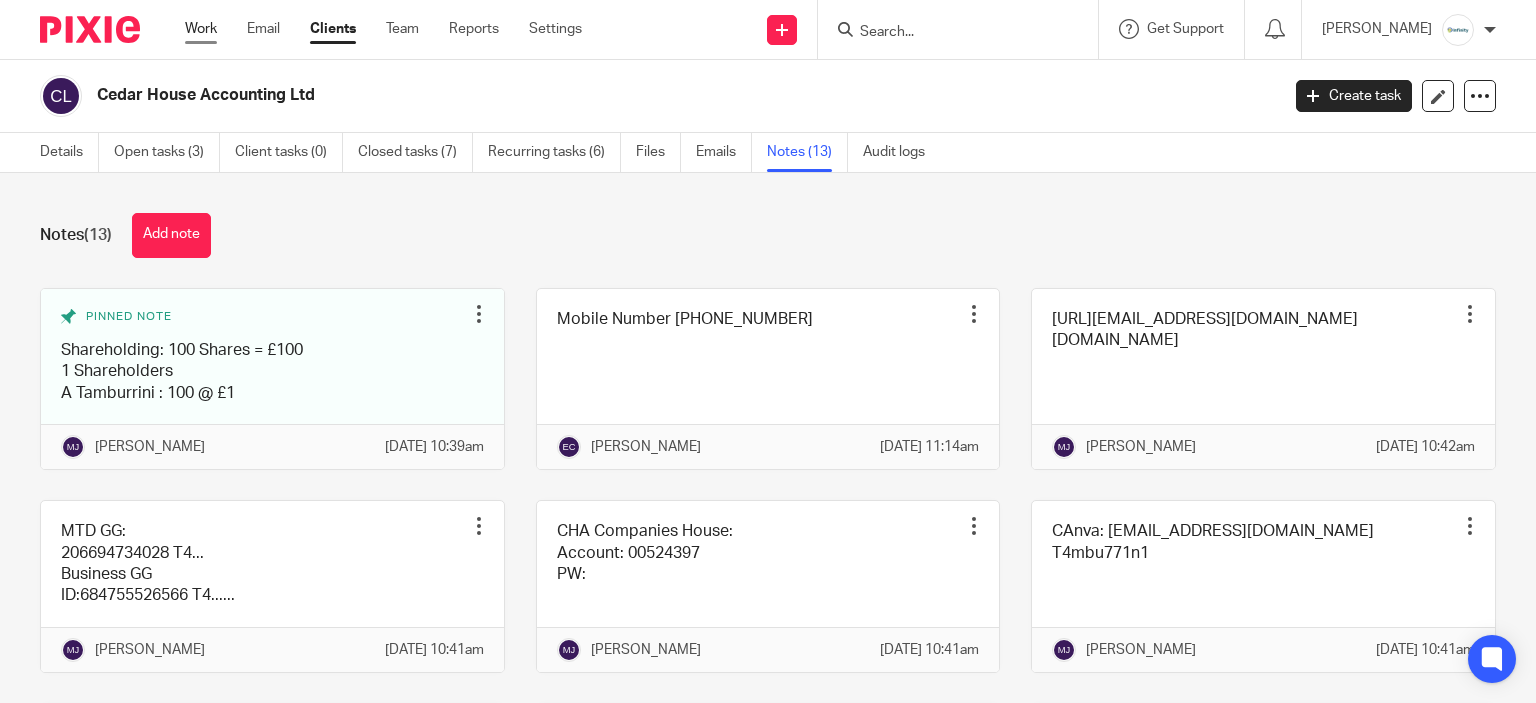 click on "Work
Email
Clients
Team
Reports
Settings
Work
Email
Clients
Team
Reports
Settings" at bounding box center [388, 29] 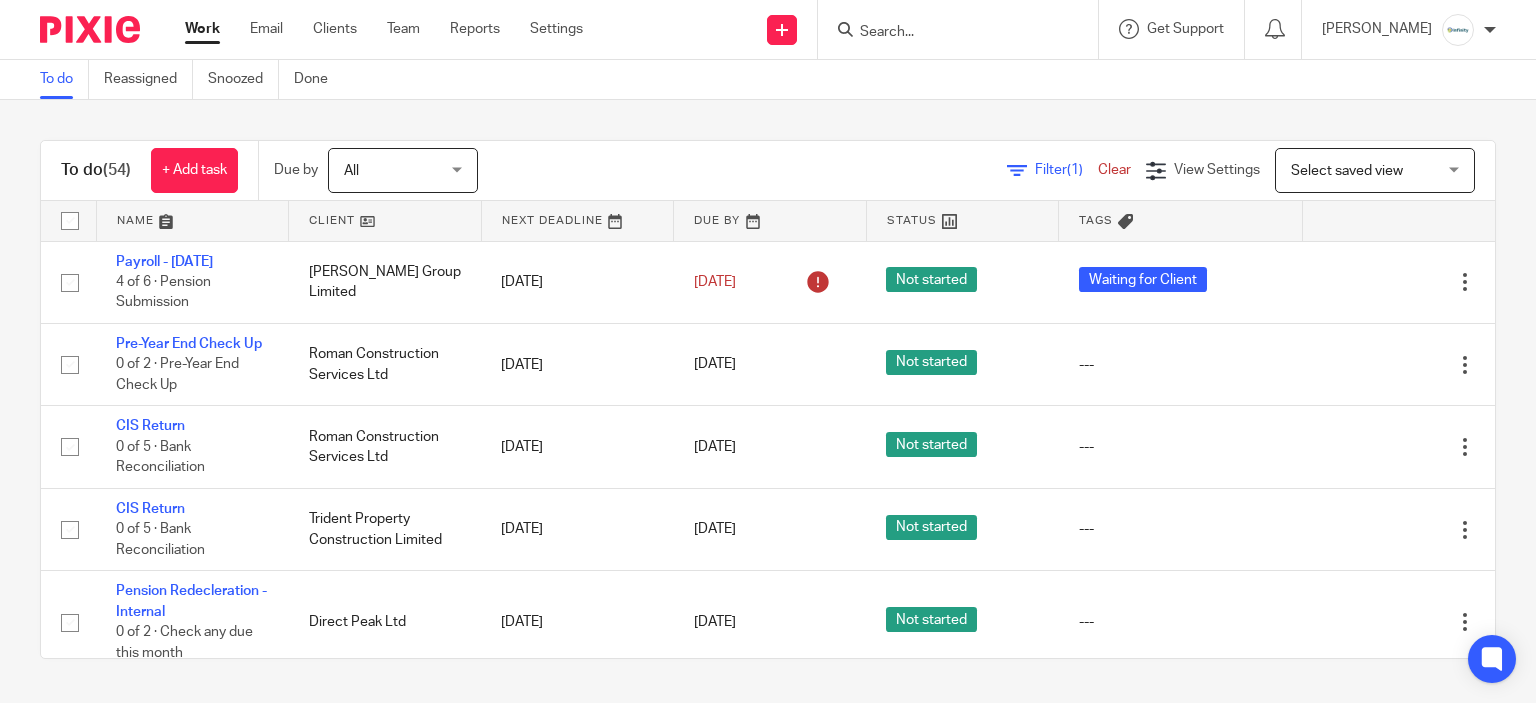 scroll, scrollTop: 0, scrollLeft: 0, axis: both 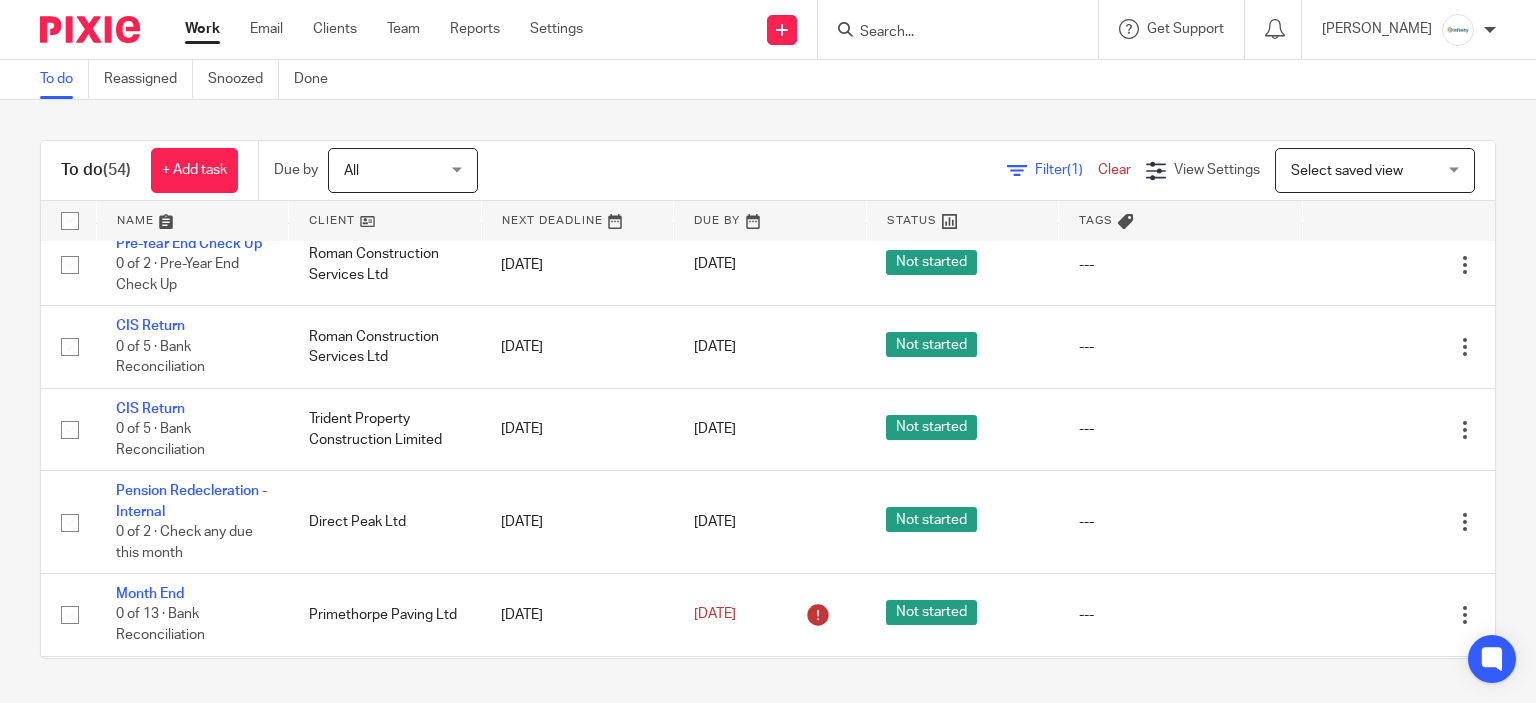 click at bounding box center [958, 29] 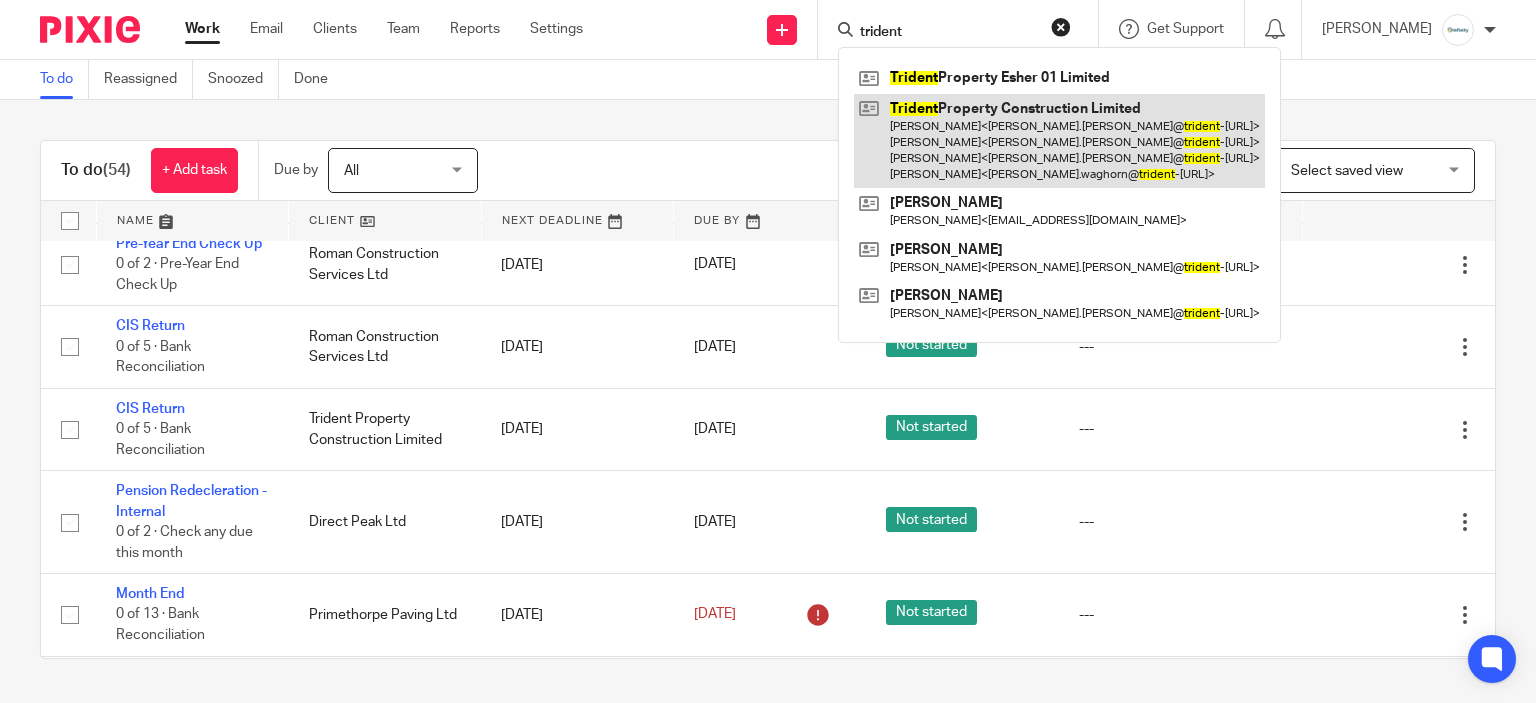 type on "trident" 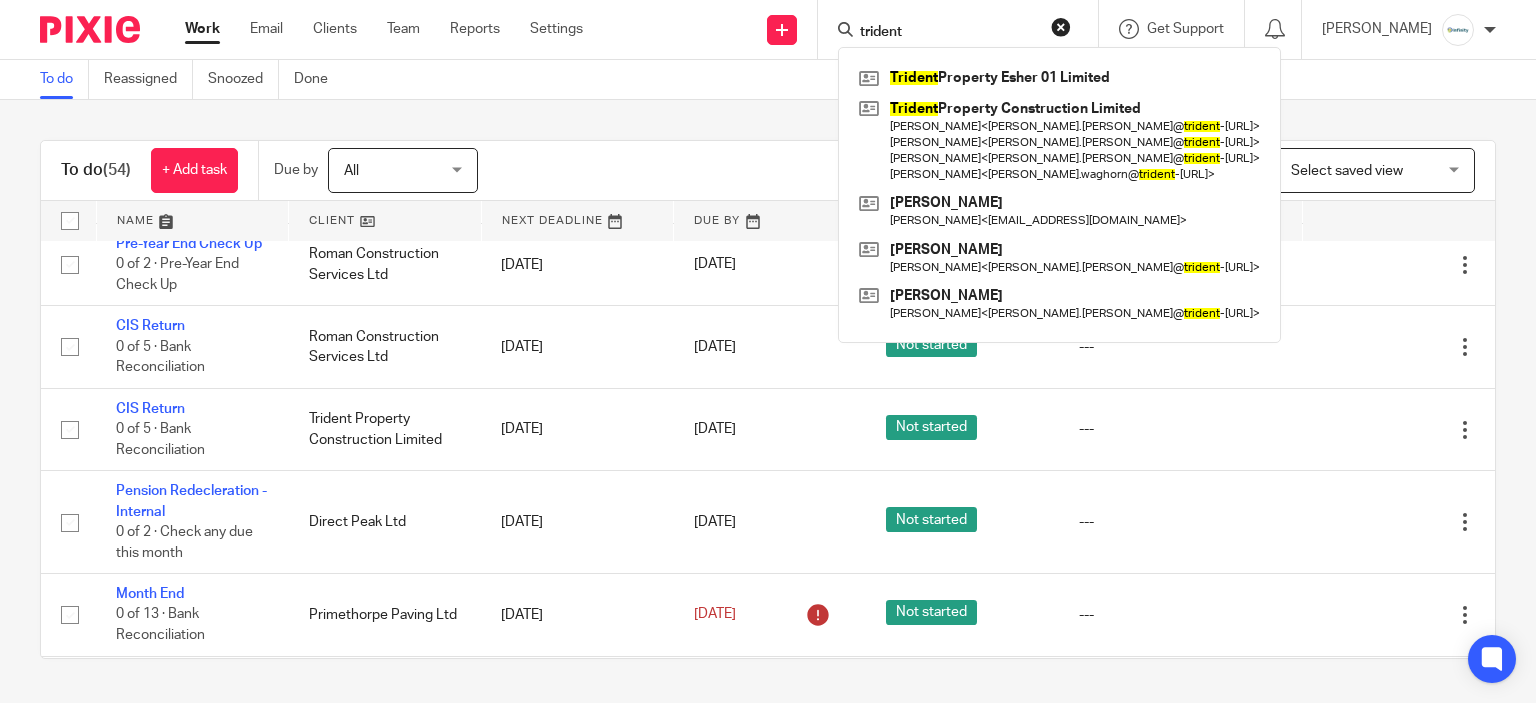 drag, startPoint x: 1402, startPoint y: 57, endPoint x: 1325, endPoint y: 205, distance: 166.83224 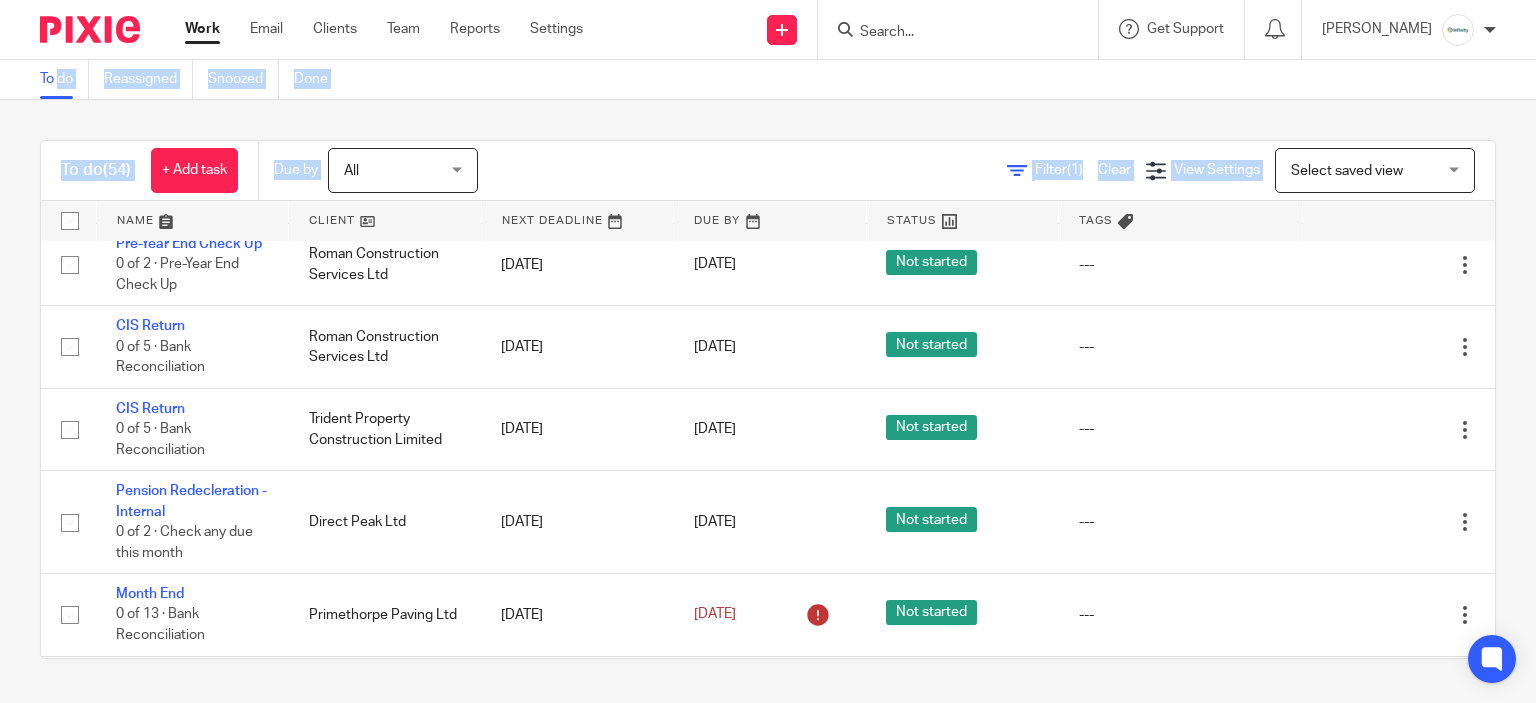 click on "To do
(54)   + Add task    Due by
All
All
Today
Tomorrow
This week
Next week
This month
Next month
All
all     Filter
(1) Clear     View Settings   View Settings     (1) Filters   Clear   Save     Manage saved views
Select saved view
Select saved view
Select saved view
Annual ltd accounts
P11d
Payroll
Payroll - directors
Name     Client     Next Deadline     Due By     Status   Tags       Payroll - June 2025
4
of
6 ·
Pension Submission
Albert Vincent Group Limited
30 Jun 2025
30 Jun 2025" at bounding box center [768, 399] 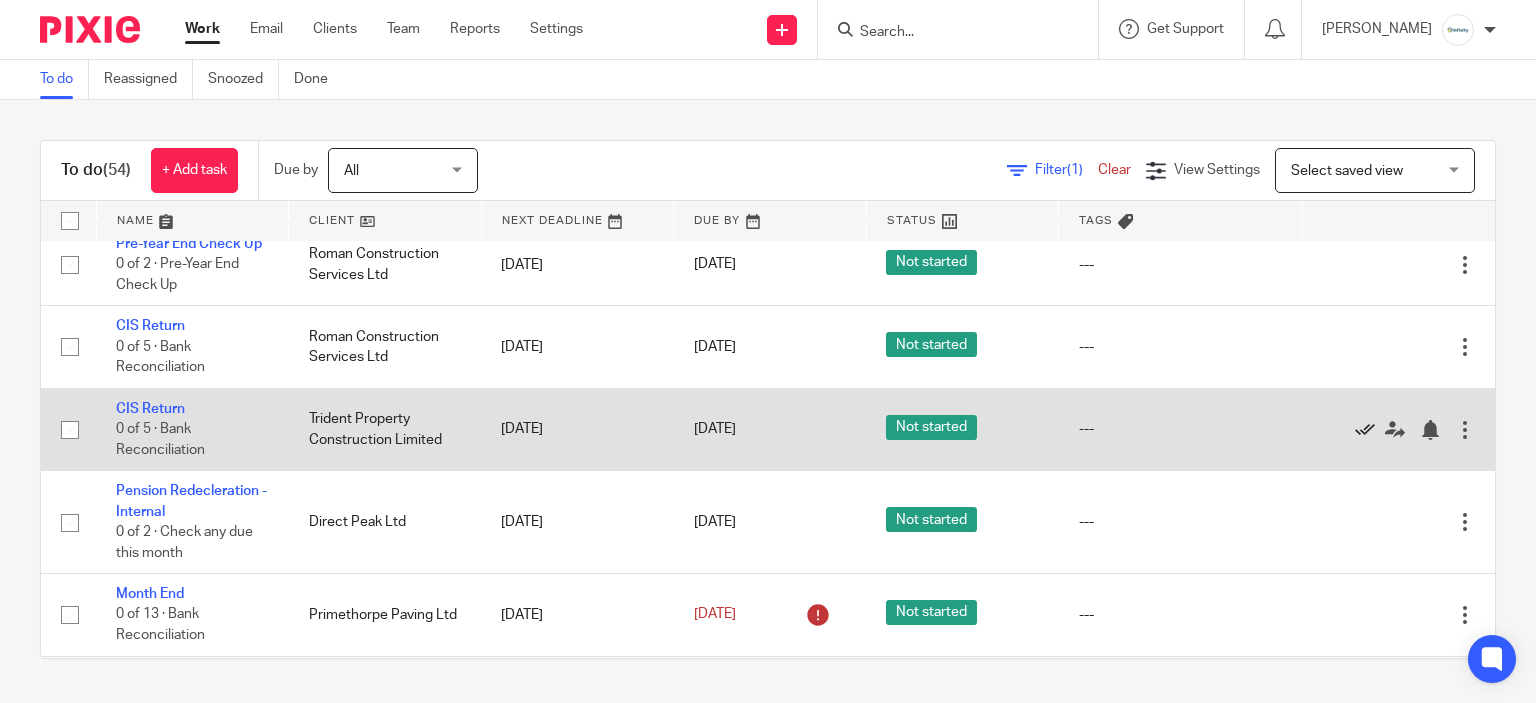 click 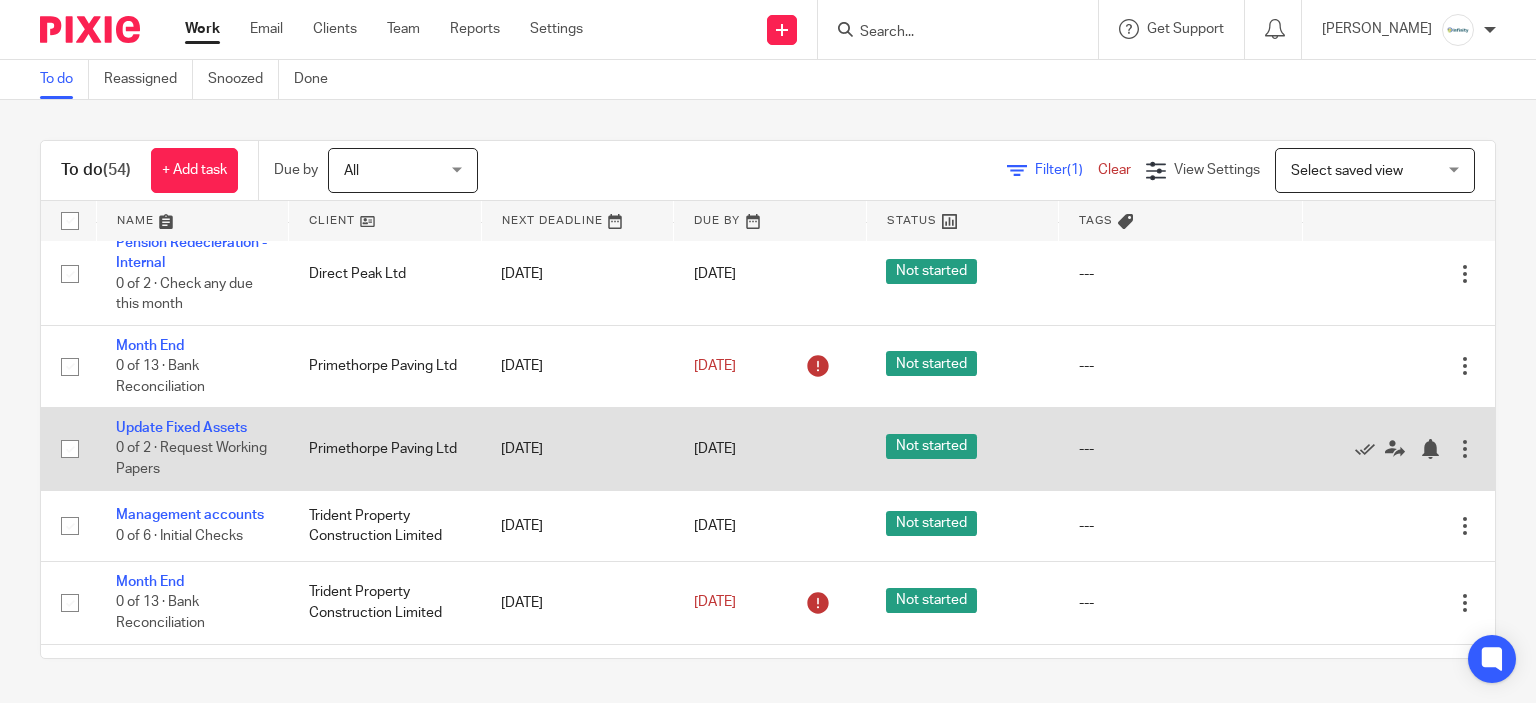 scroll, scrollTop: 300, scrollLeft: 0, axis: vertical 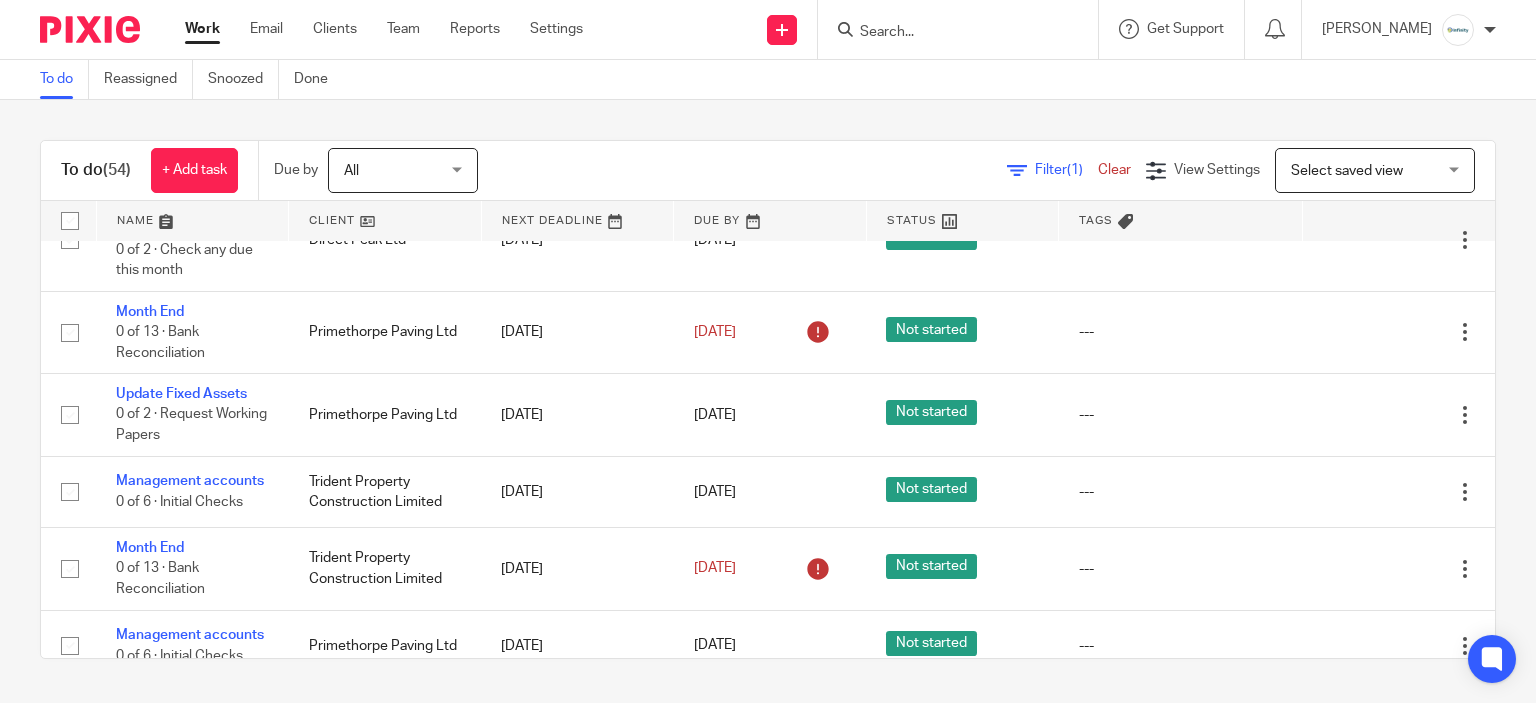 click at bounding box center [948, 33] 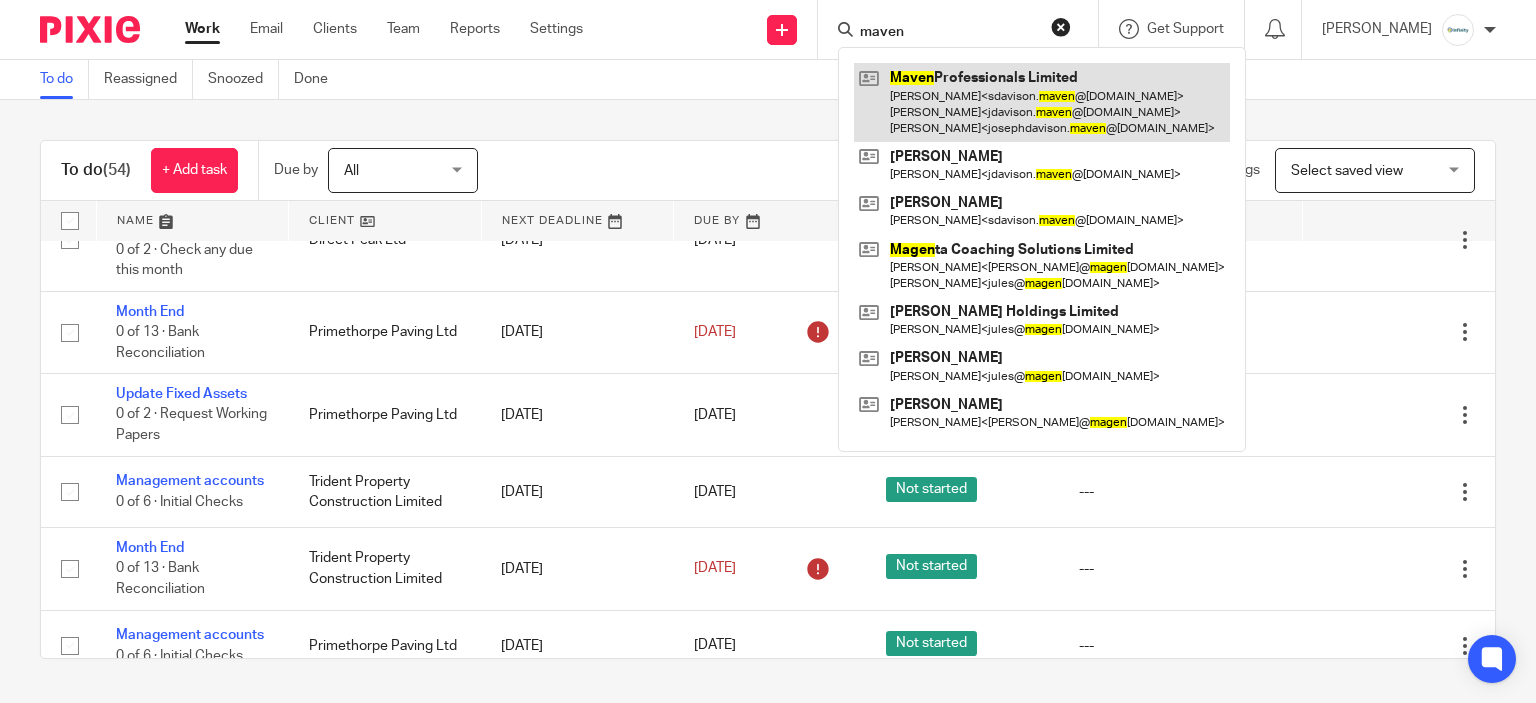 type on "maven" 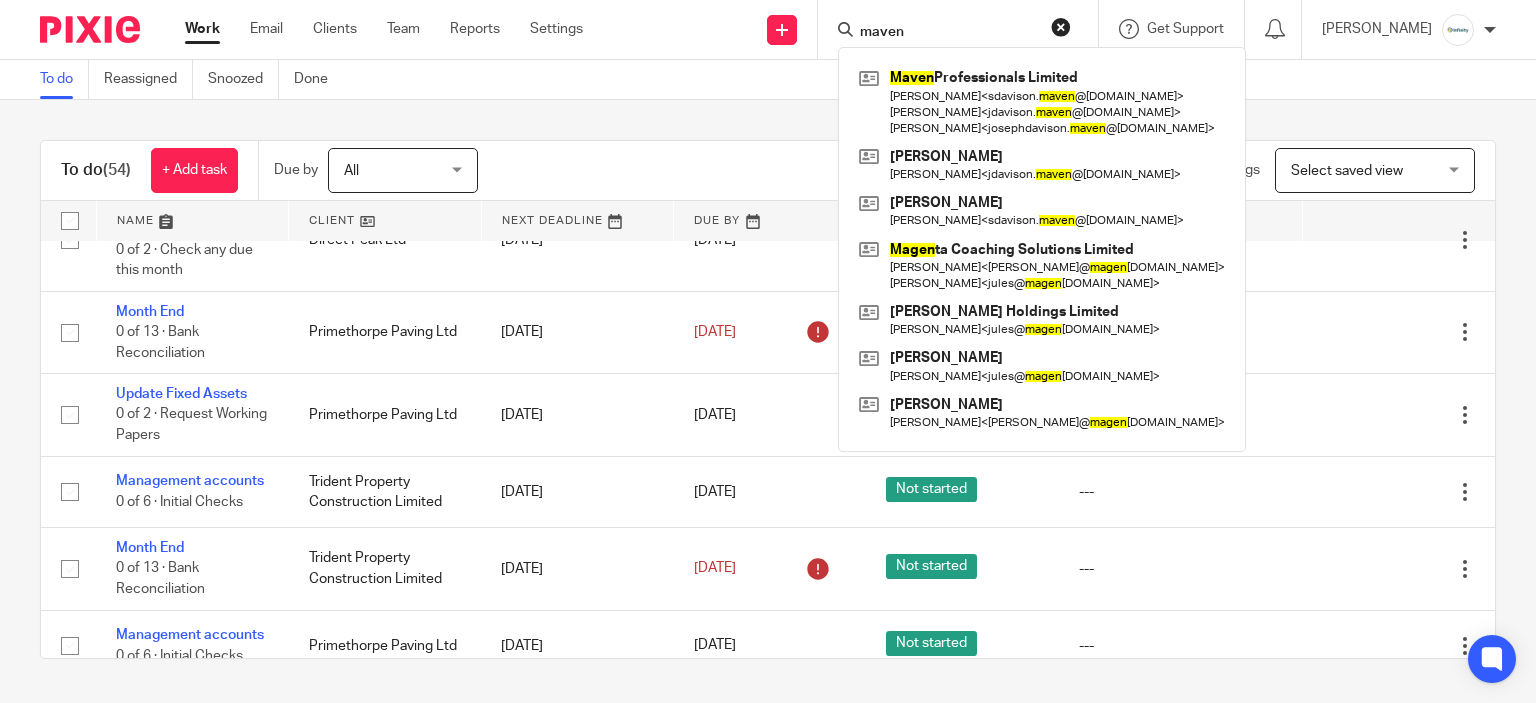 click on "To do
Reassigned
Snoozed
Done" at bounding box center [768, 80] 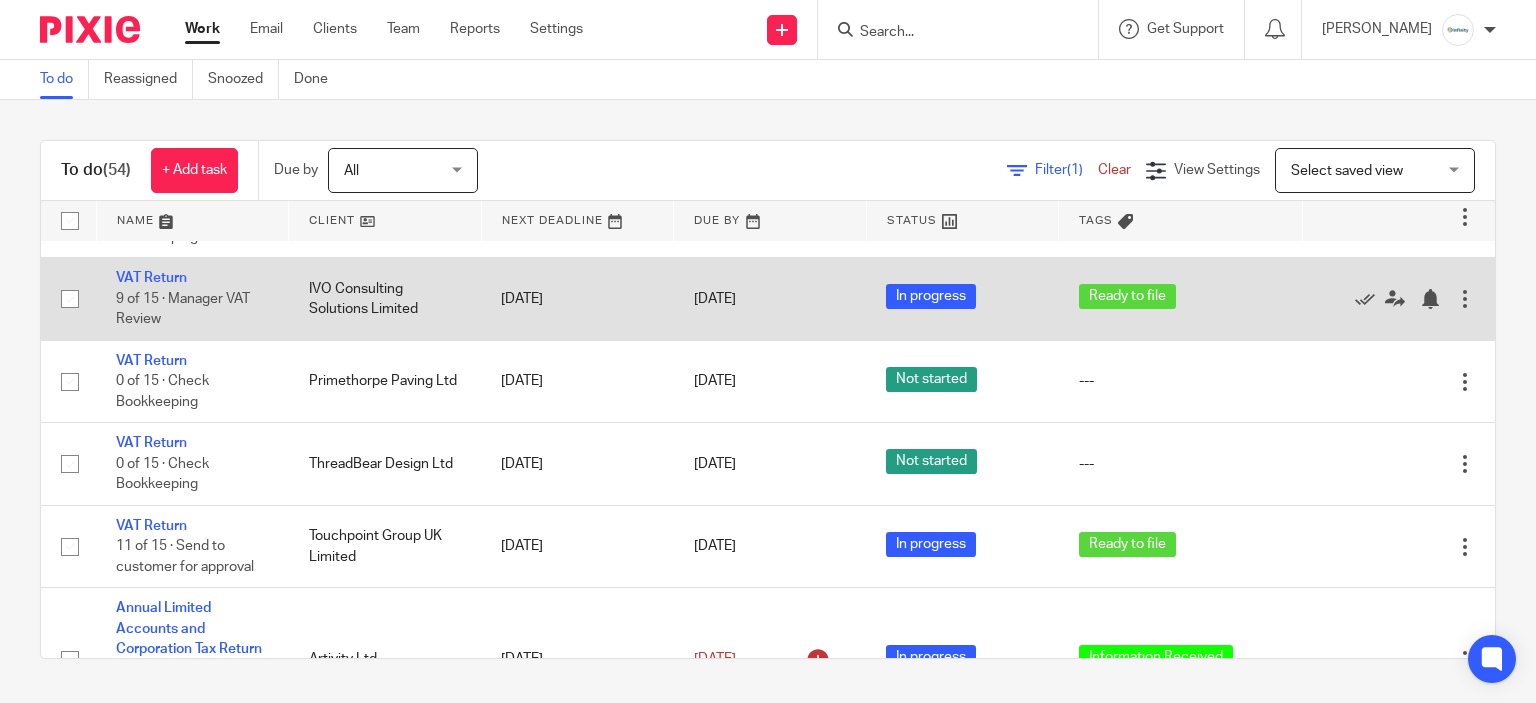 scroll, scrollTop: 1100, scrollLeft: 0, axis: vertical 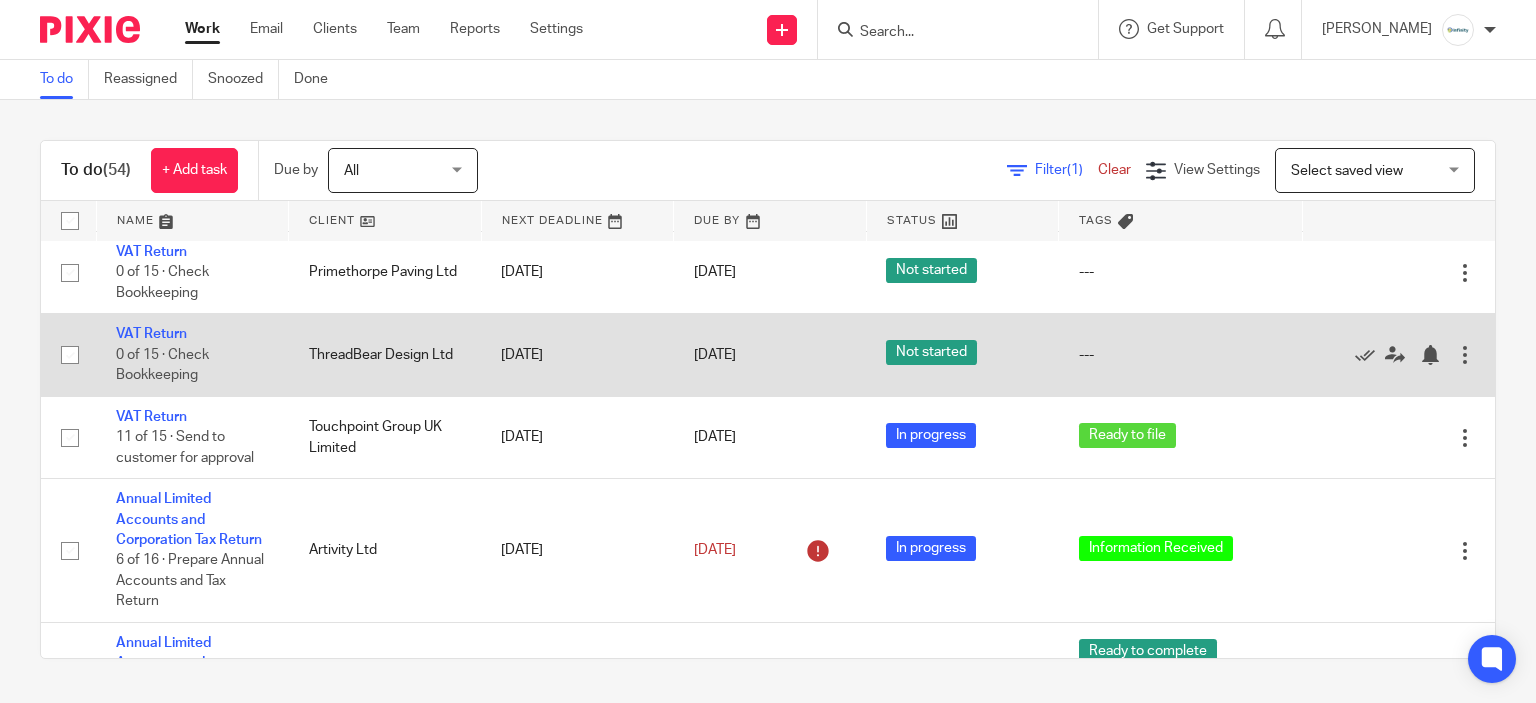 click on "To do
(54)   + Add task    Due by
All
All
Today
Tomorrow
This week
Next week
This month
Next month
All
all     Filter
(1) Clear     View Settings   View Settings     (1) Filters   Clear   Save     Manage saved views
Select saved view
Select saved view
Select saved view
Annual ltd accounts
P11d
Payroll
Payroll - directors
Name     Client     Next Deadline     Due By     Status   Tags       Payroll - June 2025
4
of
6 ·
Pension Submission
Albert Vincent Group Limited
30 Jun 2025
30 Jun 2025" at bounding box center [768, 399] 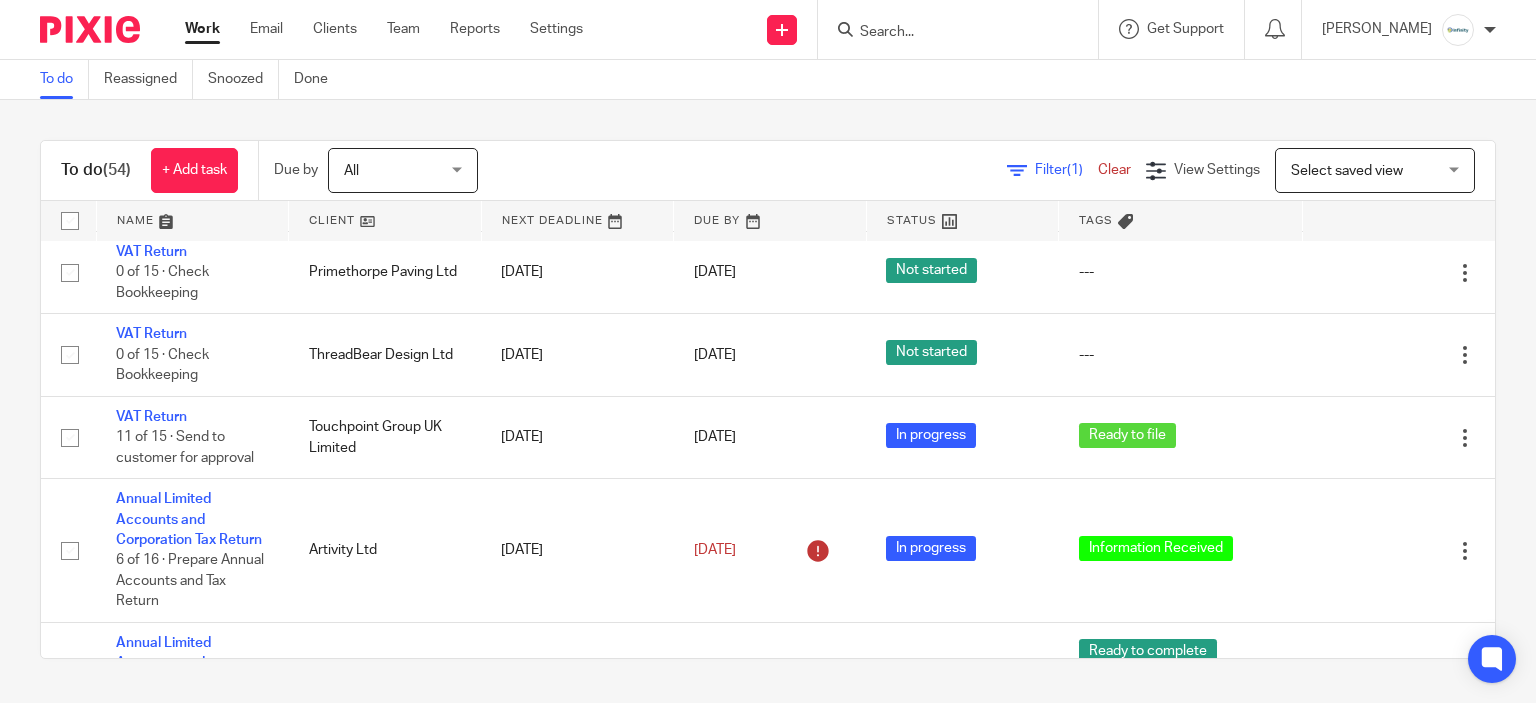 drag, startPoint x: 146, startPoint y: 392, endPoint x: 32, endPoint y: 430, distance: 120.16655 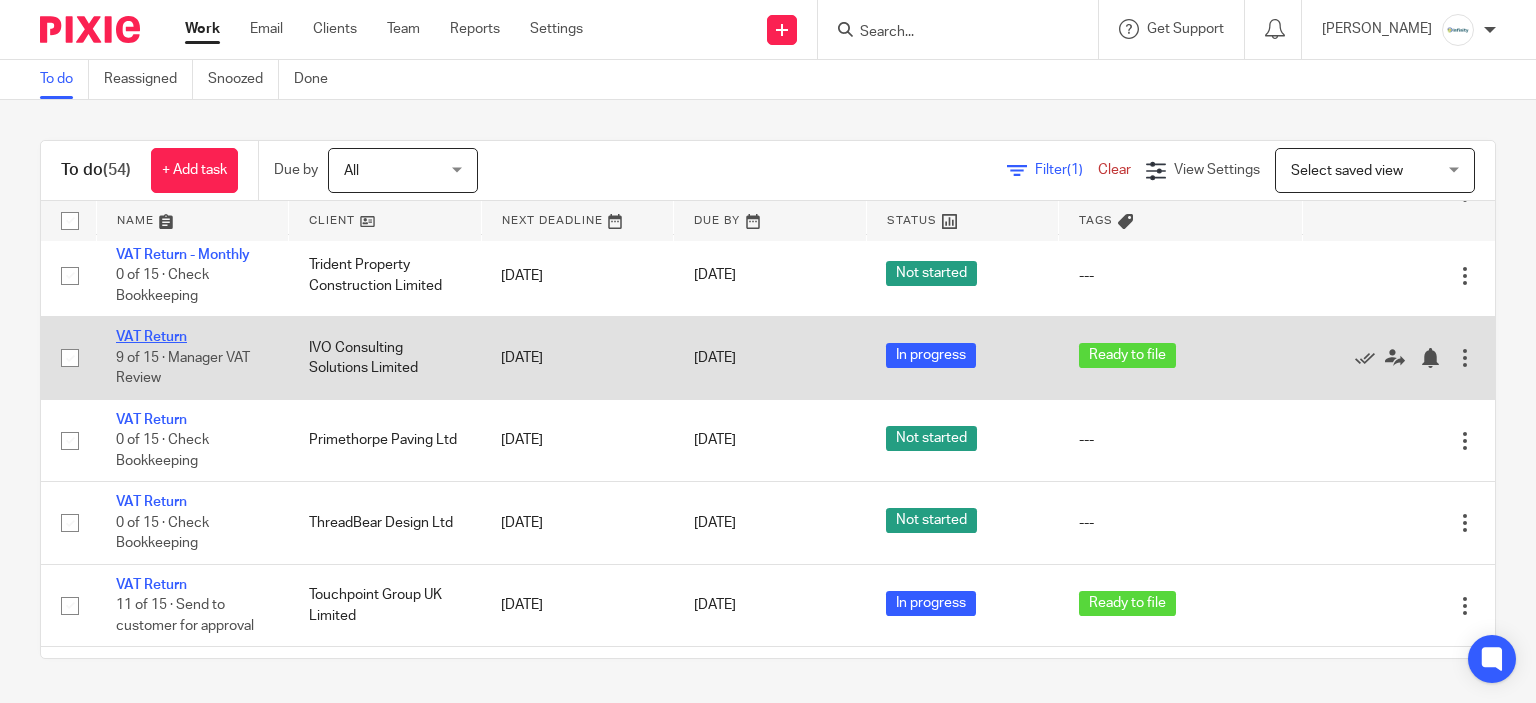 scroll, scrollTop: 900, scrollLeft: 0, axis: vertical 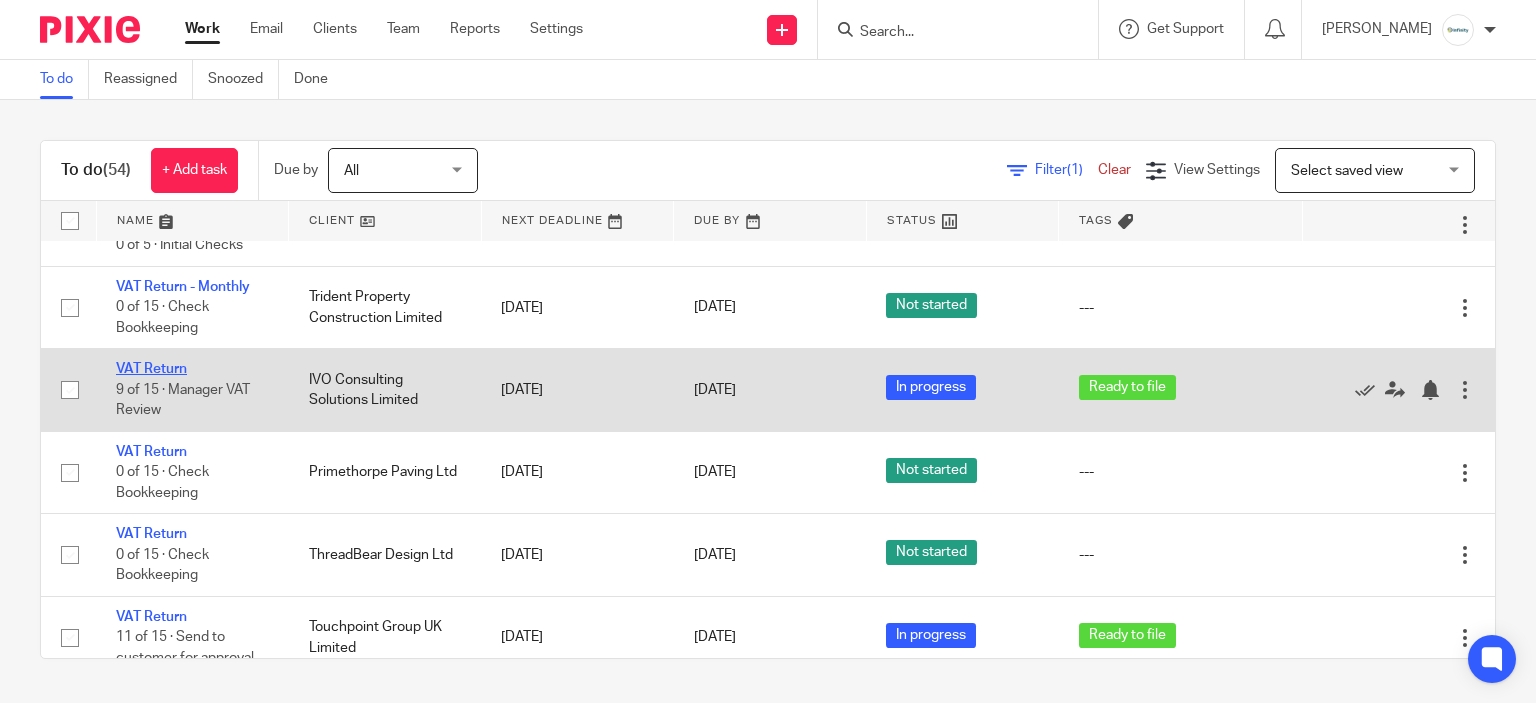 drag, startPoint x: 144, startPoint y: 404, endPoint x: 133, endPoint y: 419, distance: 18.601076 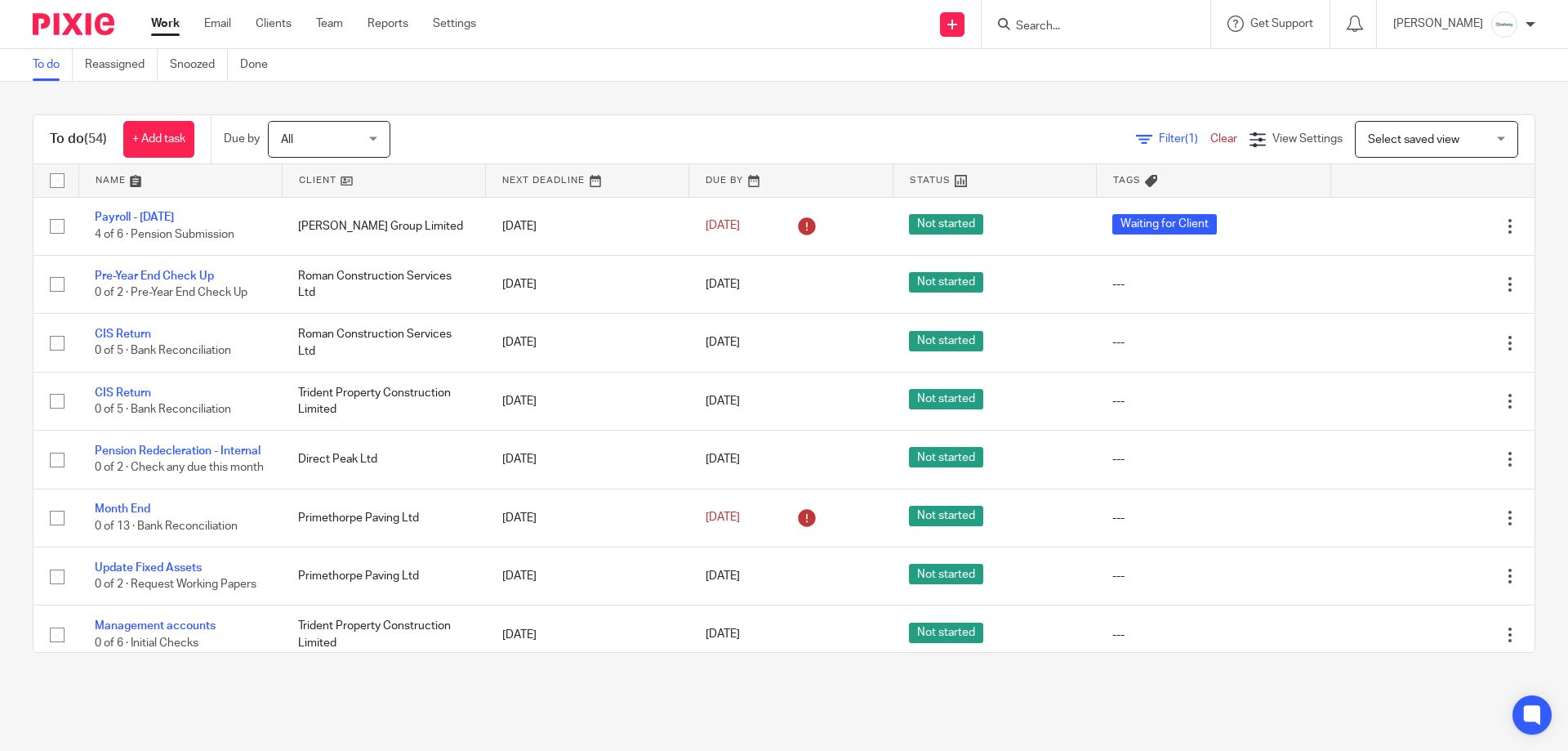 scroll, scrollTop: 0, scrollLeft: 0, axis: both 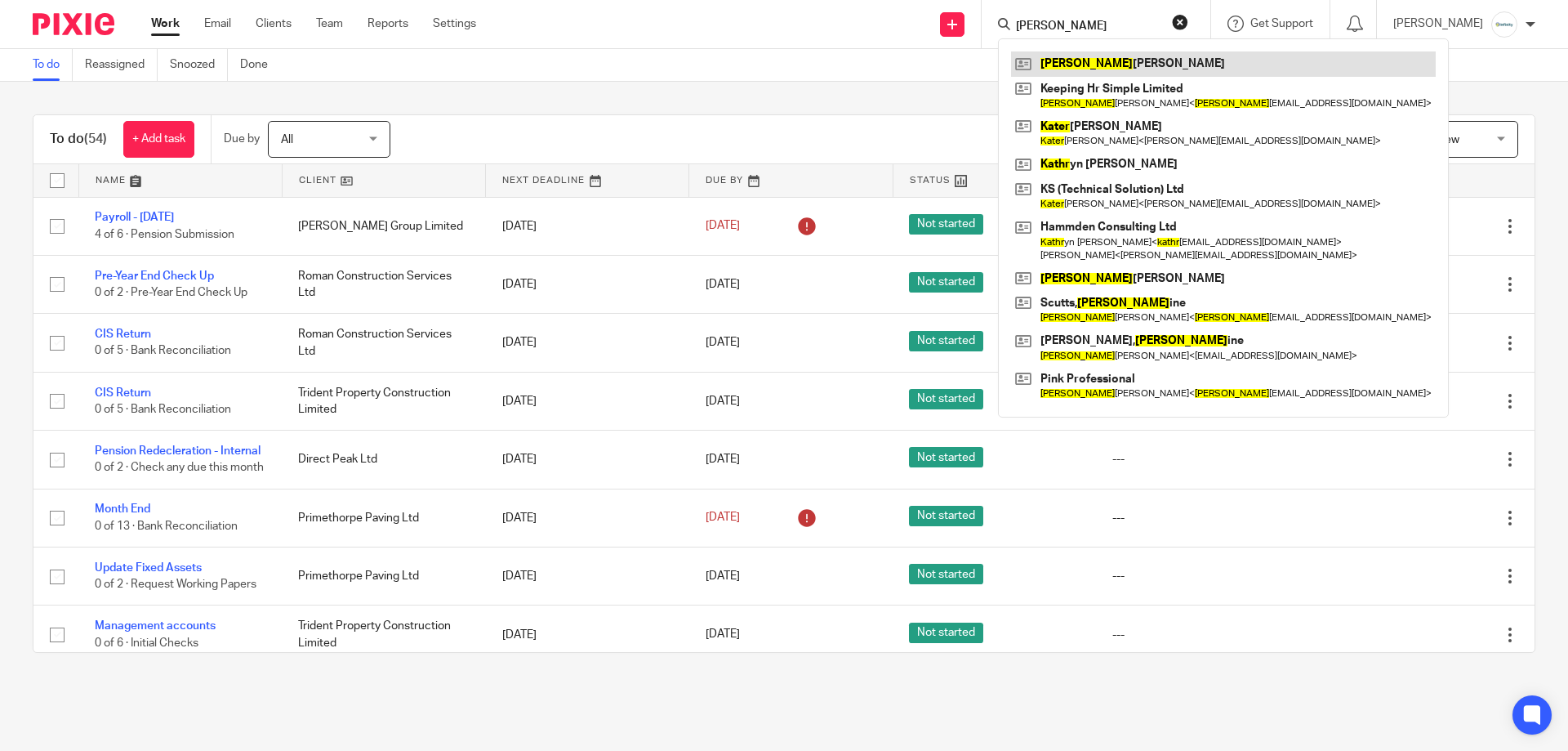 type on "kather" 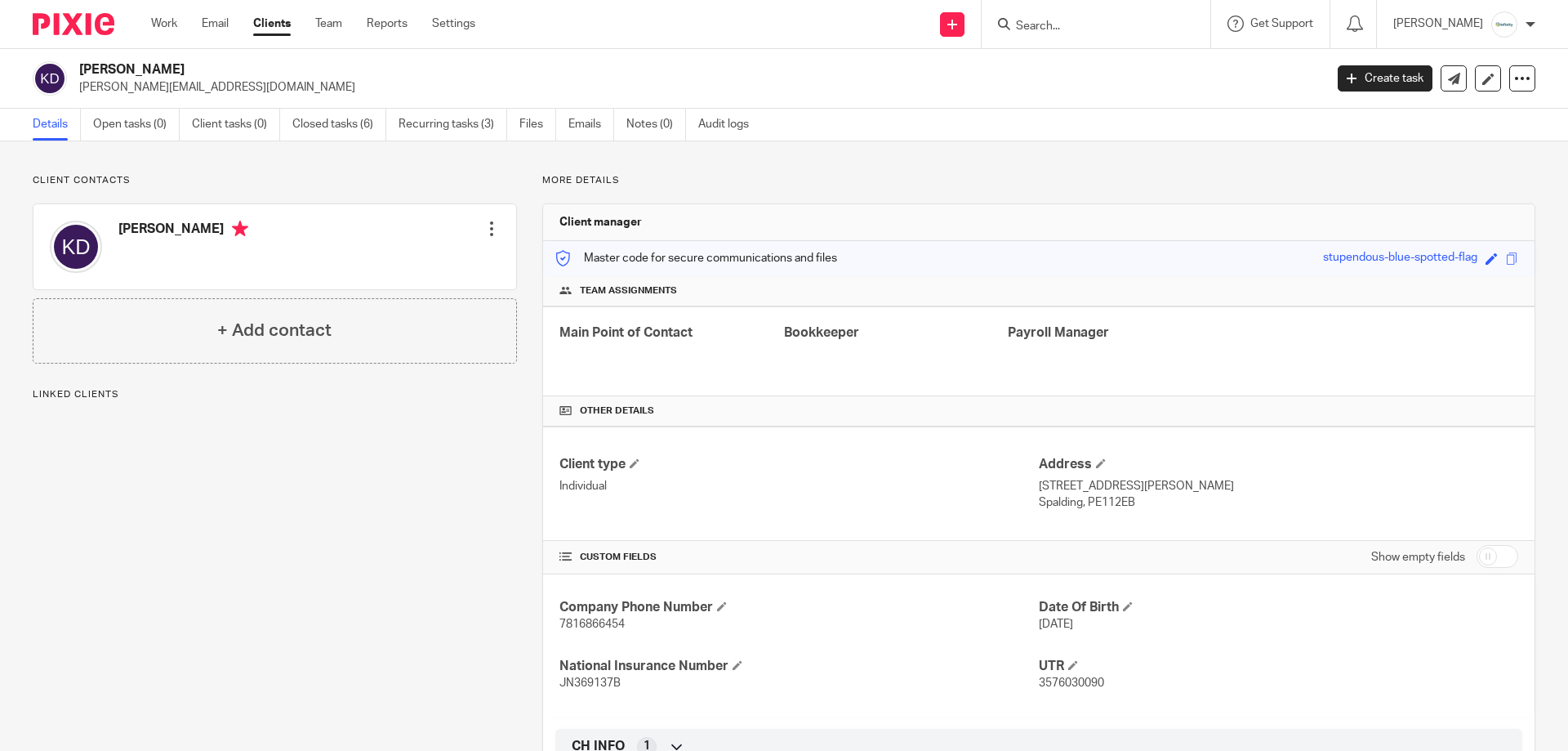 scroll, scrollTop: 0, scrollLeft: 0, axis: both 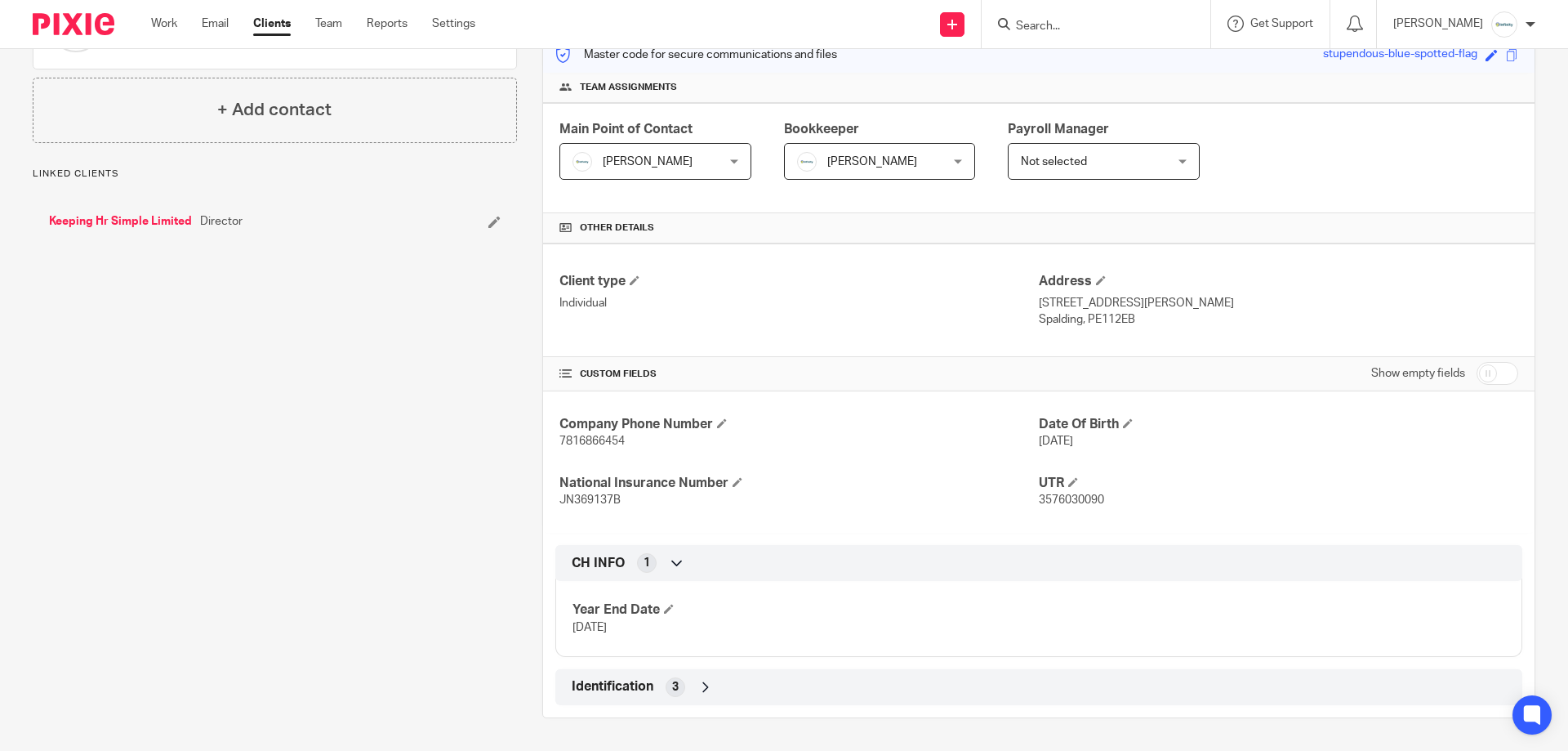 click on "3576030090" at bounding box center [1071, 500] 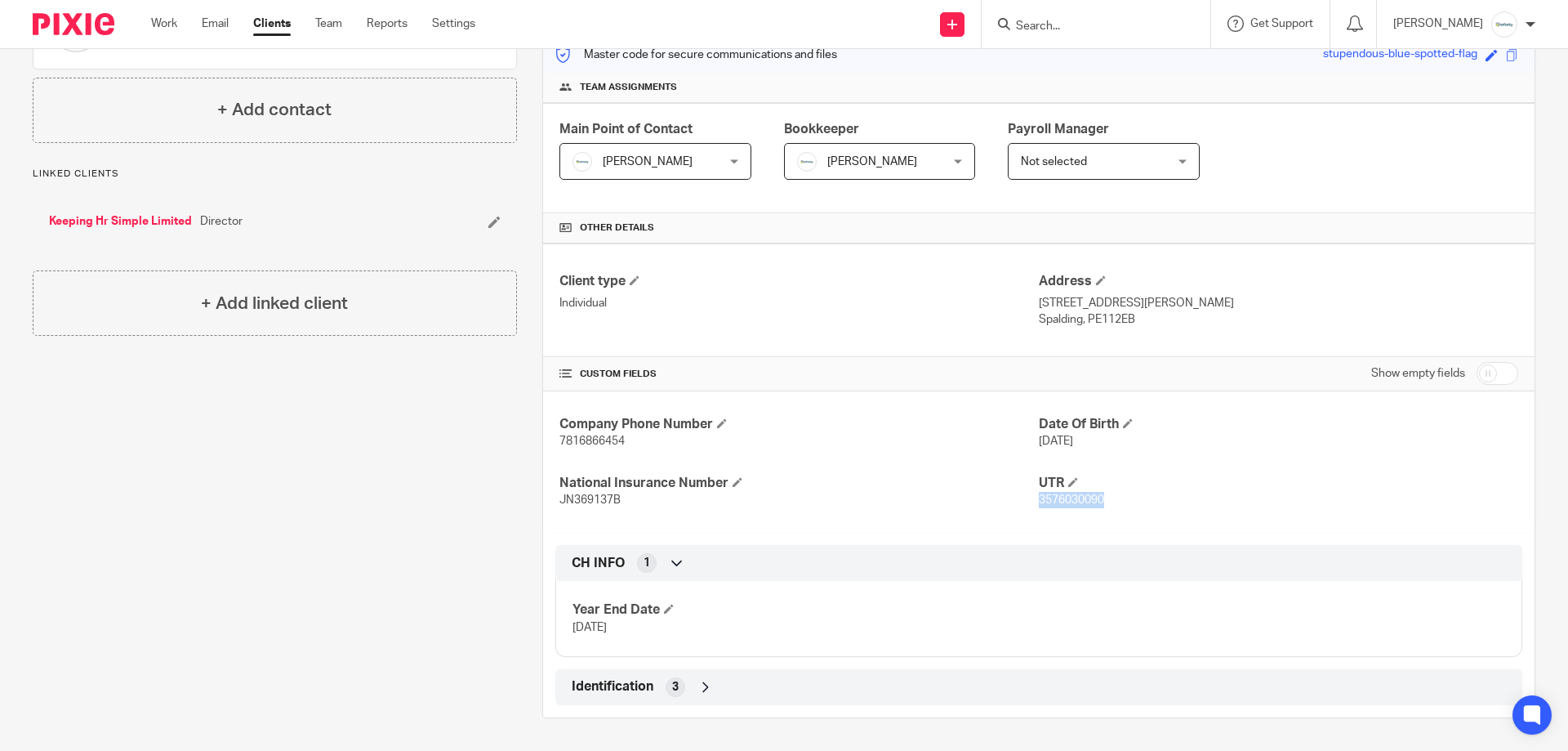 click on "3576030090" at bounding box center (1071, 500) 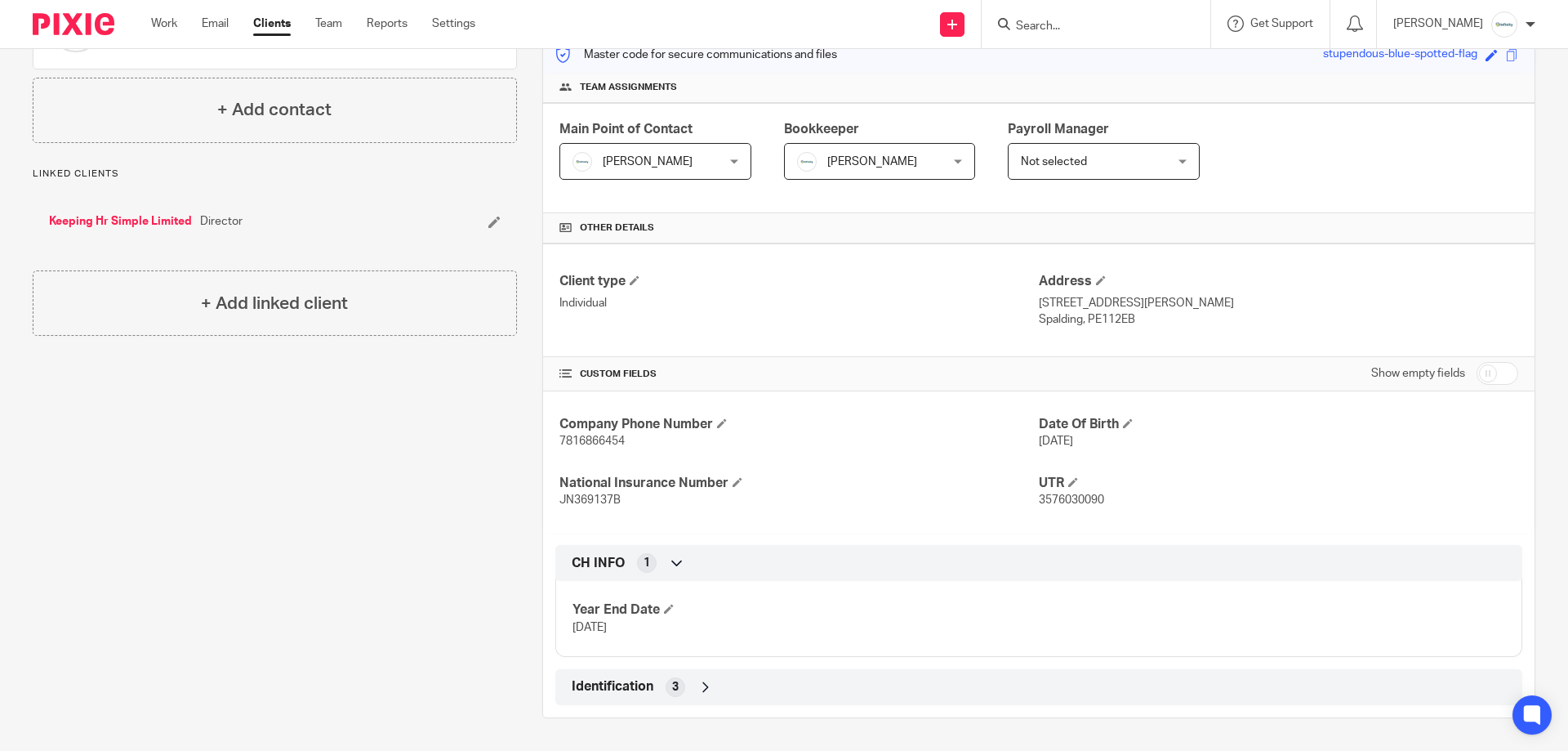 drag, startPoint x: 1022, startPoint y: 489, endPoint x: 1032, endPoint y: 498, distance: 13.45362 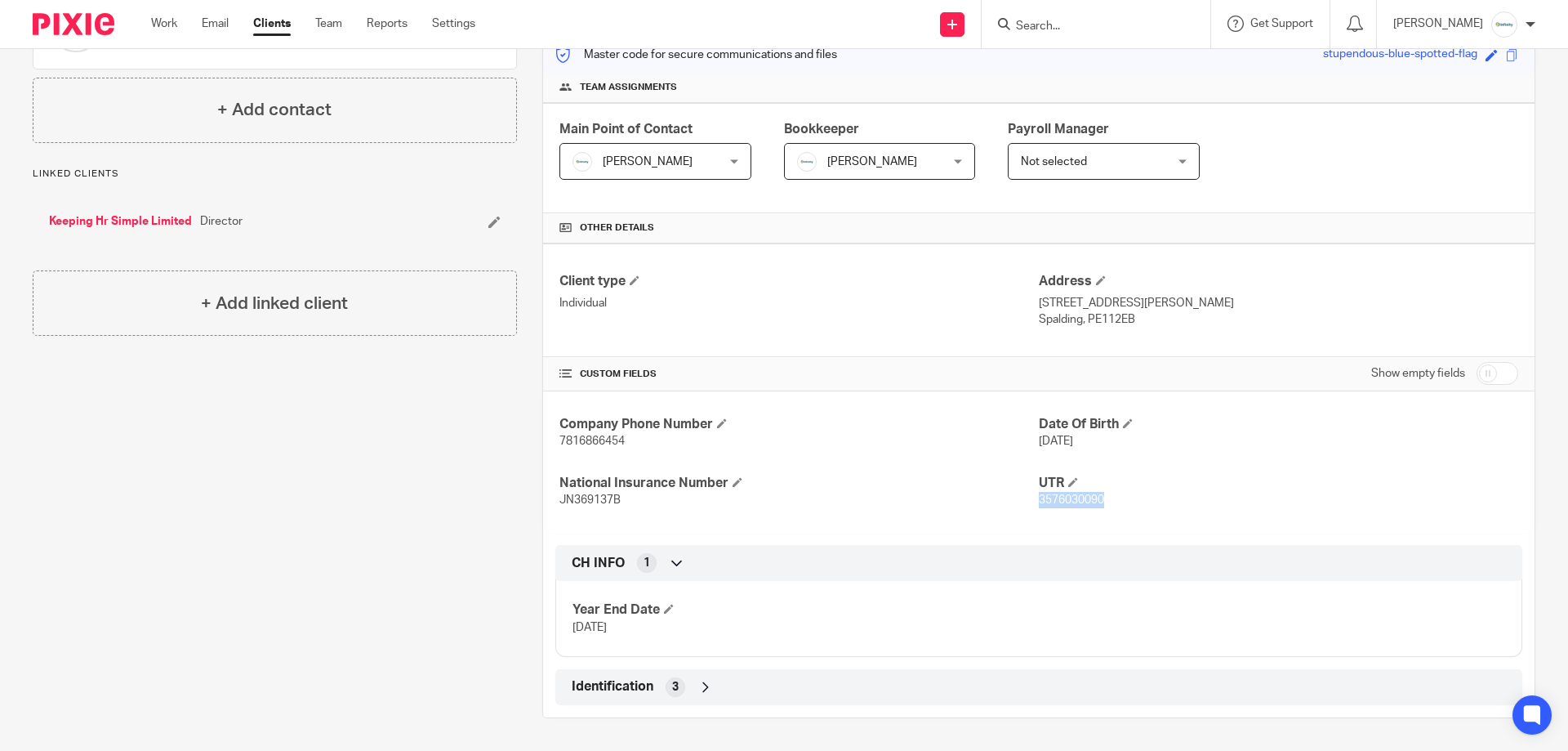 click on "Company Phone Number
7816866454
Date Of Birth
[DATE]
National Insurance Number
JN369137B
UTR
3576030090" at bounding box center (1039, 463) 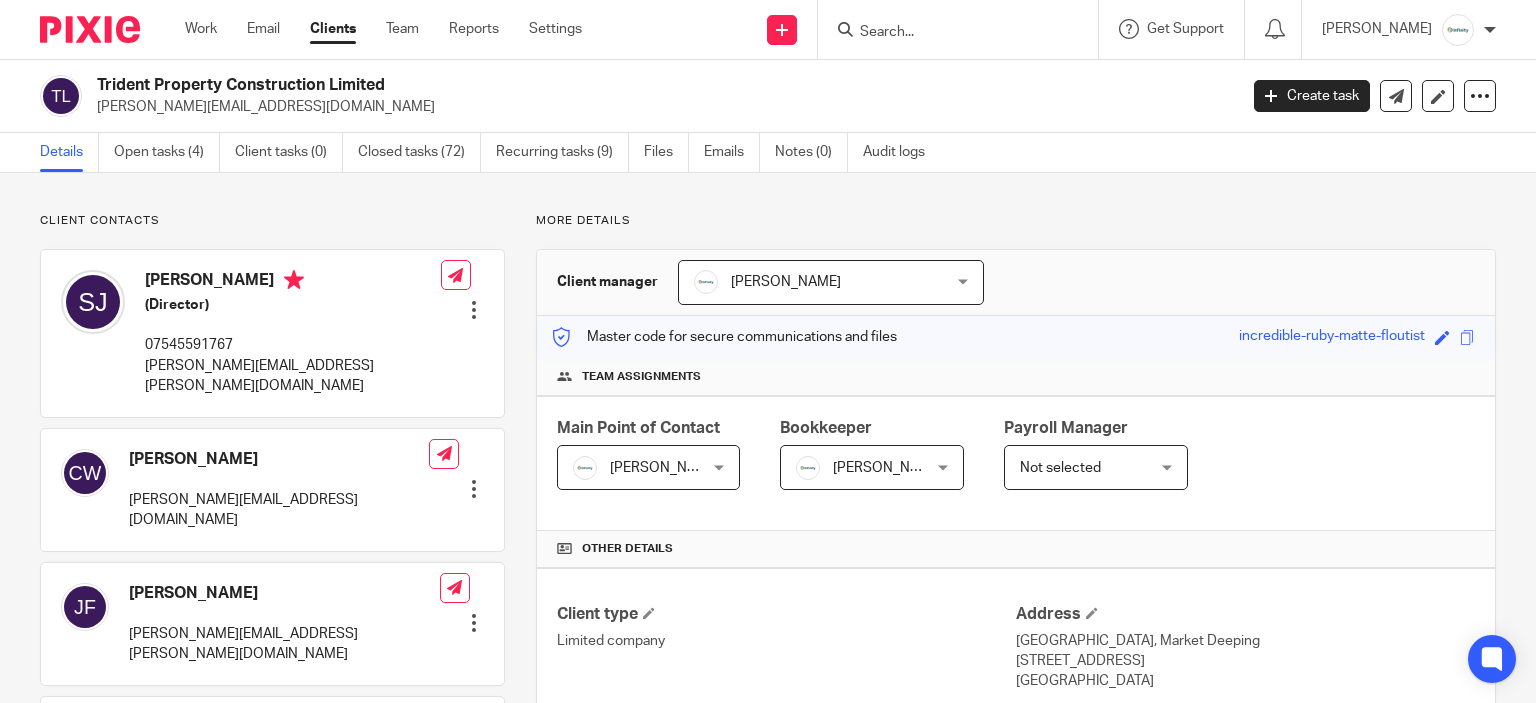 scroll, scrollTop: 0, scrollLeft: 0, axis: both 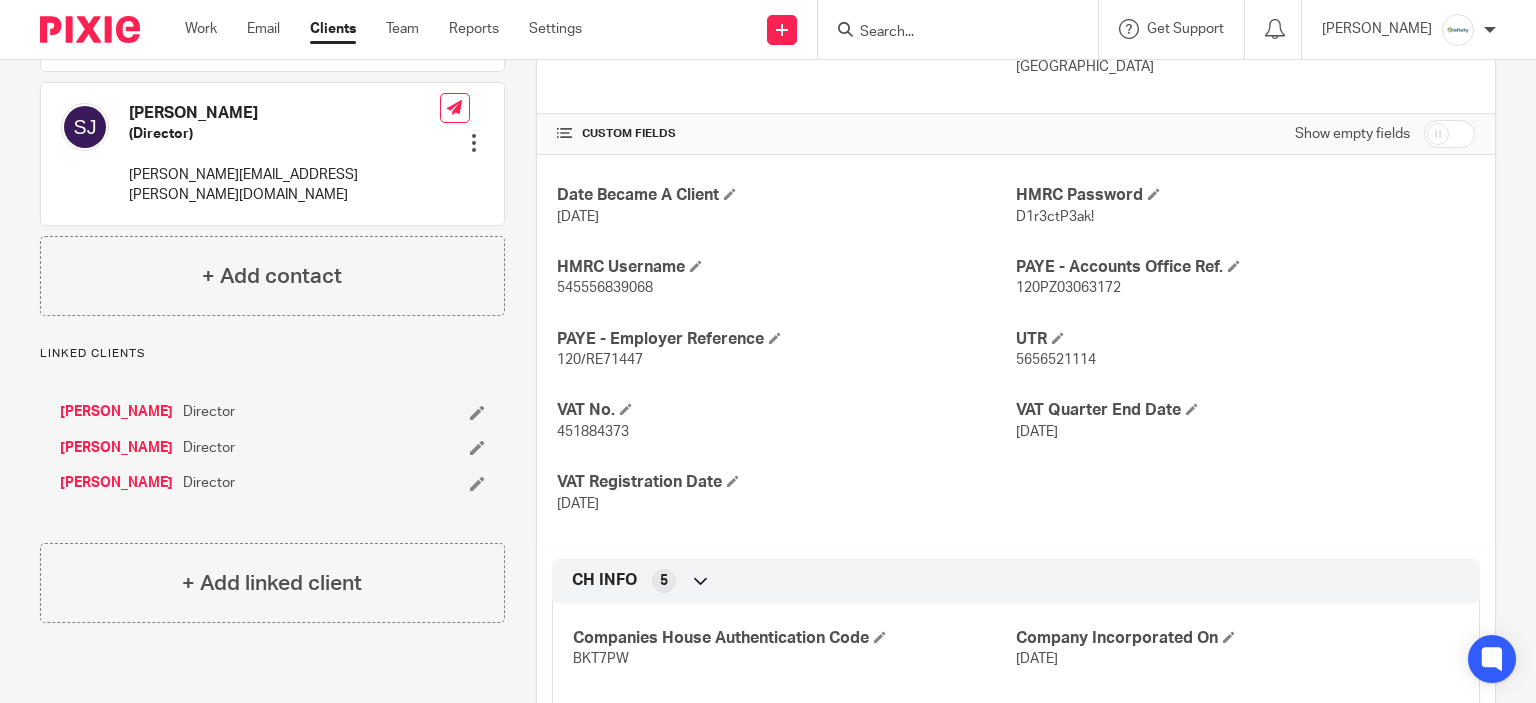 click on "545556839068" at bounding box center (605, 288) 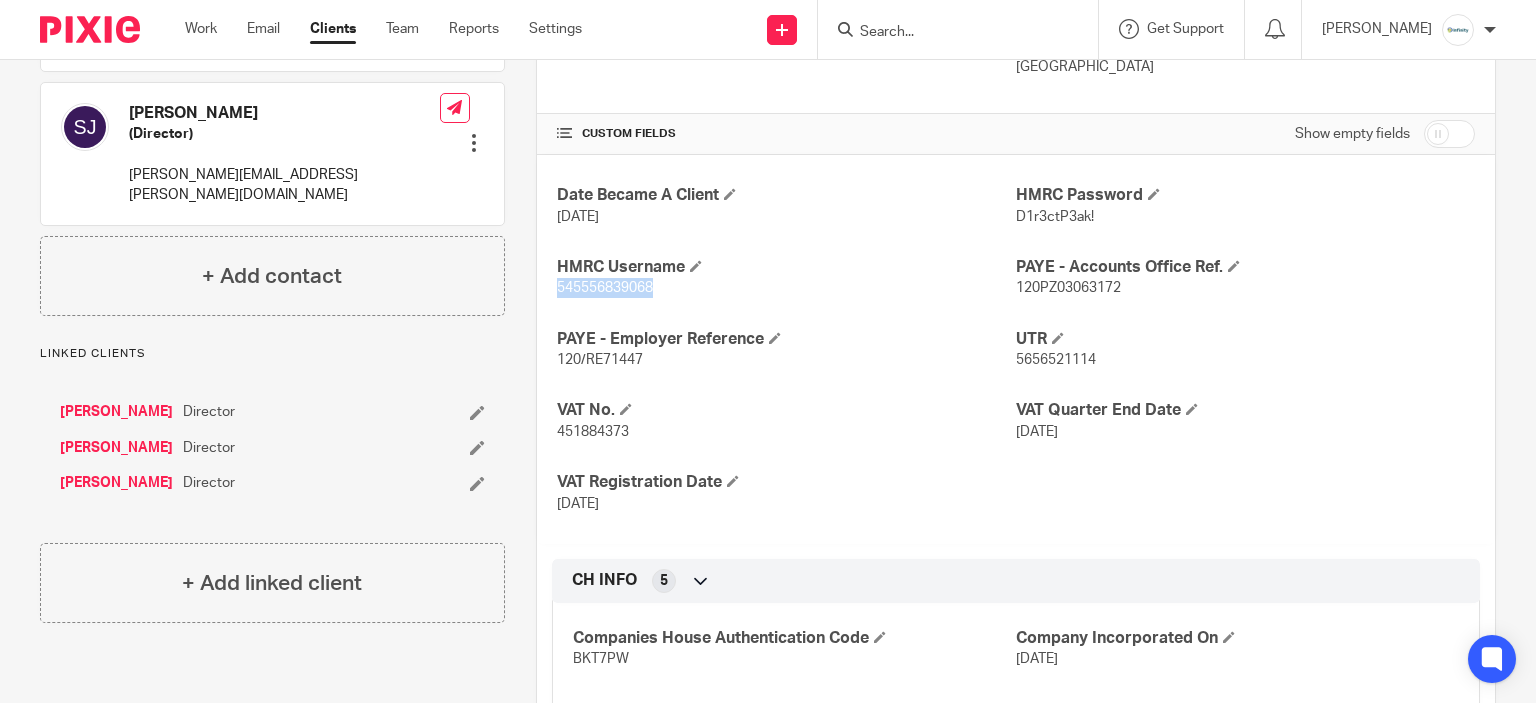 click on "545556839068" at bounding box center [605, 288] 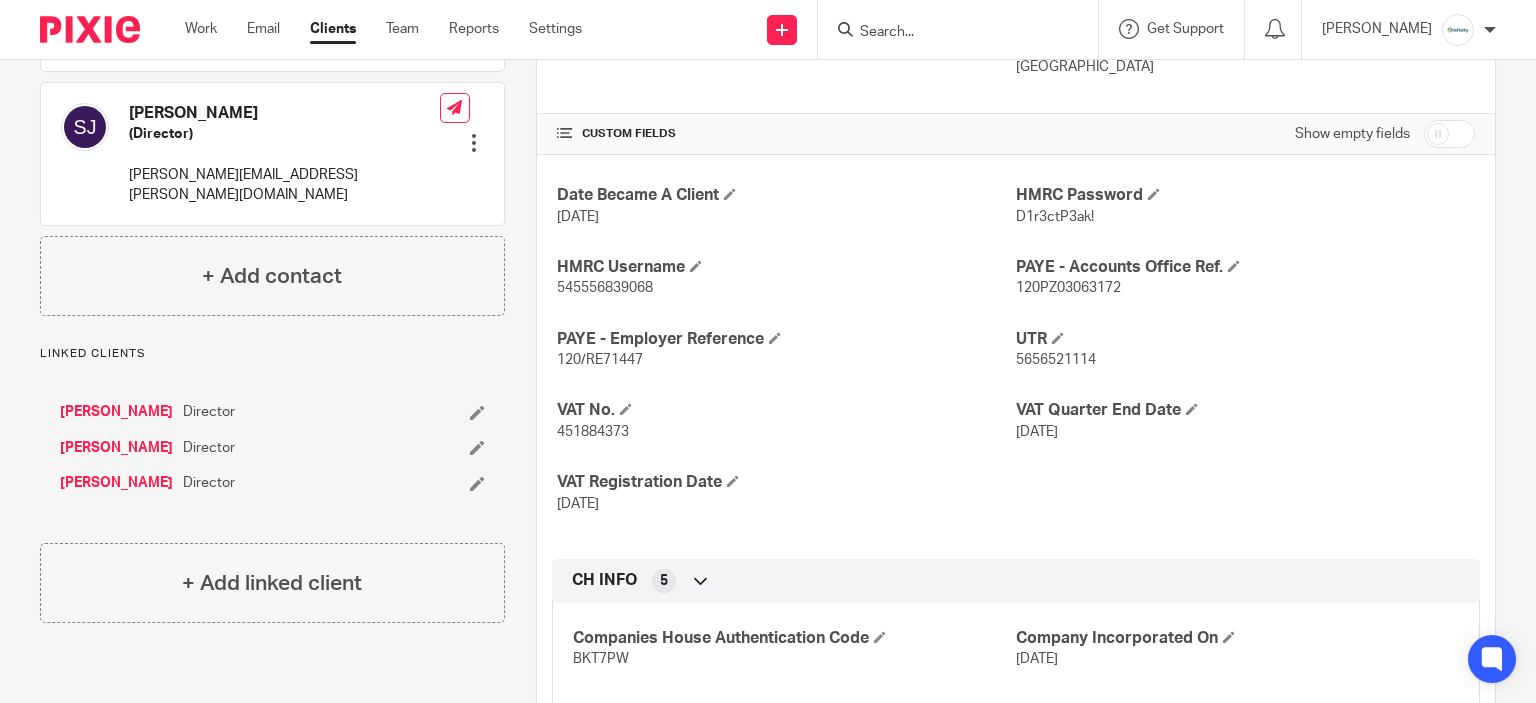 click on "D1r3ctP3ak!" at bounding box center (1055, 217) 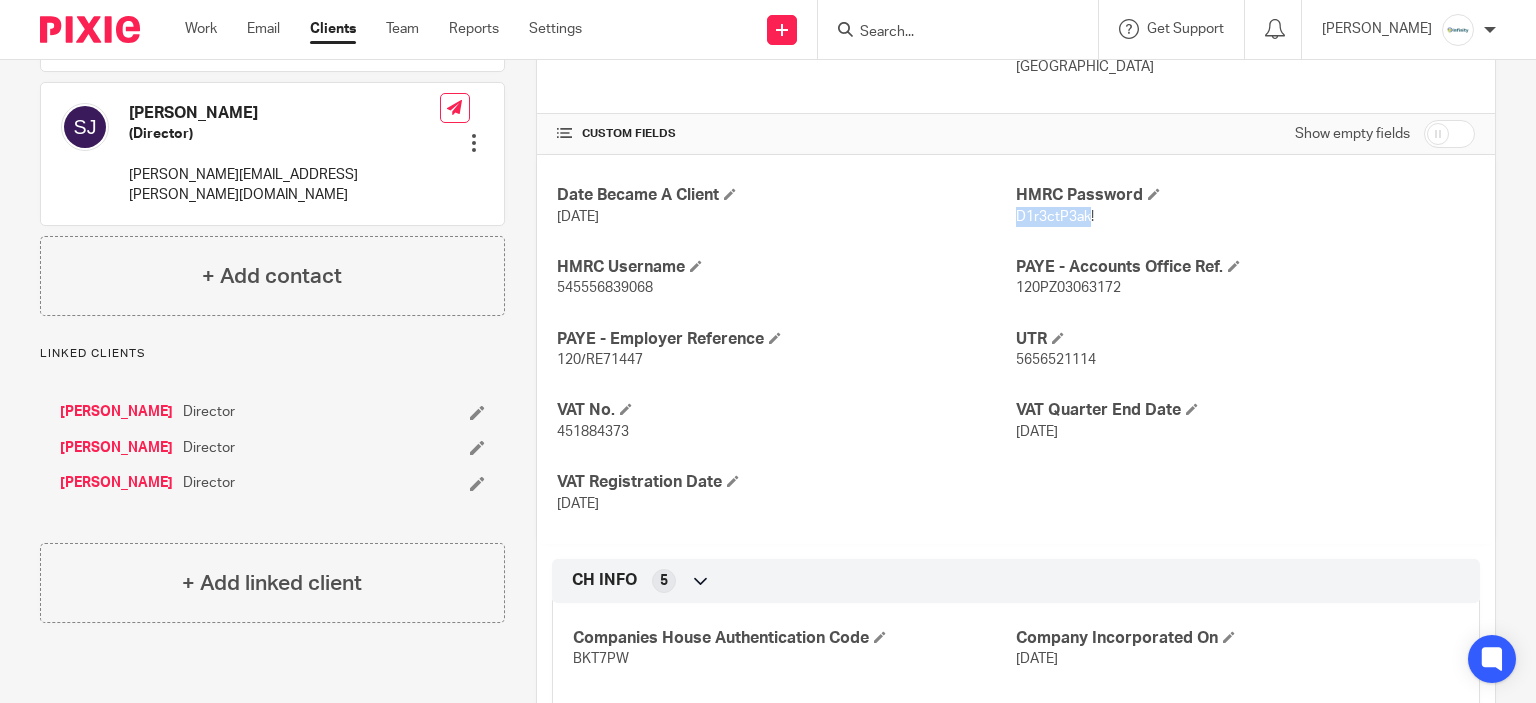 click on "D1r3ctP3ak!" at bounding box center (1055, 217) 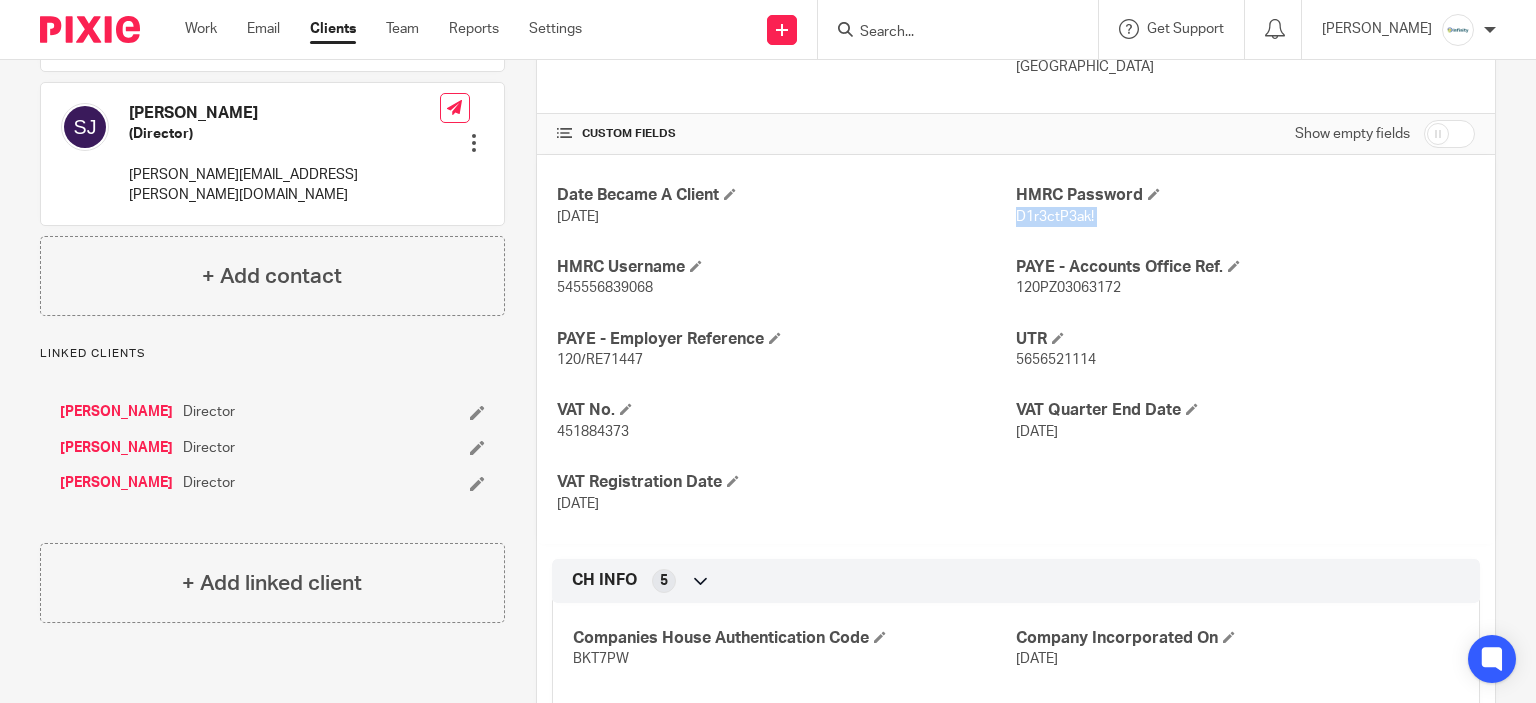 click on "D1r3ctP3ak!" at bounding box center [1055, 217] 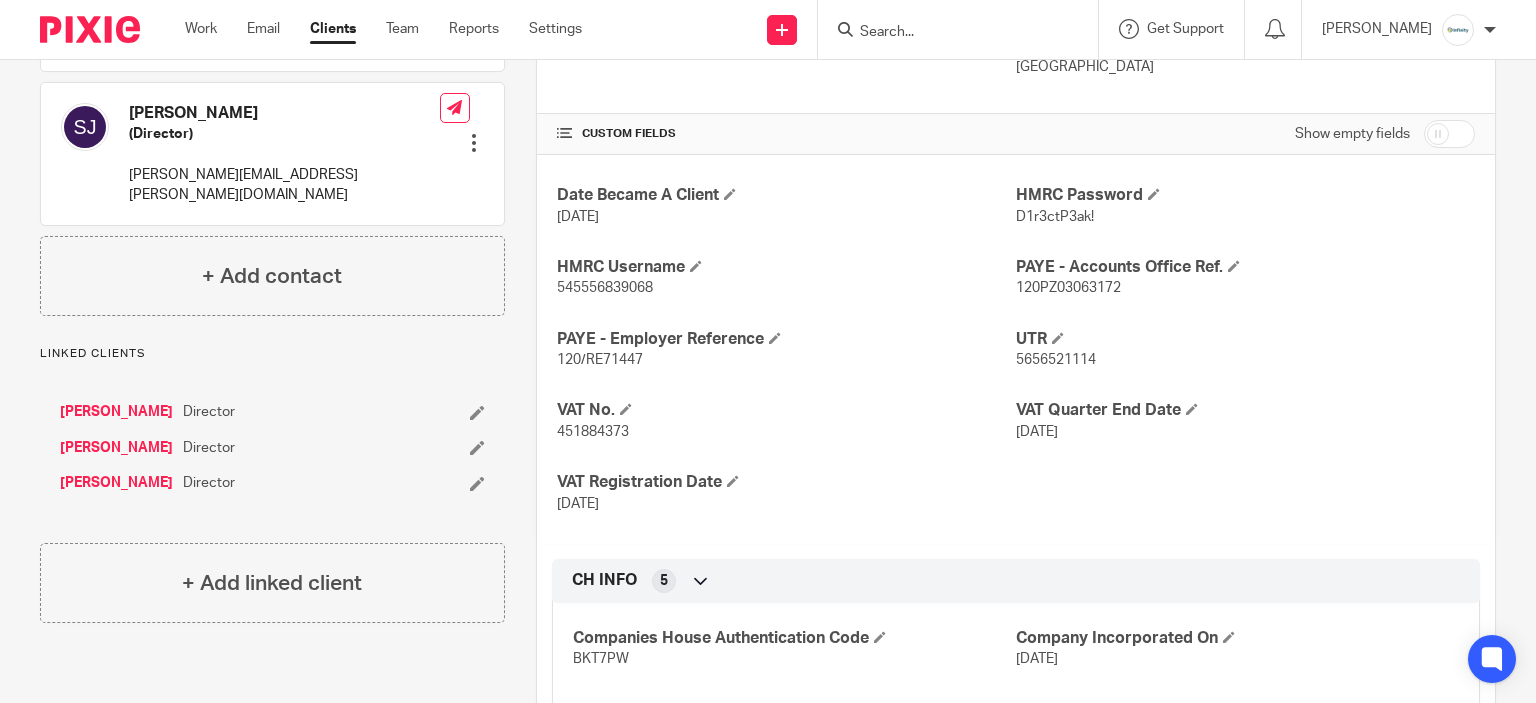 click on "545556839068" at bounding box center [605, 288] 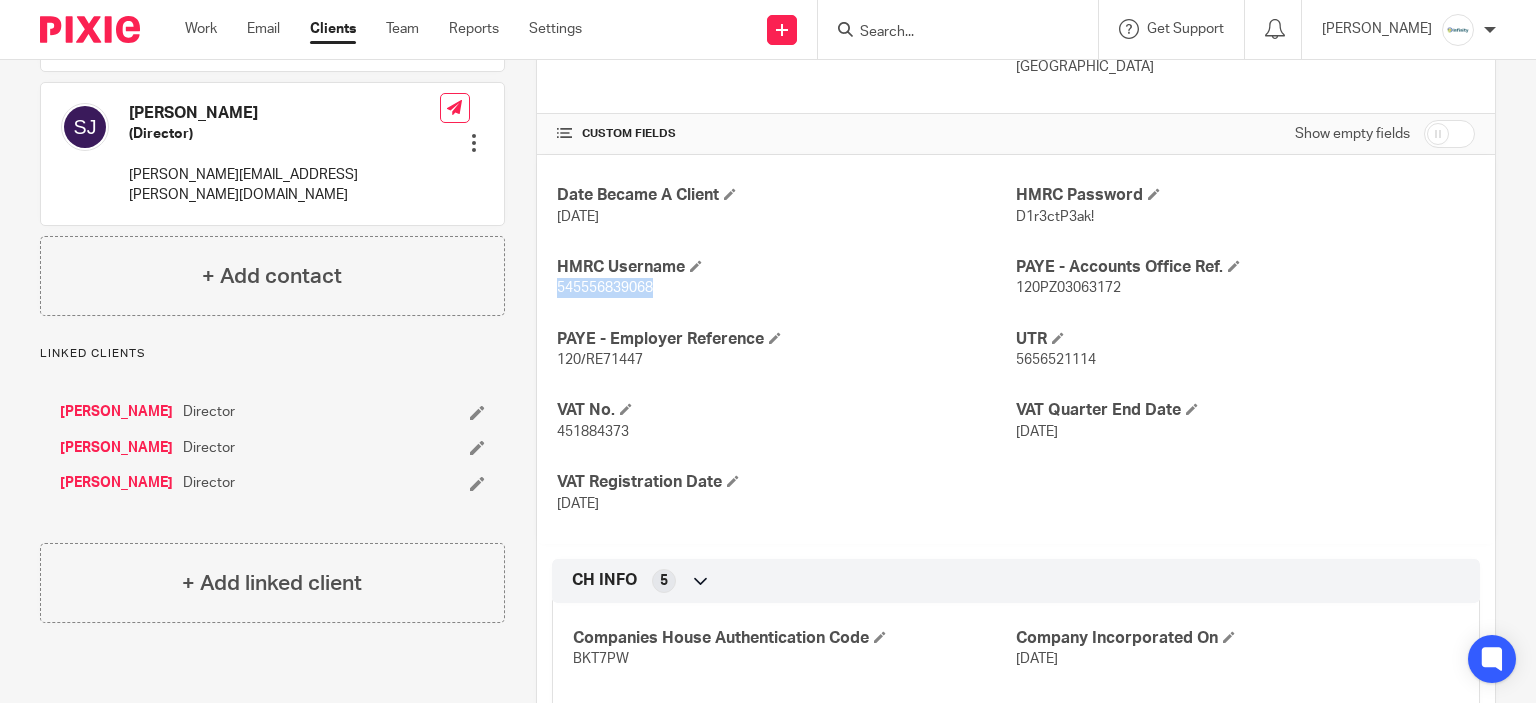 click on "545556839068" at bounding box center (605, 288) 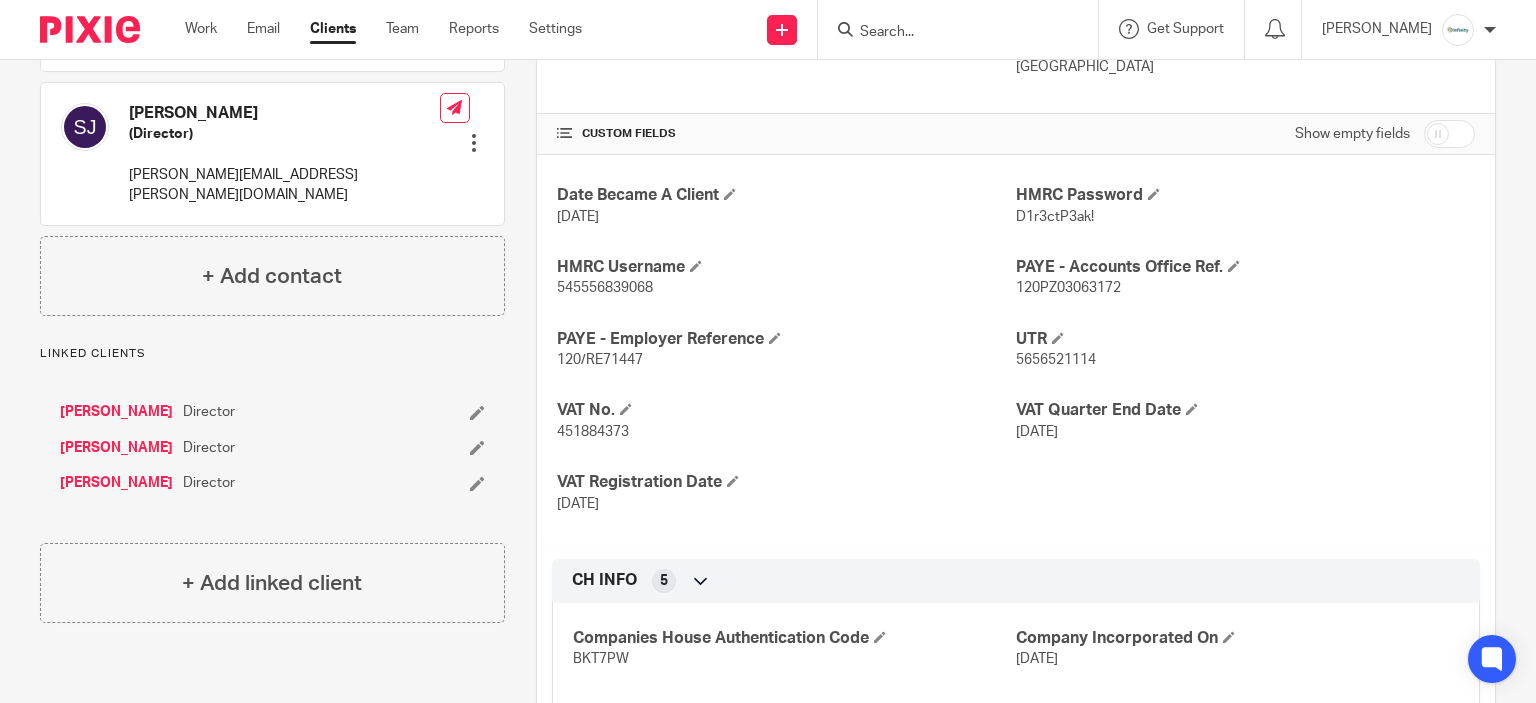 click on "D1r3ctP3ak!" at bounding box center [1055, 217] 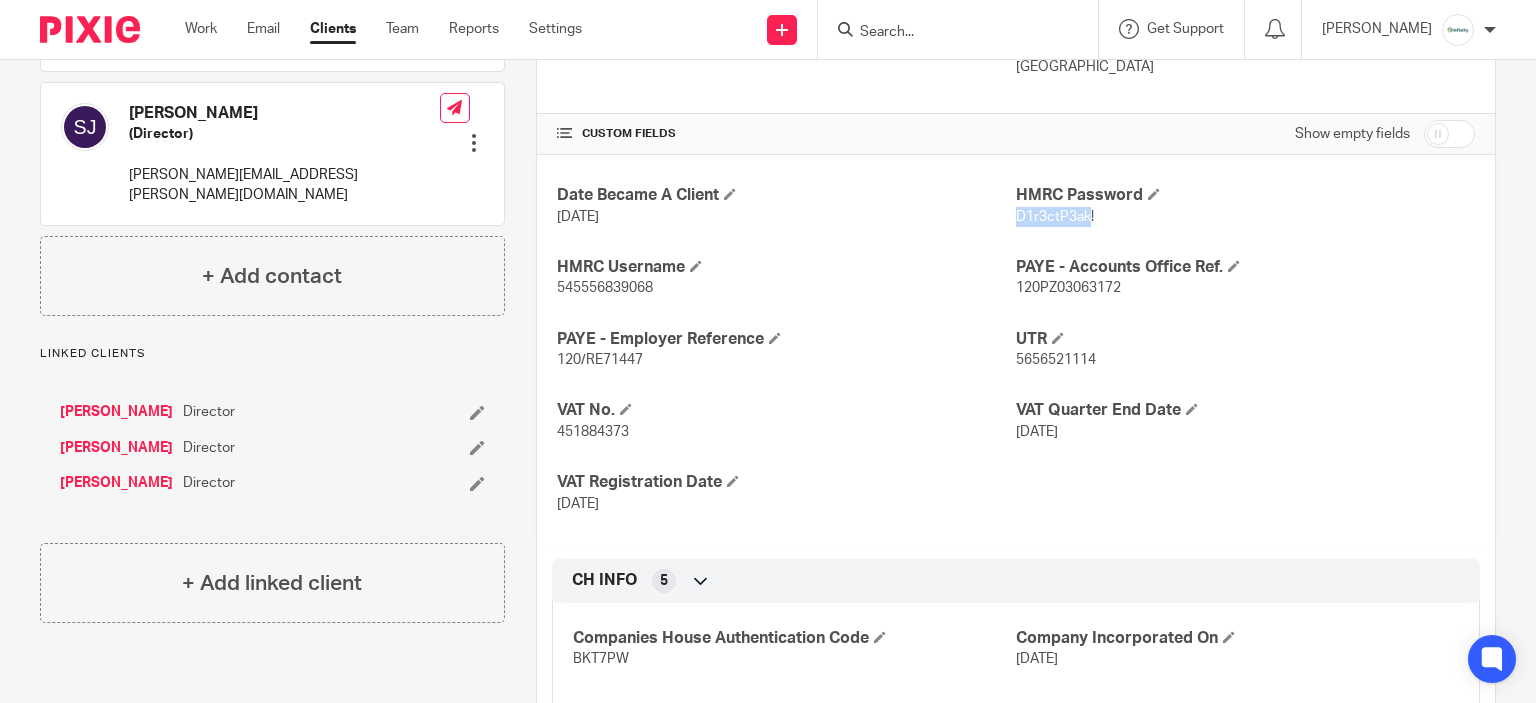 click on "D1r3ctP3ak!" at bounding box center [1055, 217] 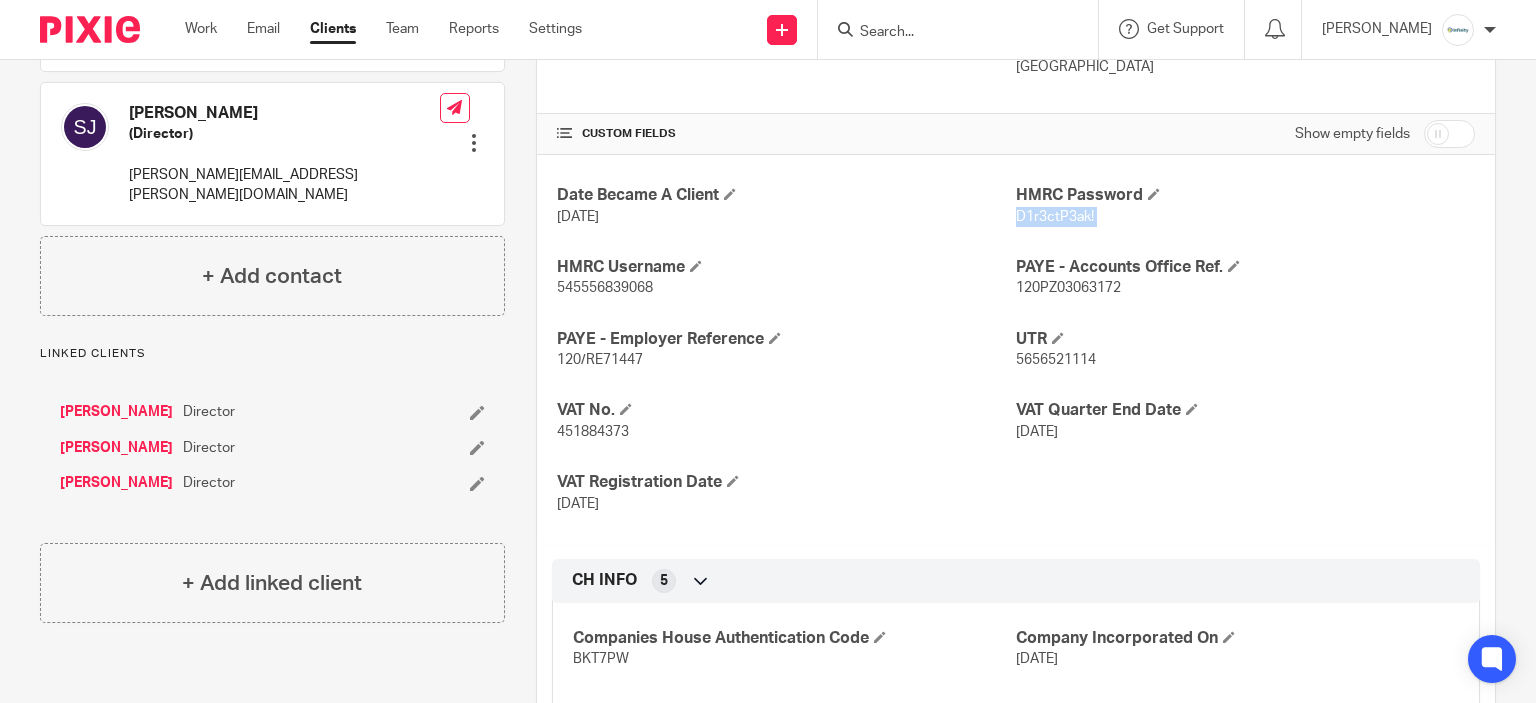 click on "D1r3ctP3ak!" at bounding box center (1055, 217) 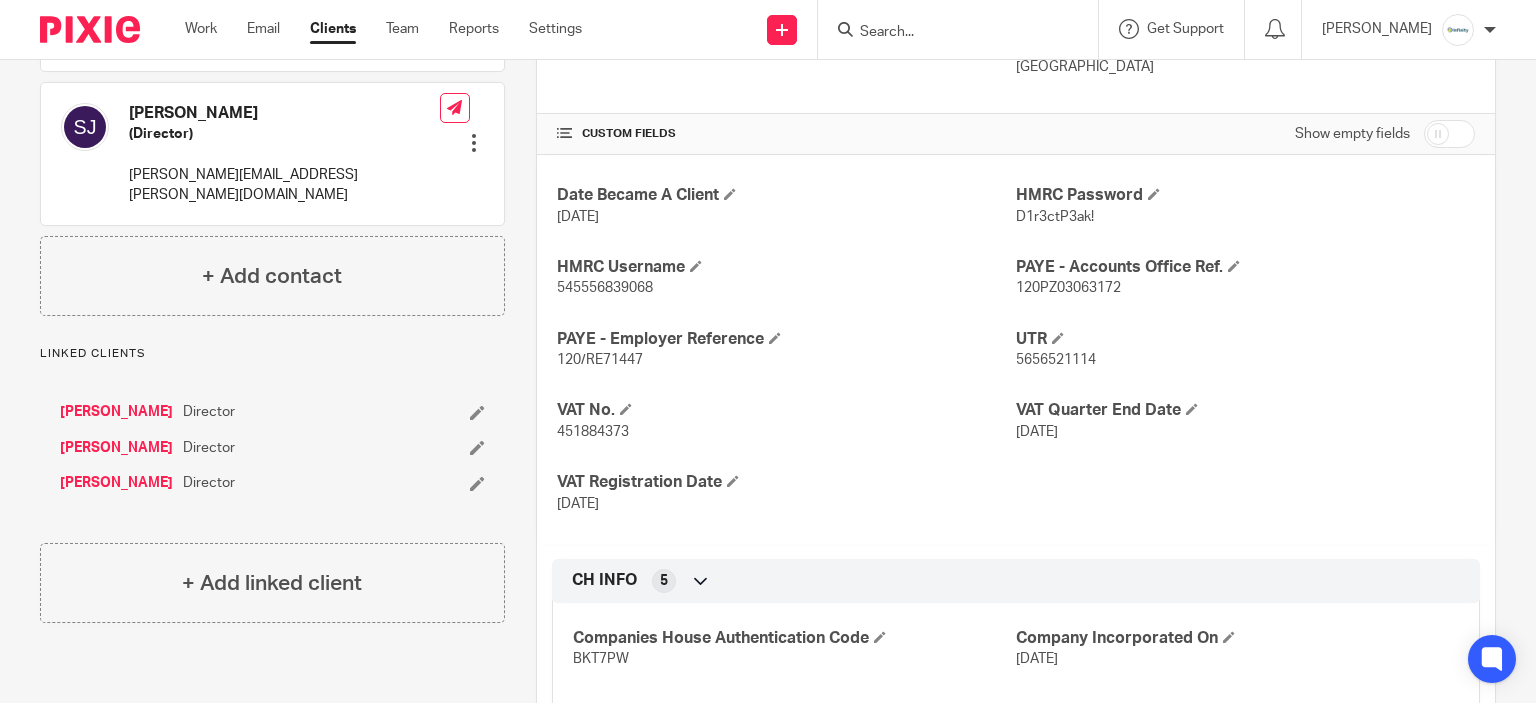 click on "545556839068" at bounding box center (605, 288) 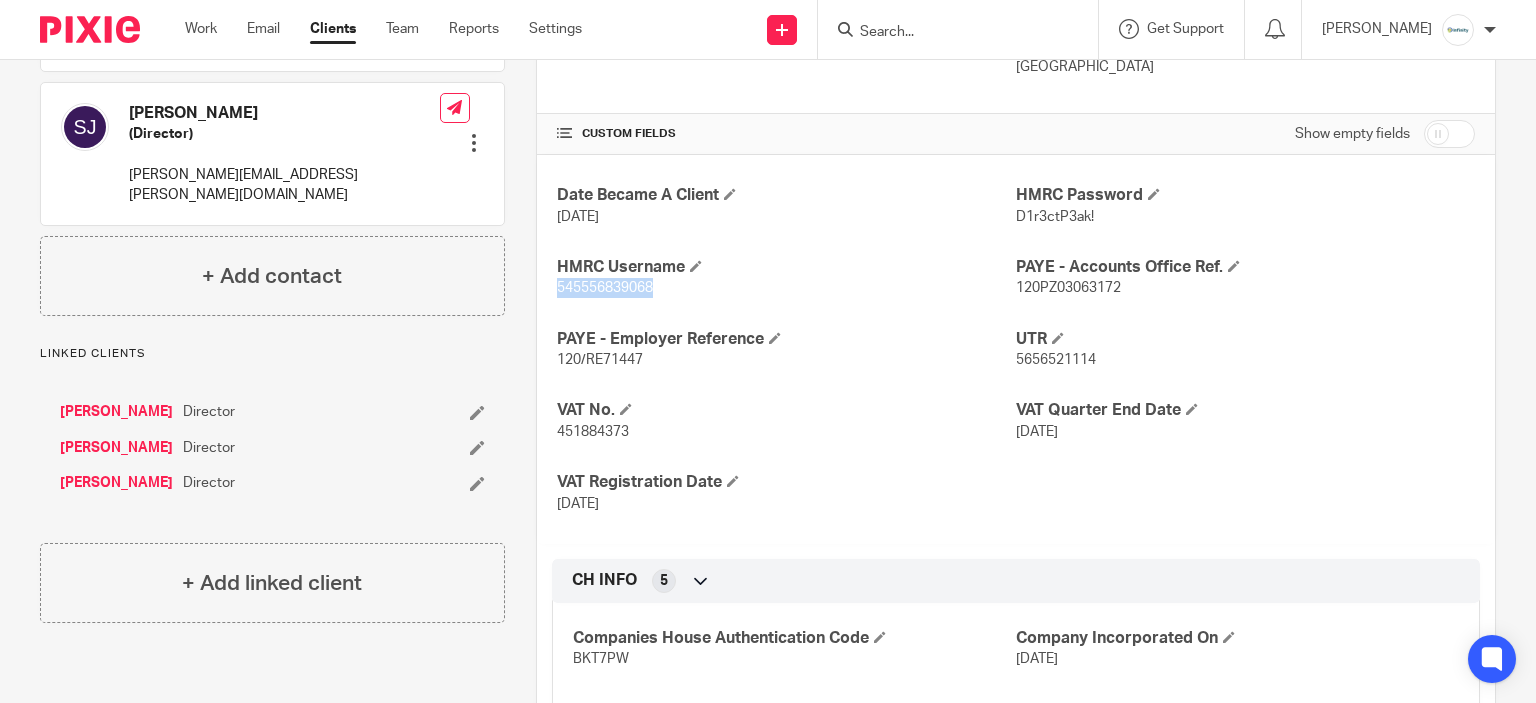 click on "545556839068" at bounding box center [605, 288] 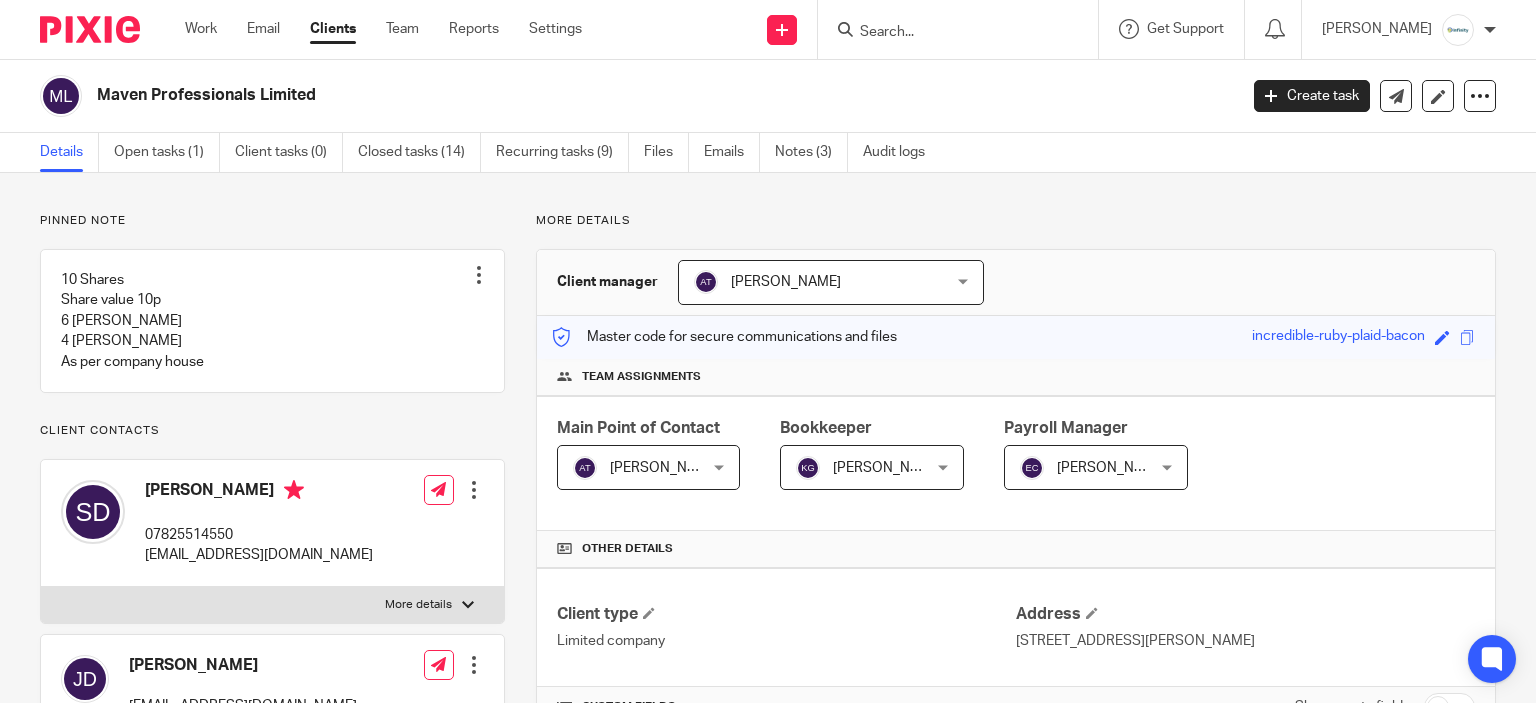 click on "Emails" at bounding box center [732, 152] 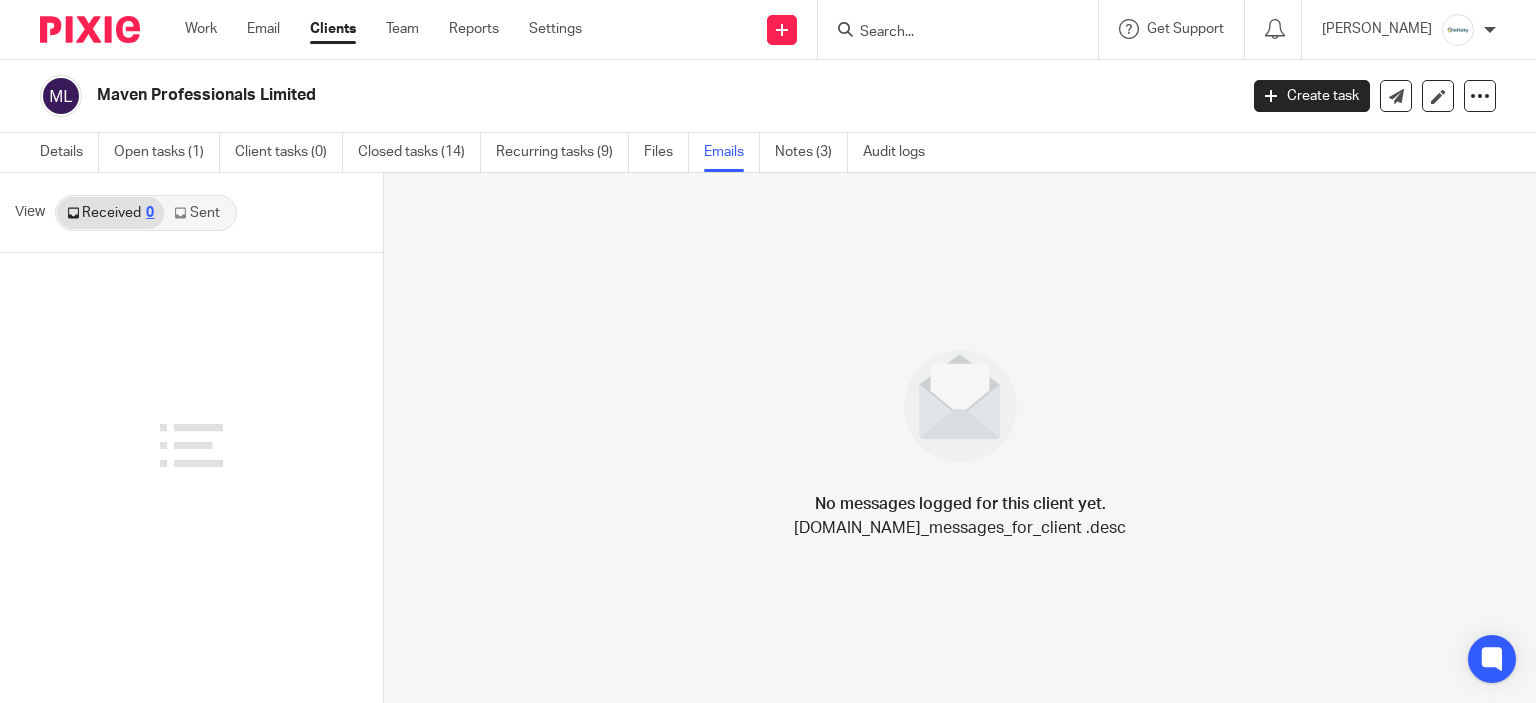 scroll, scrollTop: 0, scrollLeft: 0, axis: both 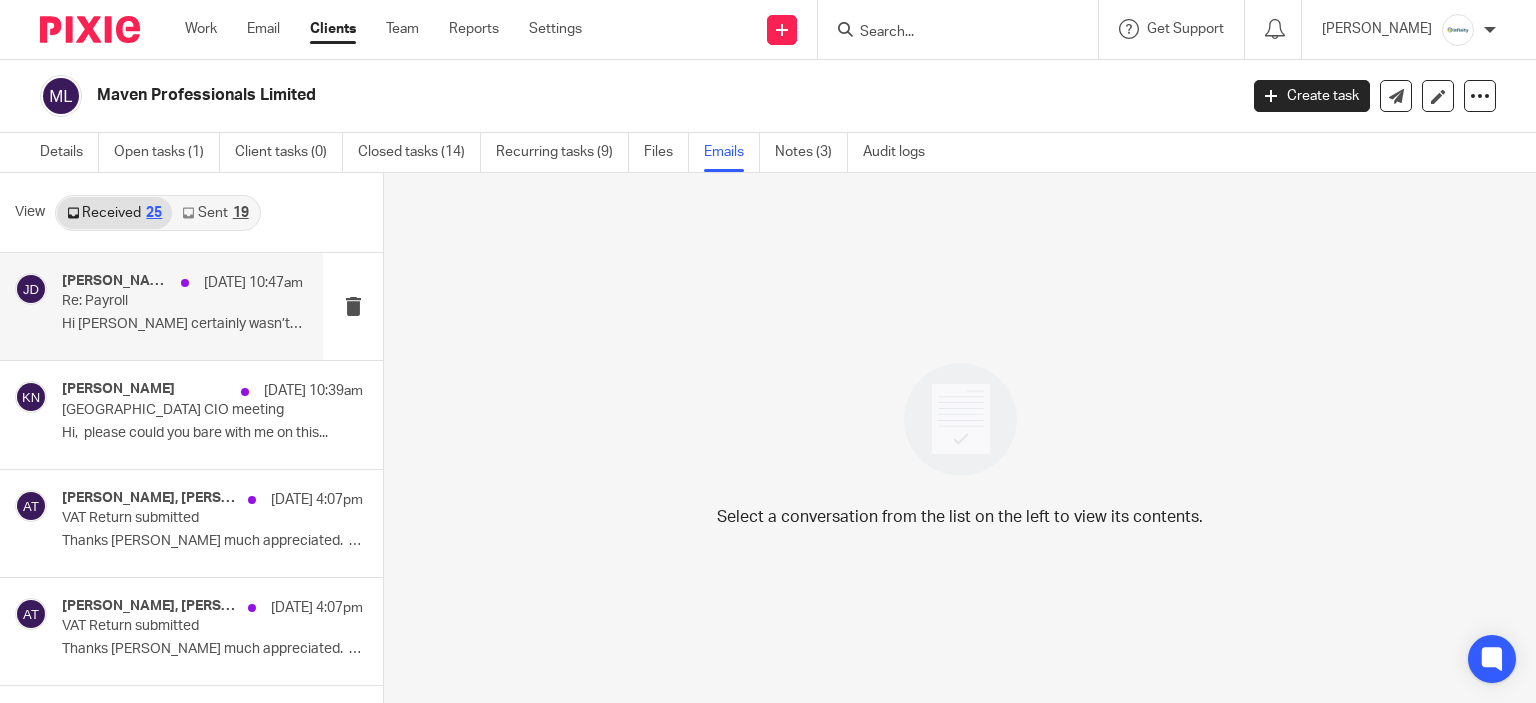 click on "James Davison, Emma Coleman
9 Jul 10:47am   Re: Payroll   Hi Emma     I certainly wasn’t given 100 per..." at bounding box center [161, 306] 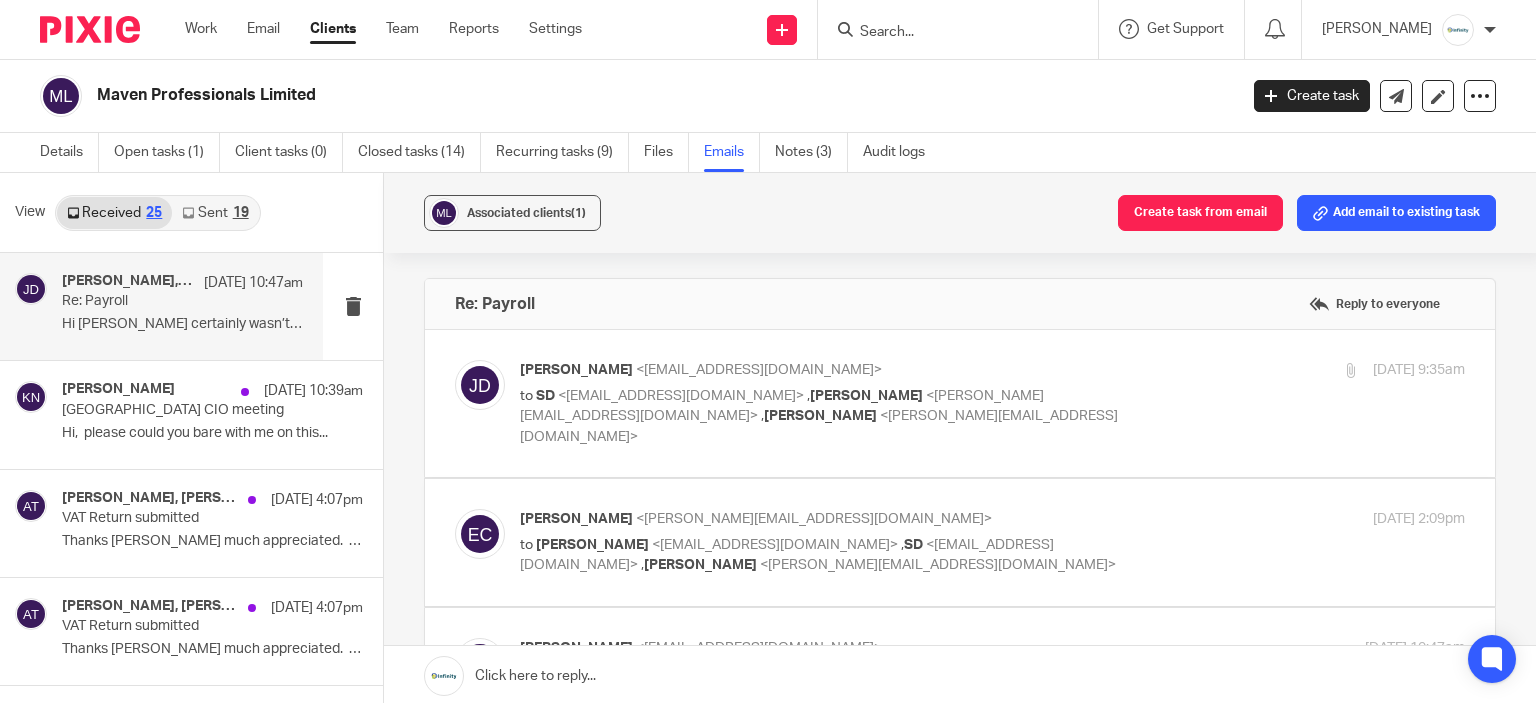 scroll, scrollTop: 0, scrollLeft: 0, axis: both 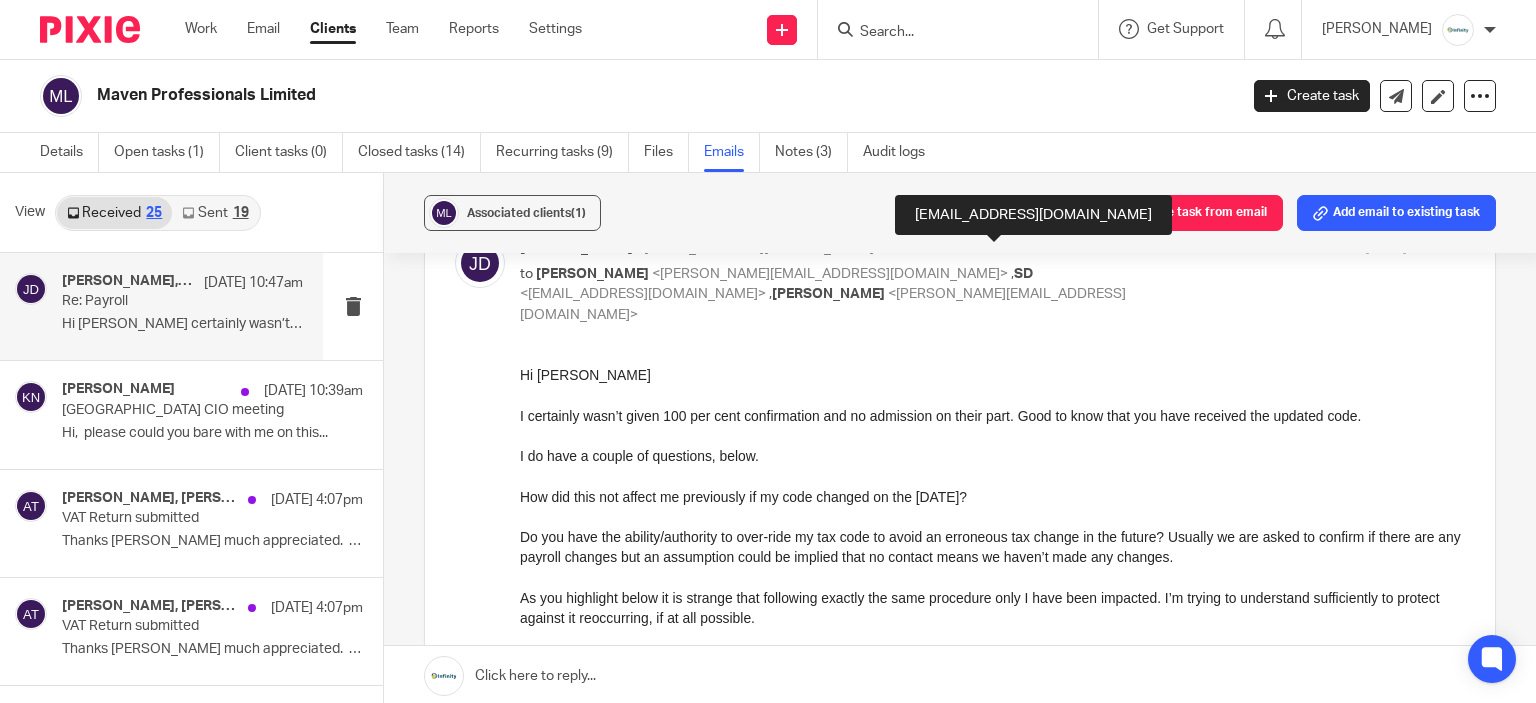 click at bounding box center [992, 476] 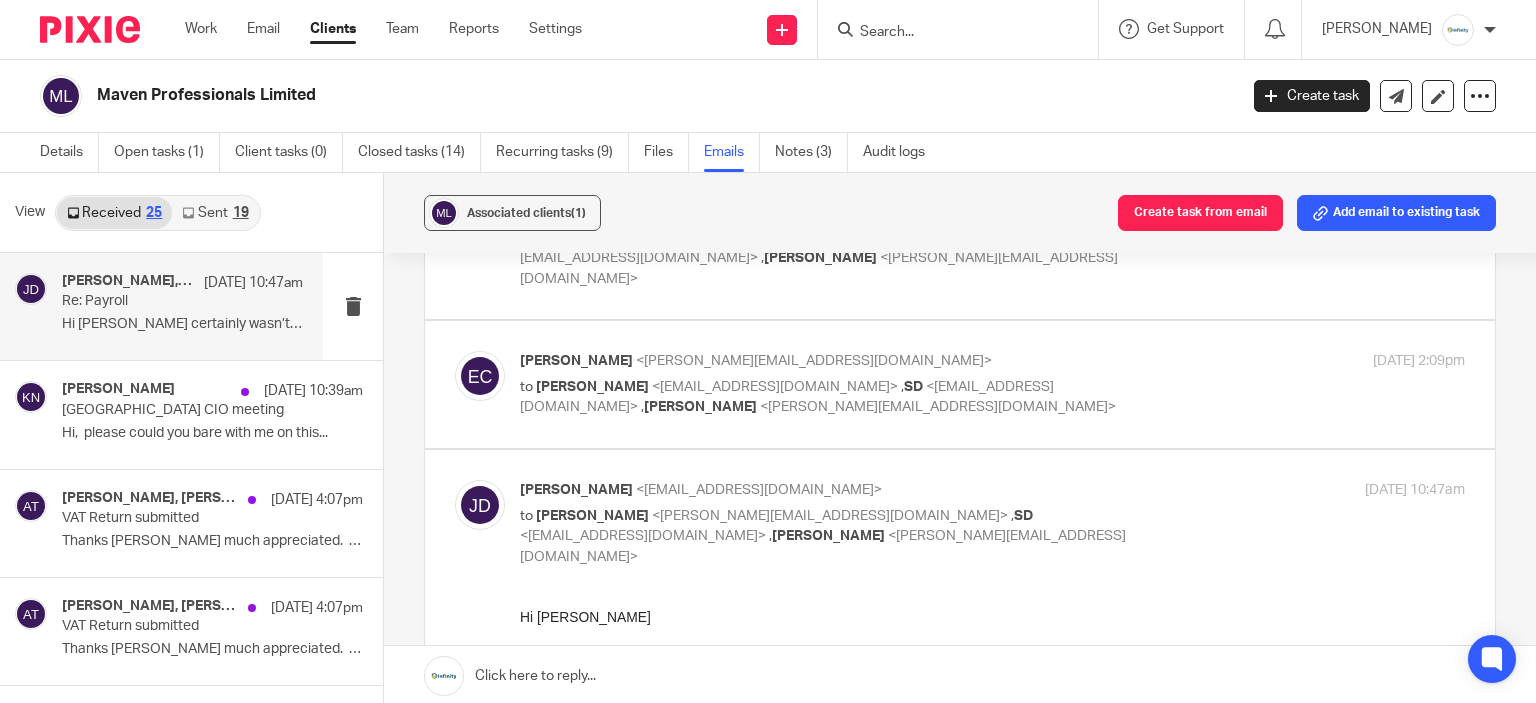 scroll, scrollTop: 100, scrollLeft: 0, axis: vertical 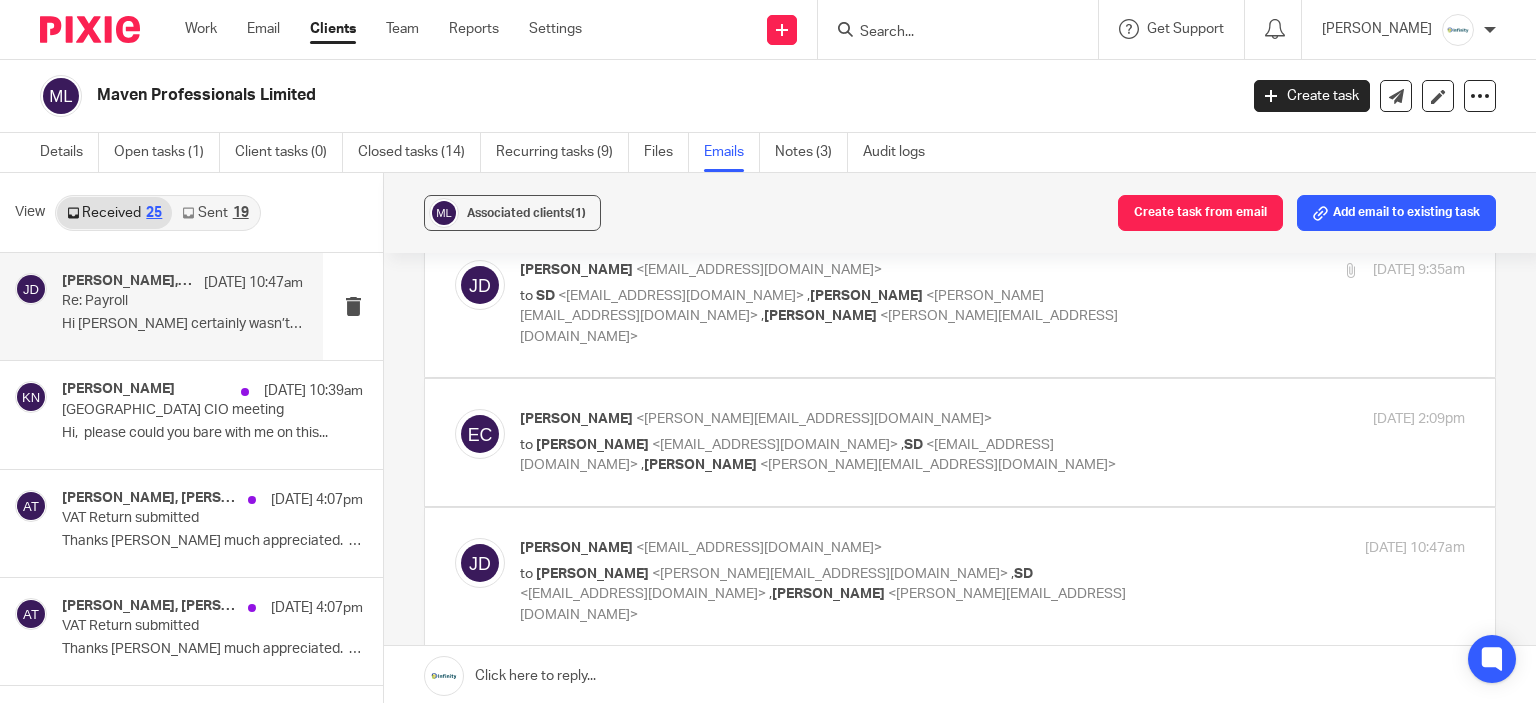 click on "Aimee Tamburrini" at bounding box center (700, 465) 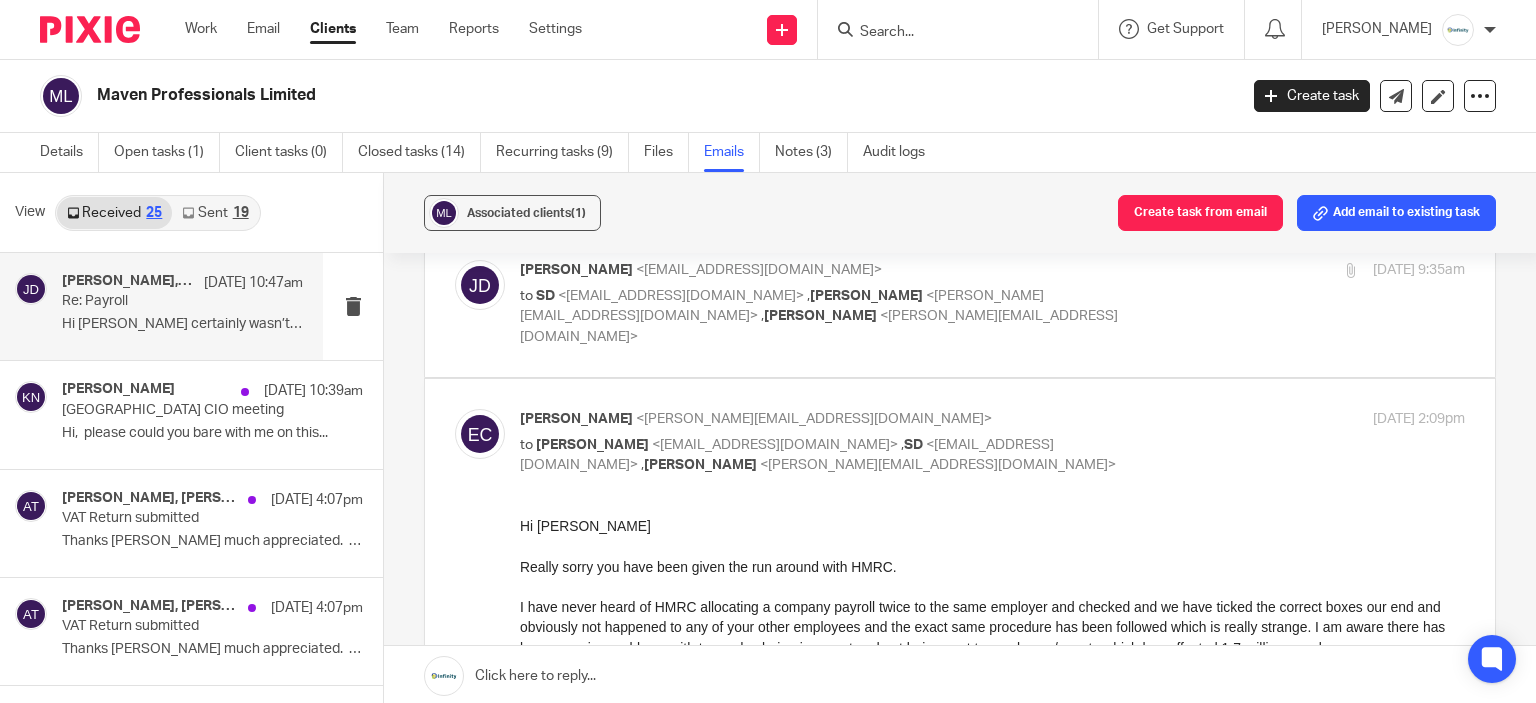 scroll, scrollTop: 0, scrollLeft: 0, axis: both 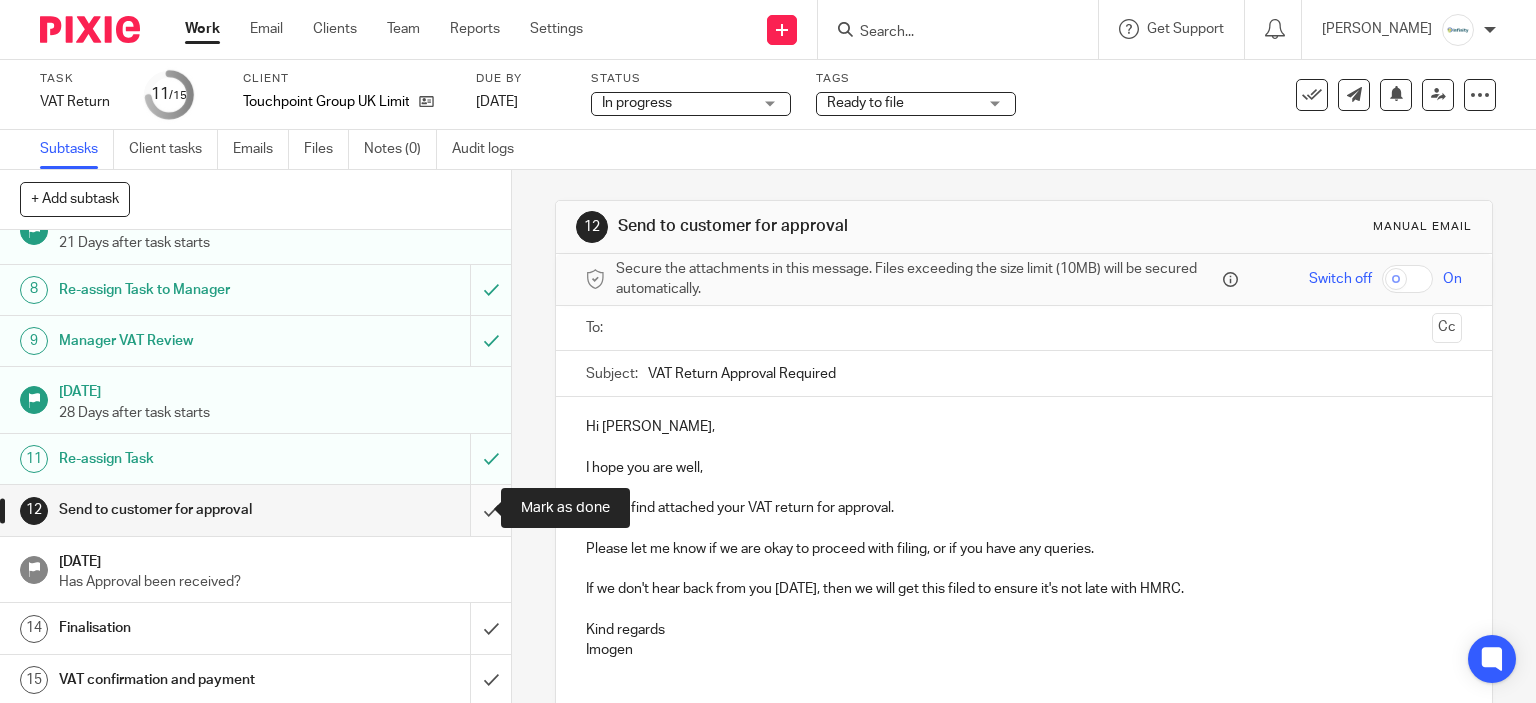 click at bounding box center [255, 510] 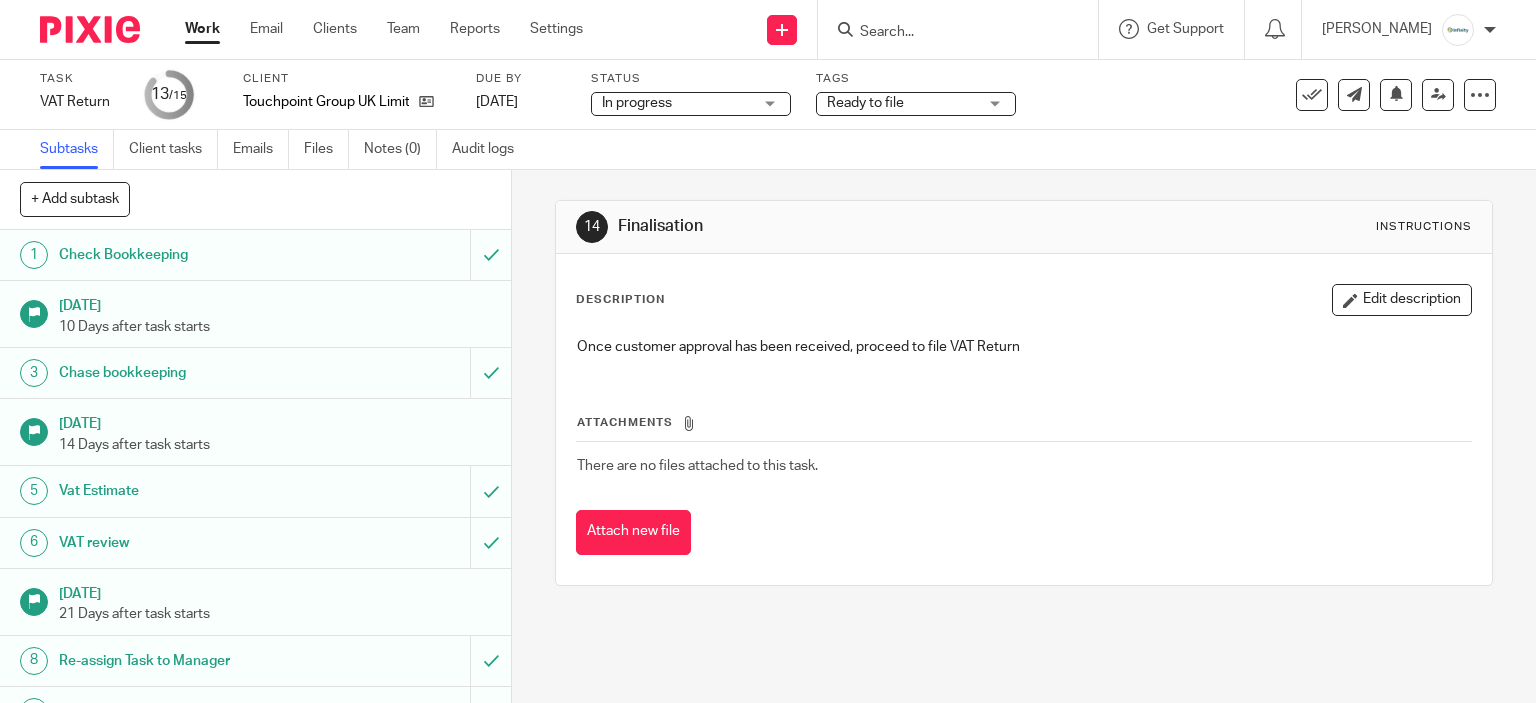 scroll, scrollTop: 0, scrollLeft: 0, axis: both 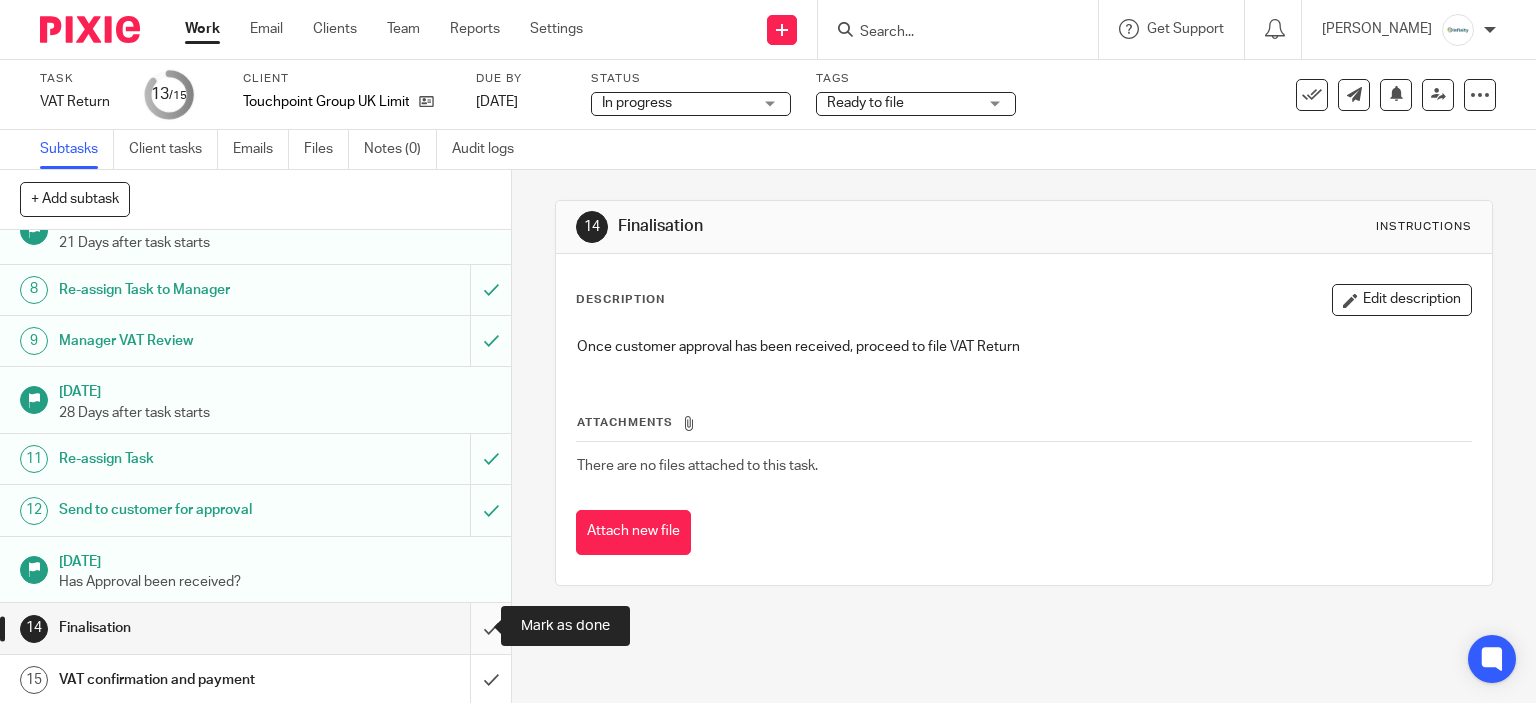 click at bounding box center (255, 628) 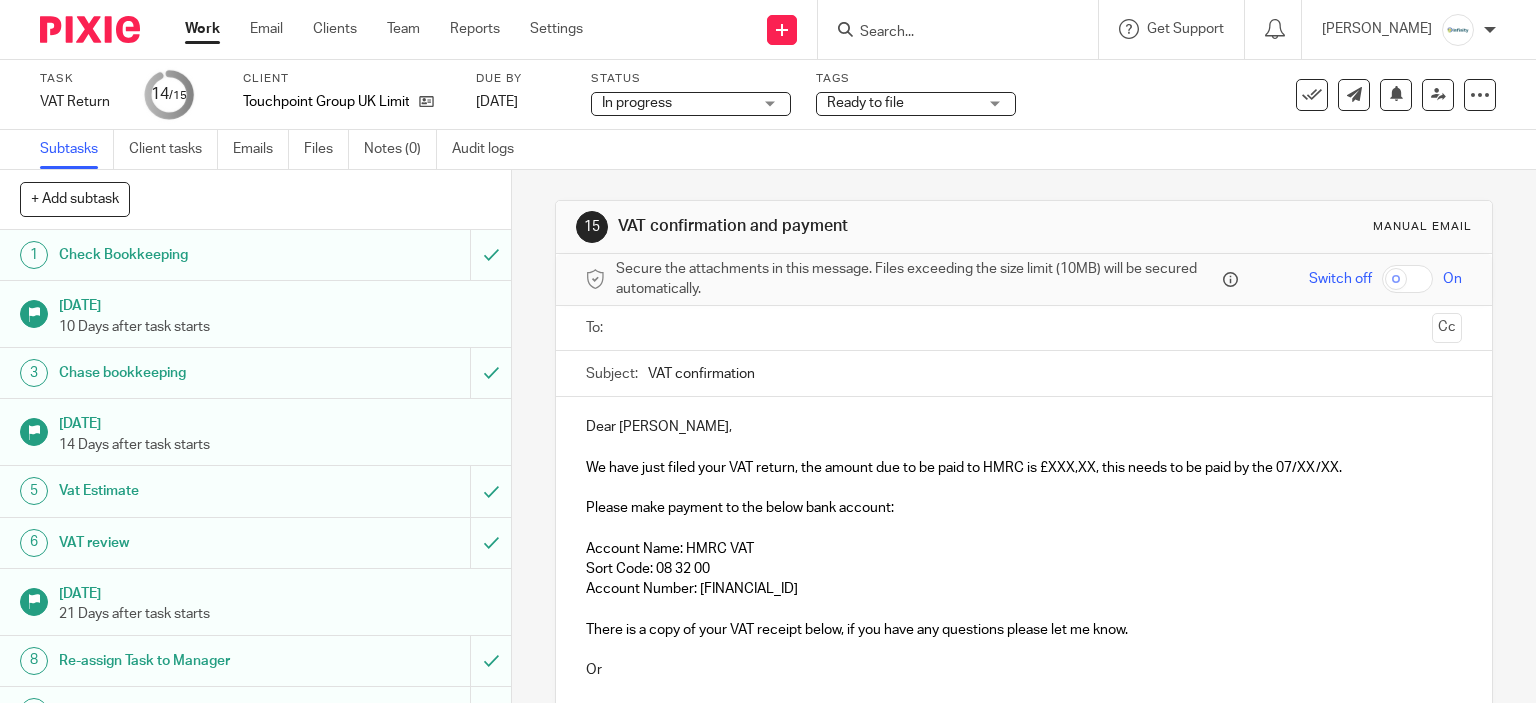 scroll, scrollTop: 0, scrollLeft: 0, axis: both 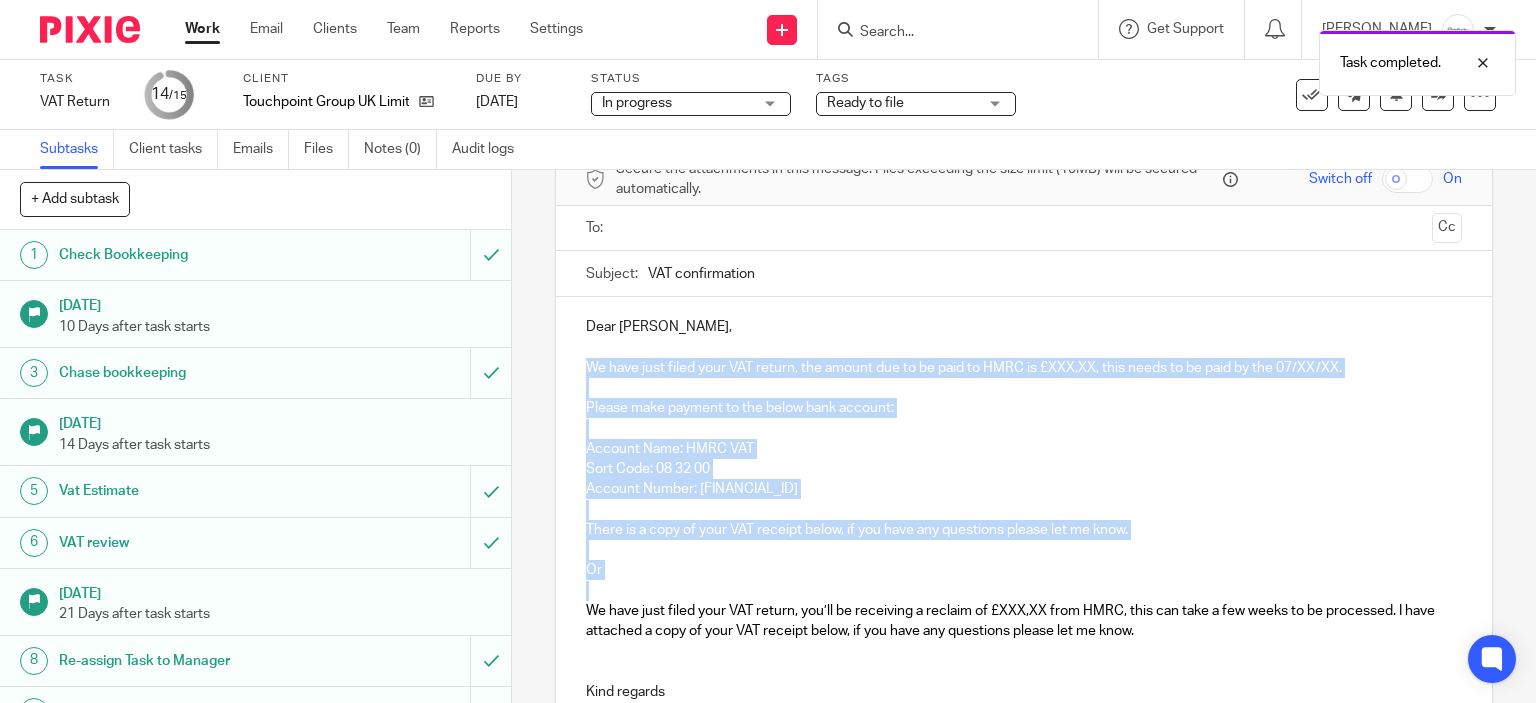 drag, startPoint x: 597, startPoint y: 588, endPoint x: 572, endPoint y: 370, distance: 219.4288 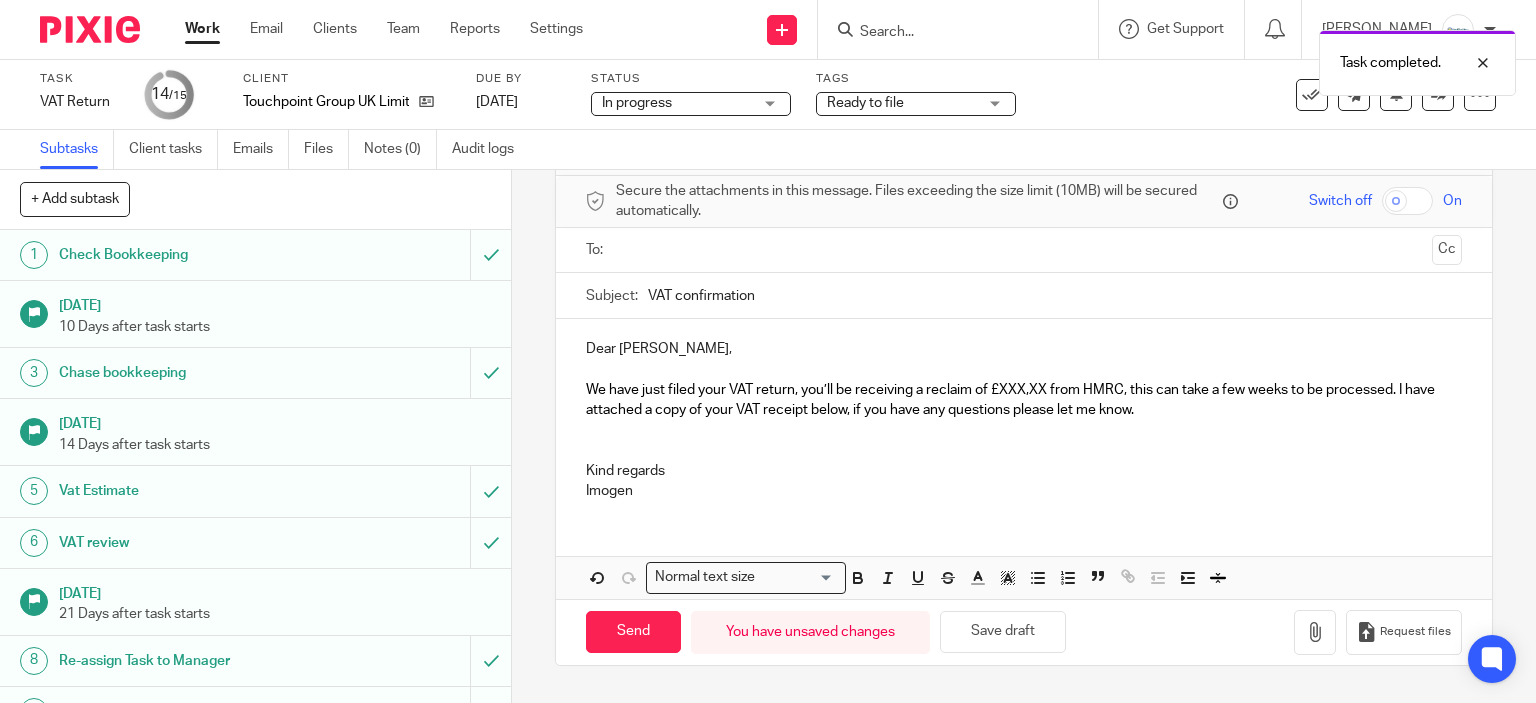scroll, scrollTop: 76, scrollLeft: 0, axis: vertical 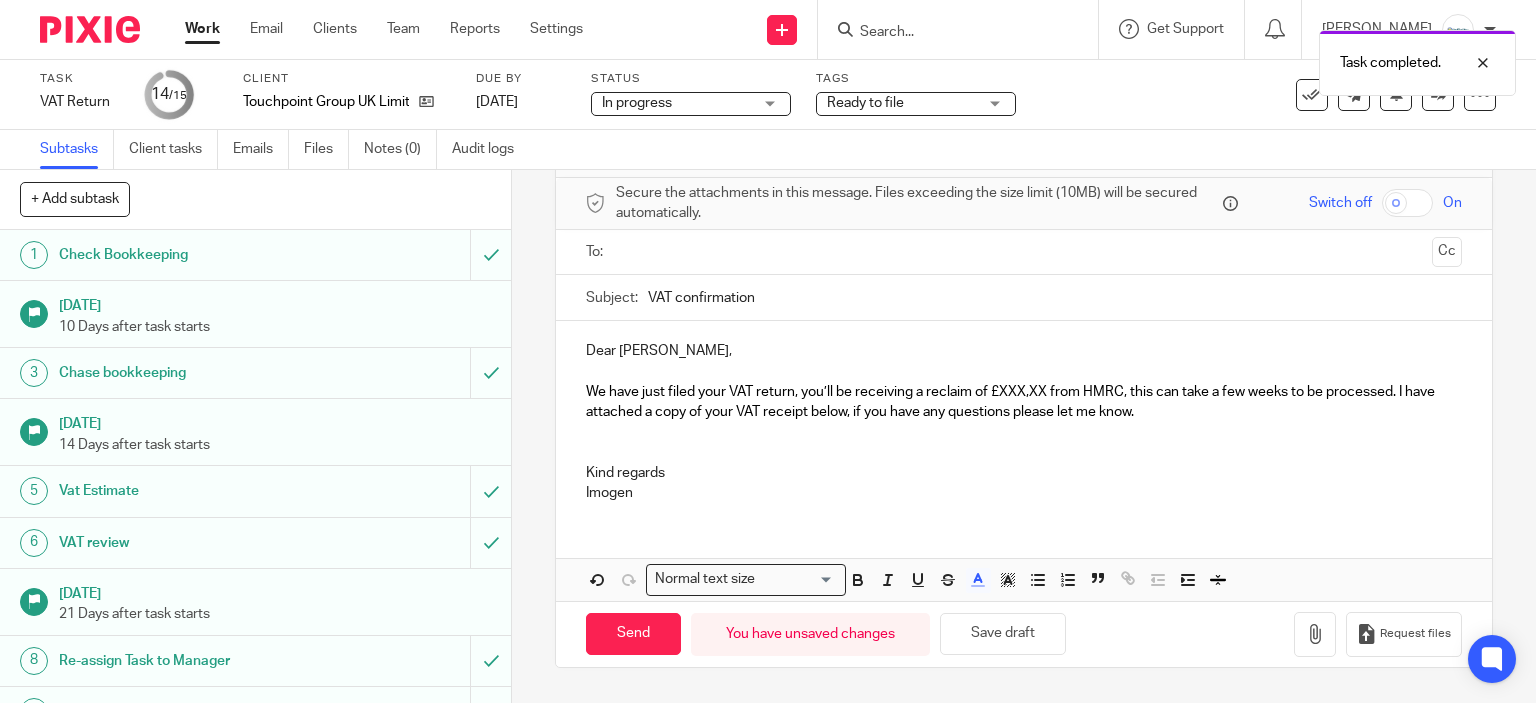 click on "We have just filed your VAT return, you’ll be receiving a reclaim of £XXX,XX from HMRC, this can take a few weeks to be processed. I have attached a copy of your VAT receipt below, if you have any questions please let me know." at bounding box center (1024, 402) 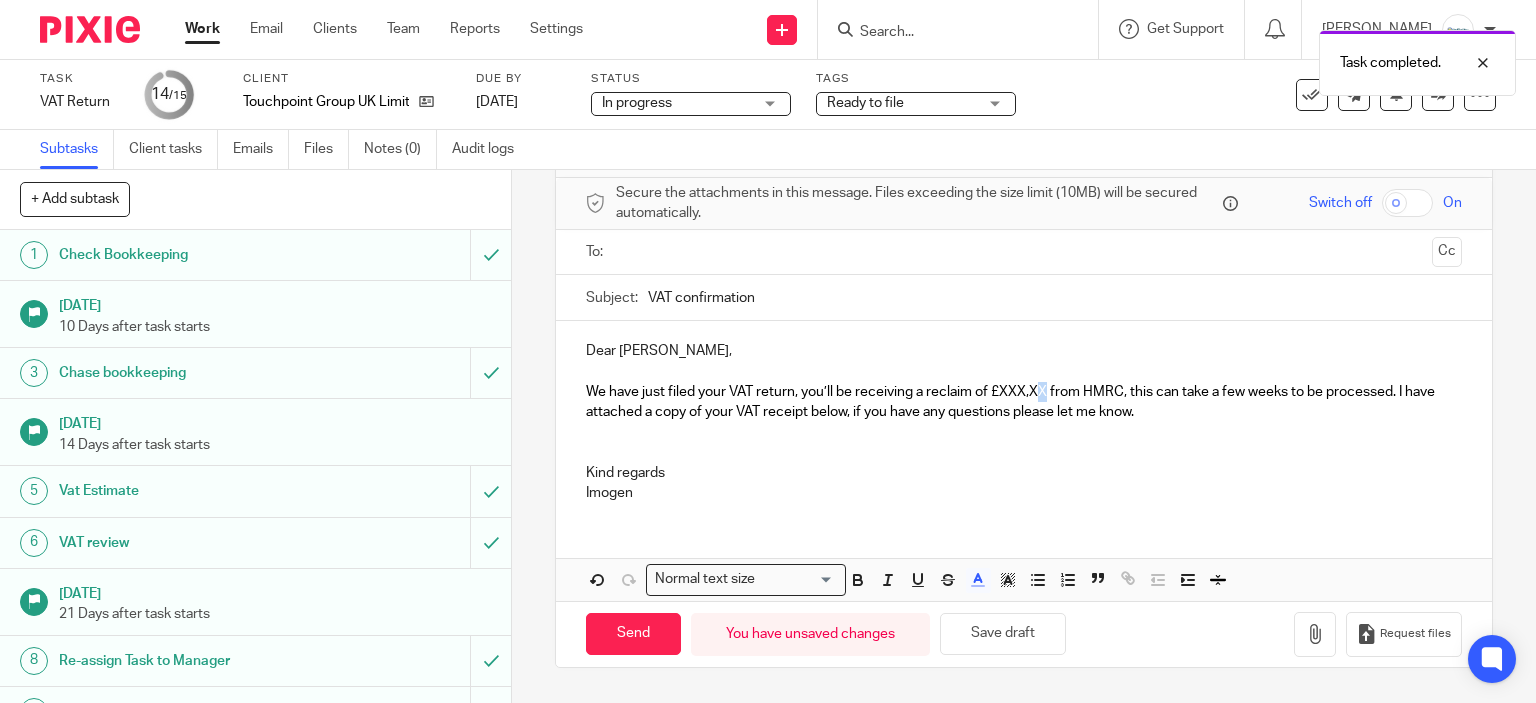 scroll, scrollTop: 67, scrollLeft: 0, axis: vertical 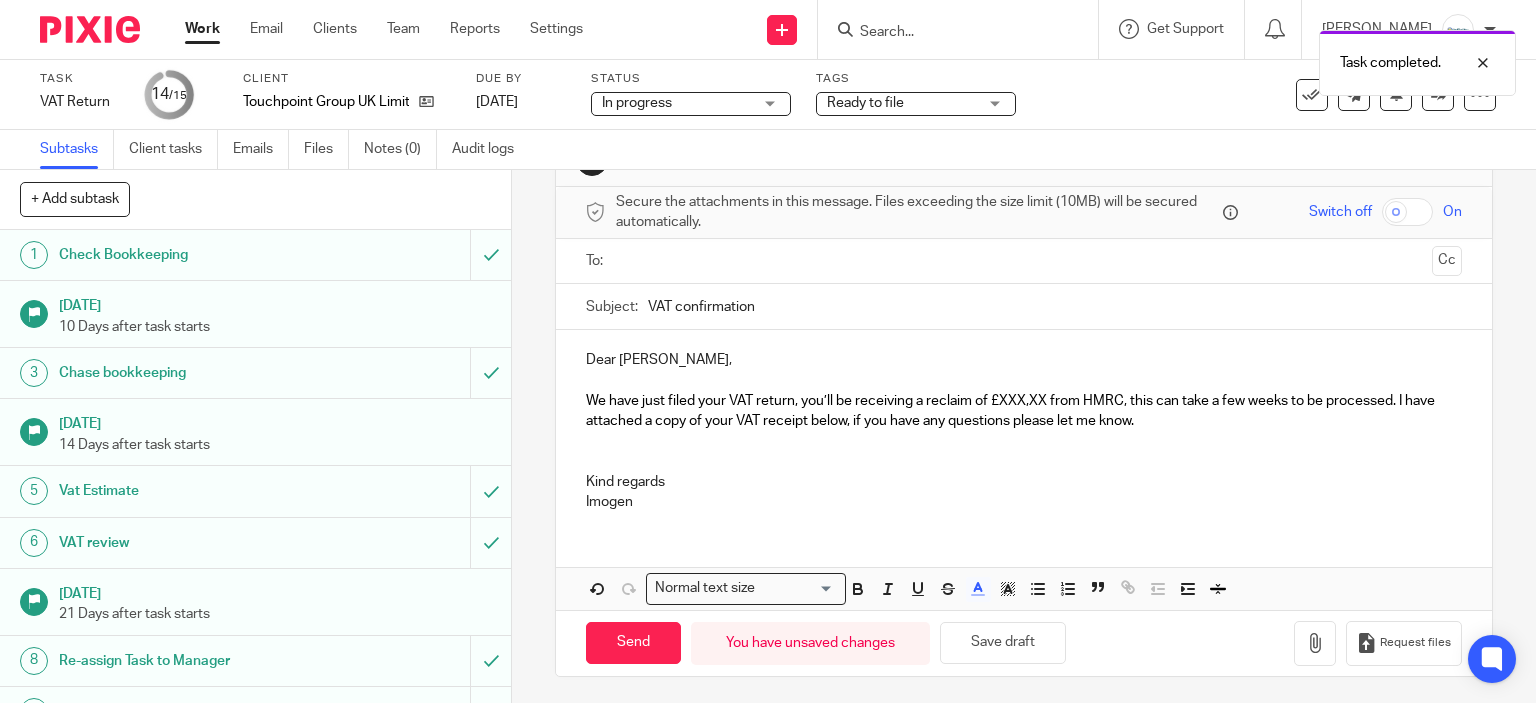 click on "We have just filed your VAT return, you’ll be receiving a reclaim of £XXX,XX from HMRC, this can take a few weeks to be processed. I have attached a copy of your VAT receipt below, if you have any questions please let me know." at bounding box center [1012, 411] 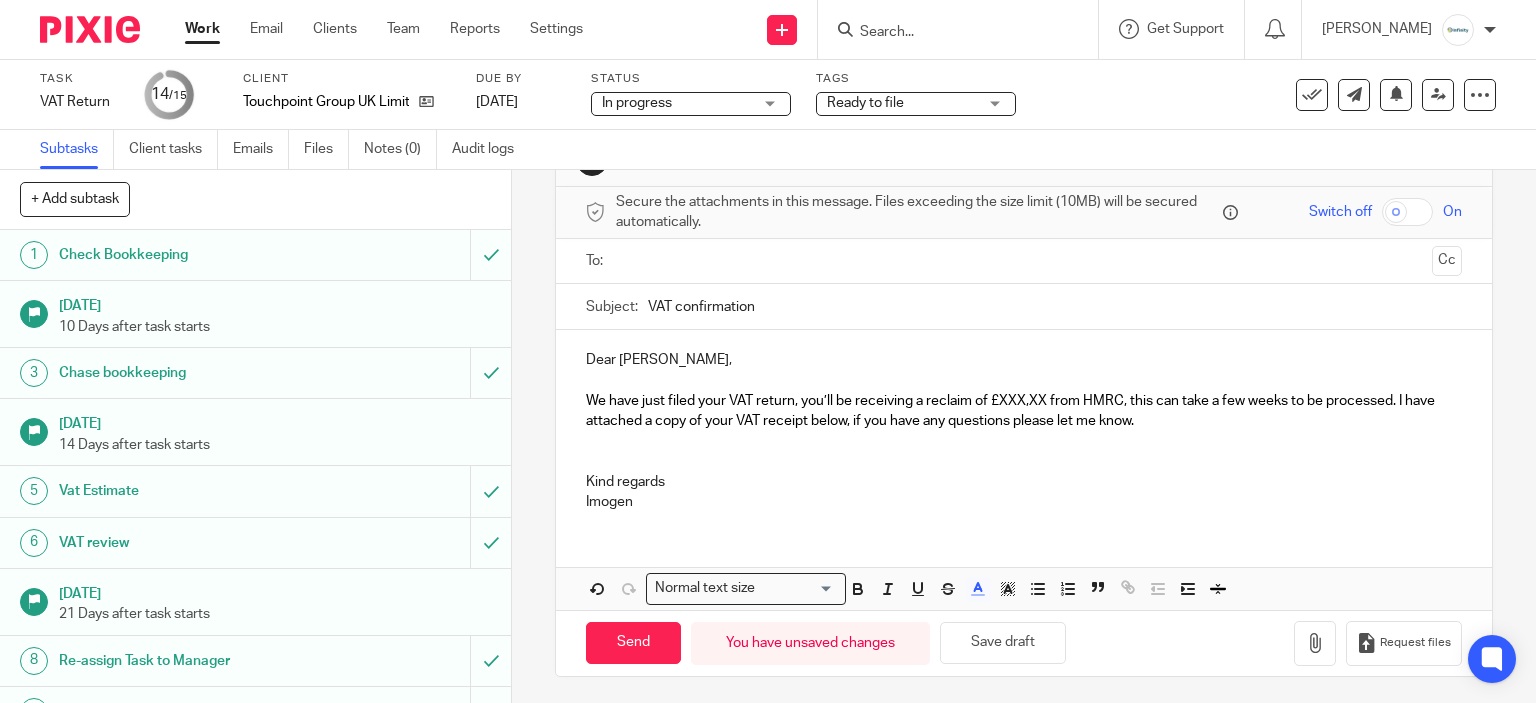 click on "We have just filed your VAT return, you’ll be receiving a reclaim of £XXX,XX from HMRC, this can take a few weeks to be processed. I have attached a copy of your VAT receipt below, if you have any questions please let me know." at bounding box center (1012, 411) 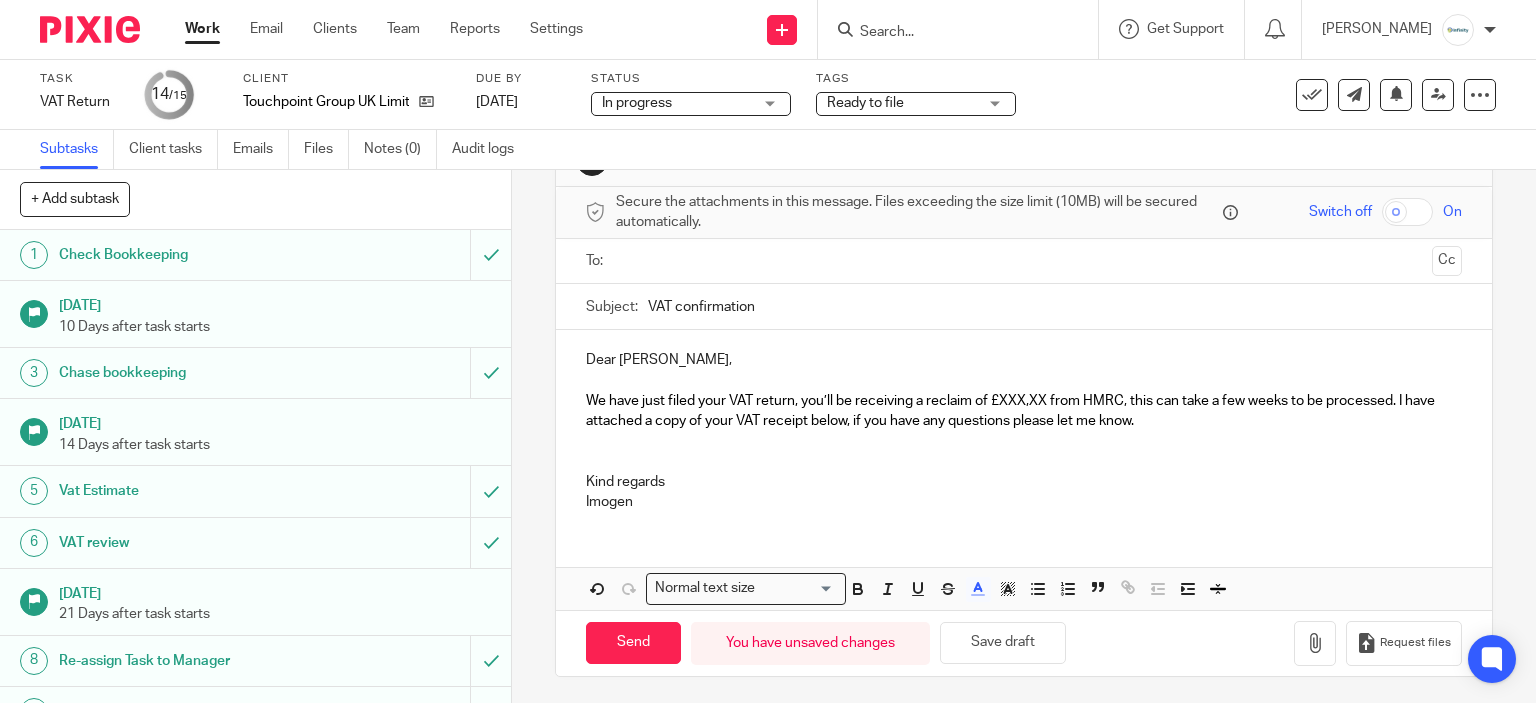 type 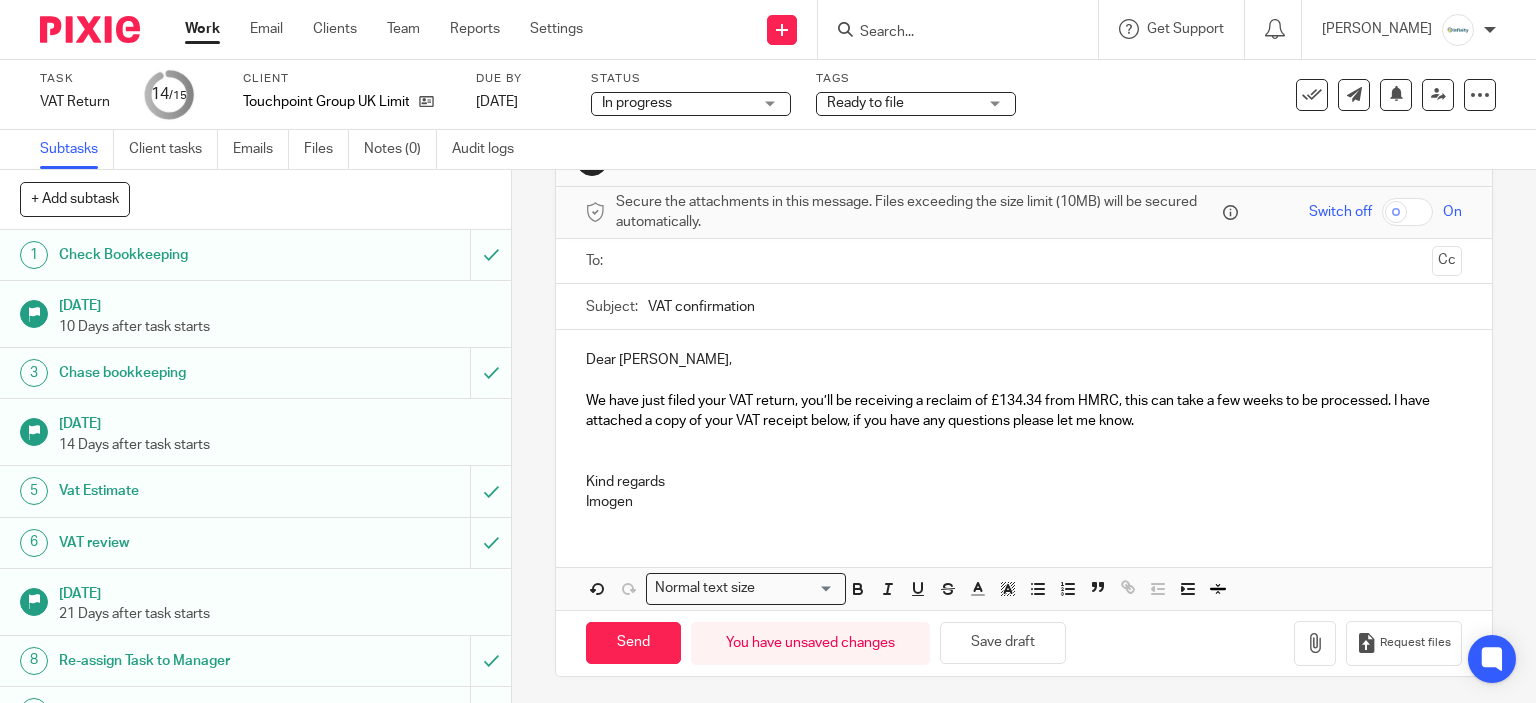 click on "Kind regards" at bounding box center [1024, 482] 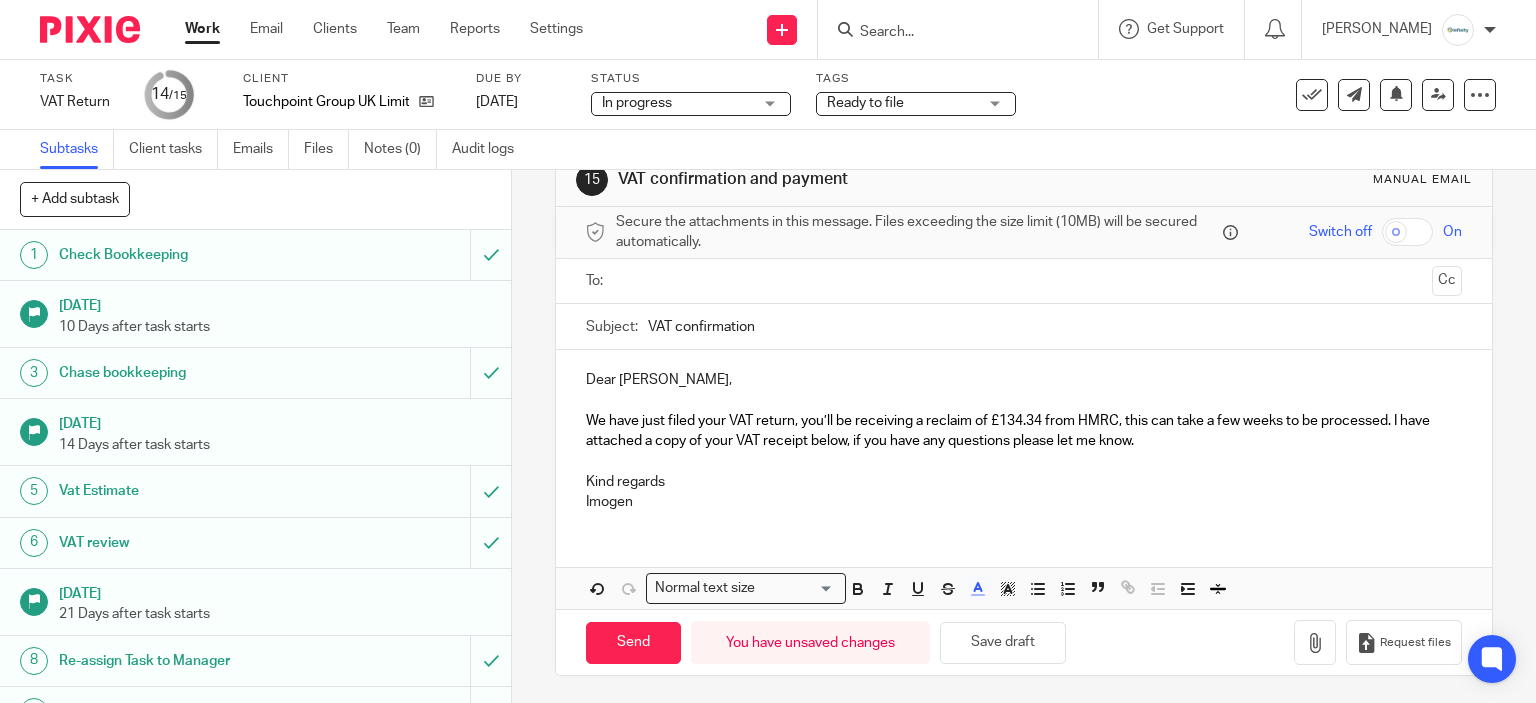 click at bounding box center [1023, 281] 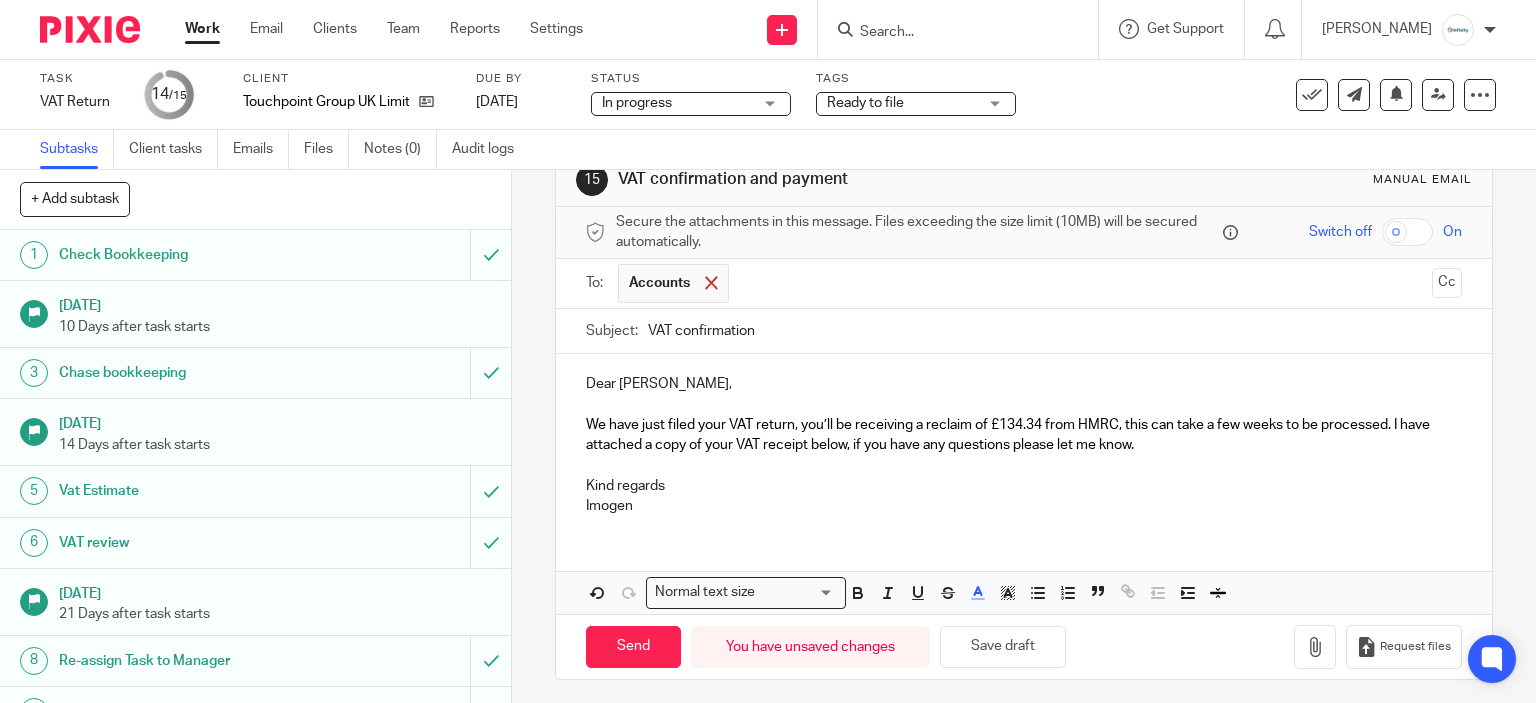 click at bounding box center (711, 282) 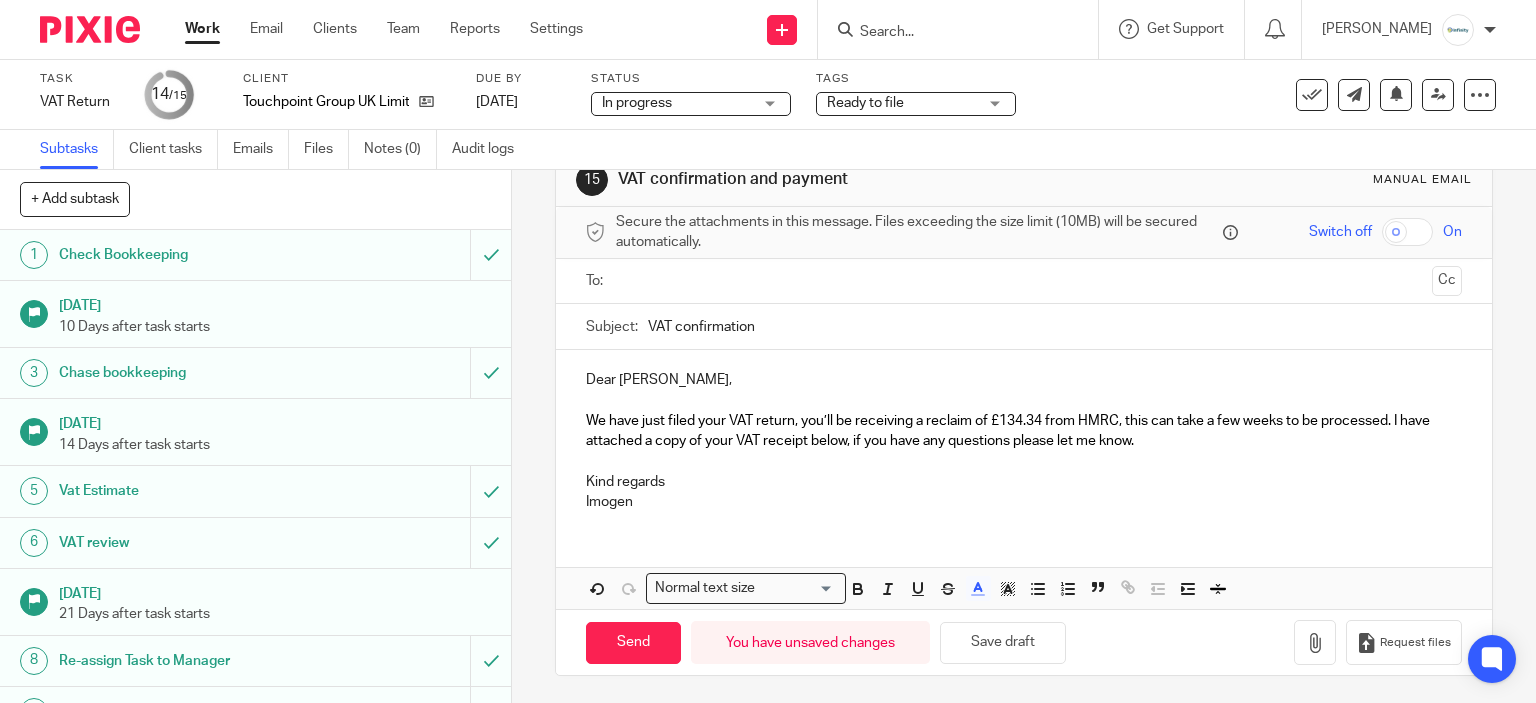 click at bounding box center (1023, 281) 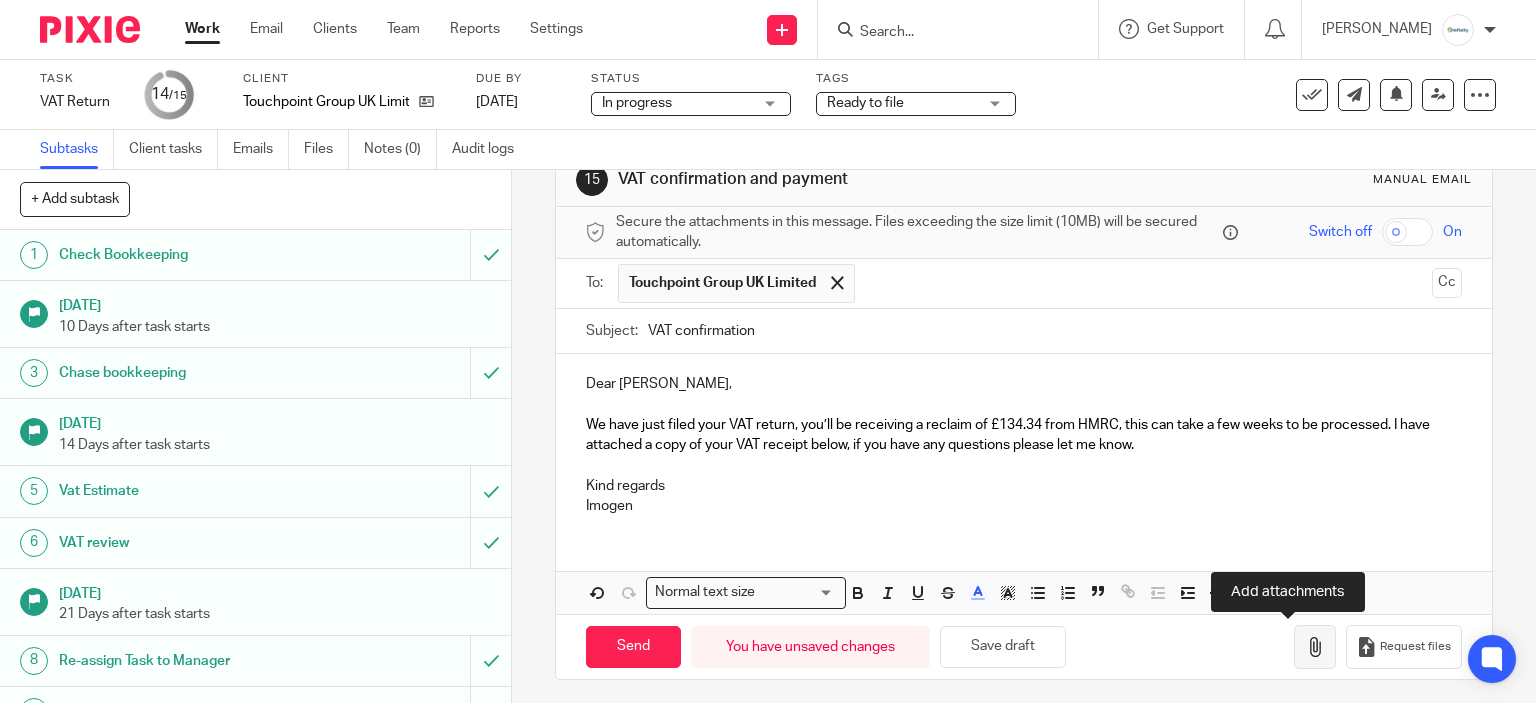 click at bounding box center [1315, 647] 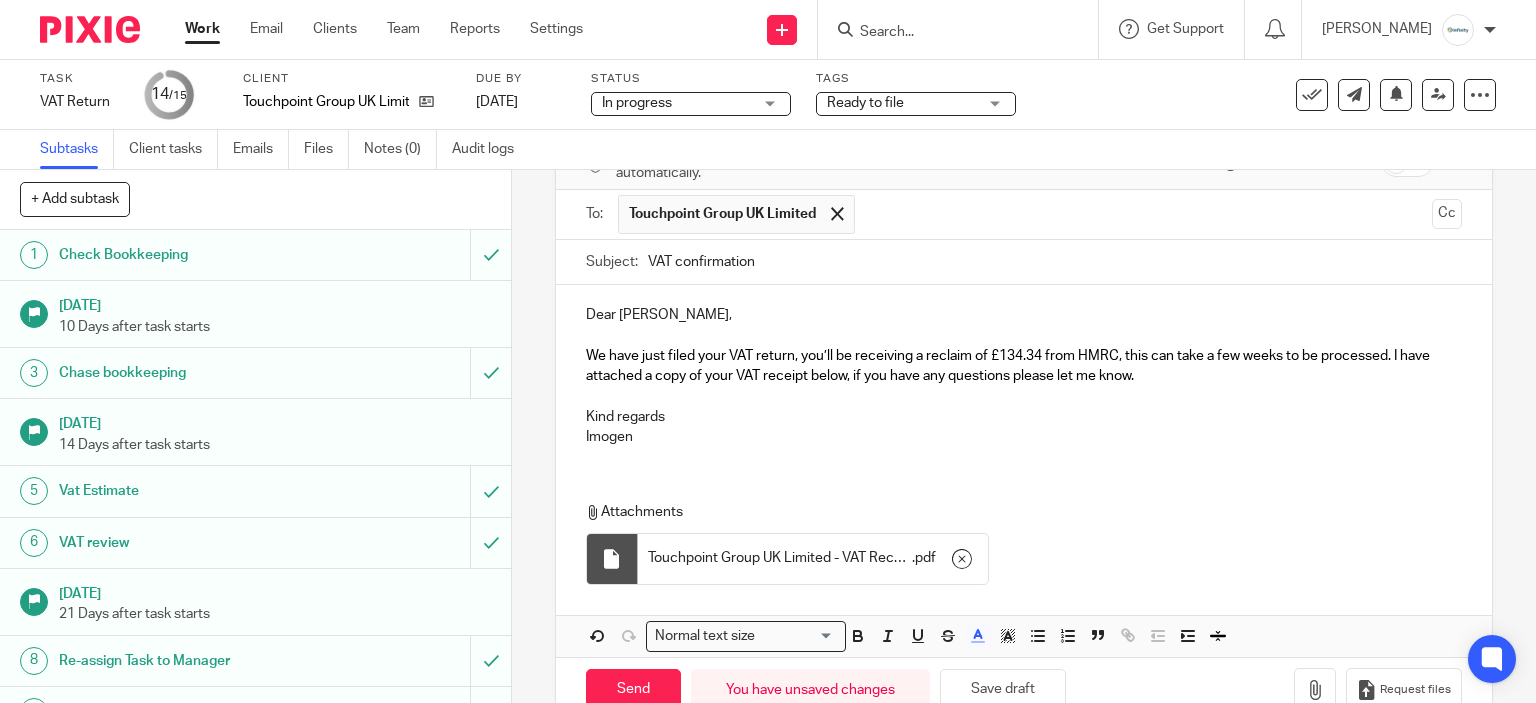 scroll, scrollTop: 164, scrollLeft: 0, axis: vertical 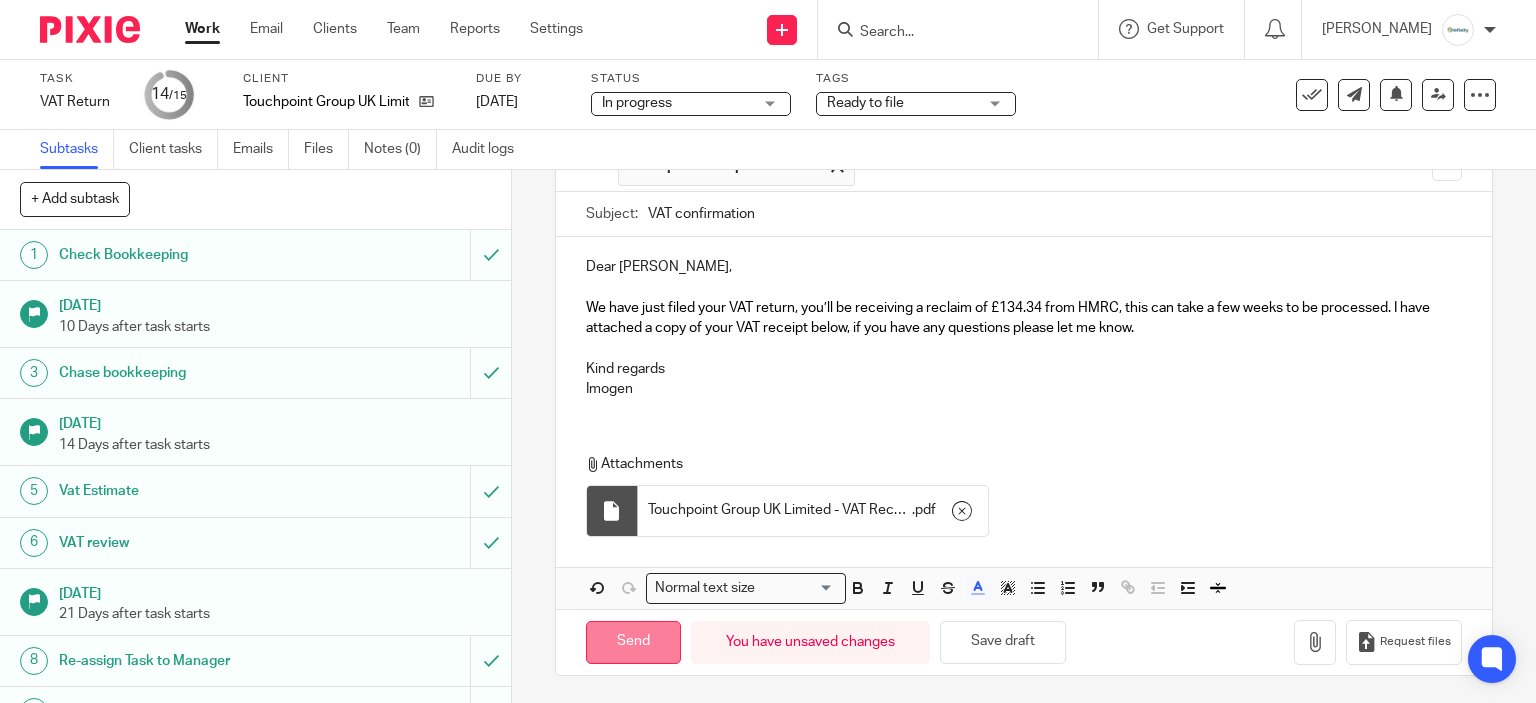 click on "Send" at bounding box center [633, 642] 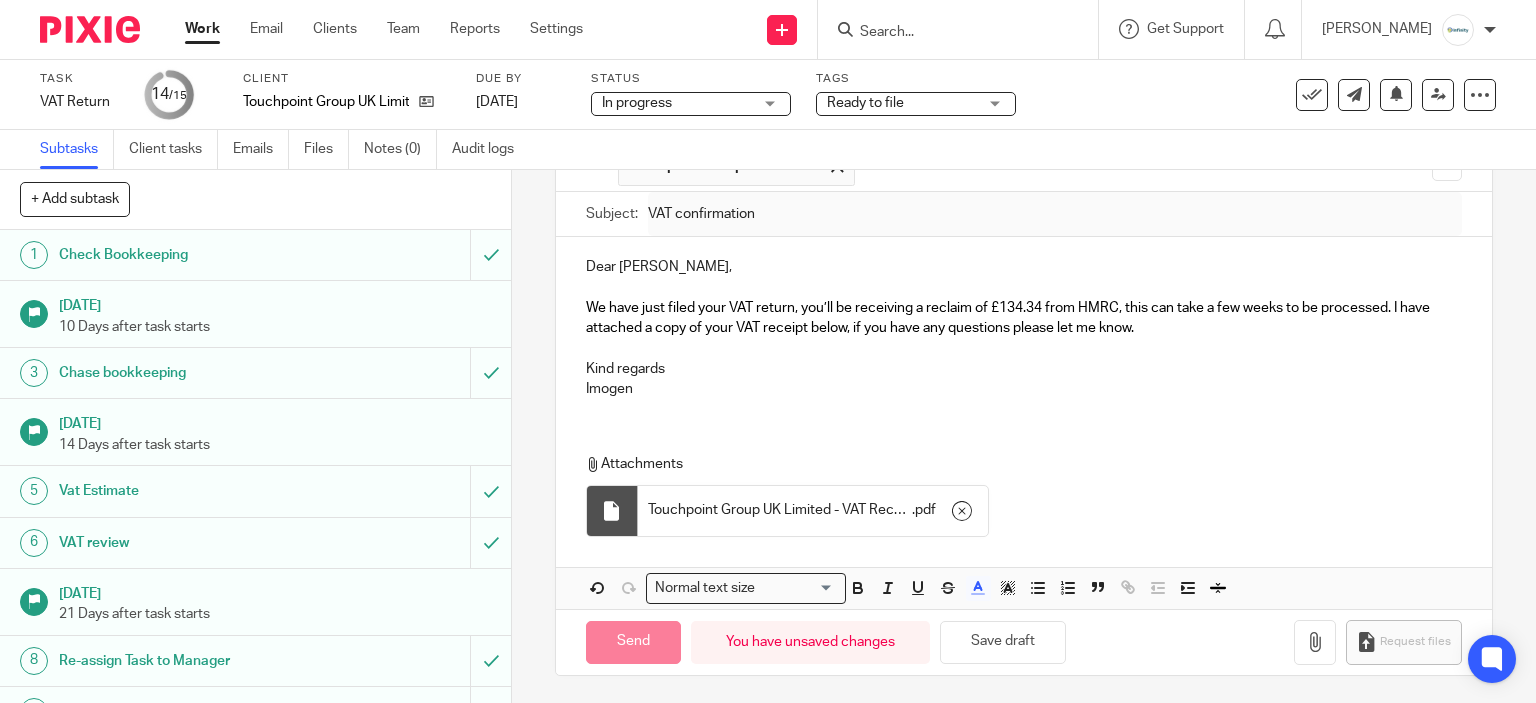 type on "Sent" 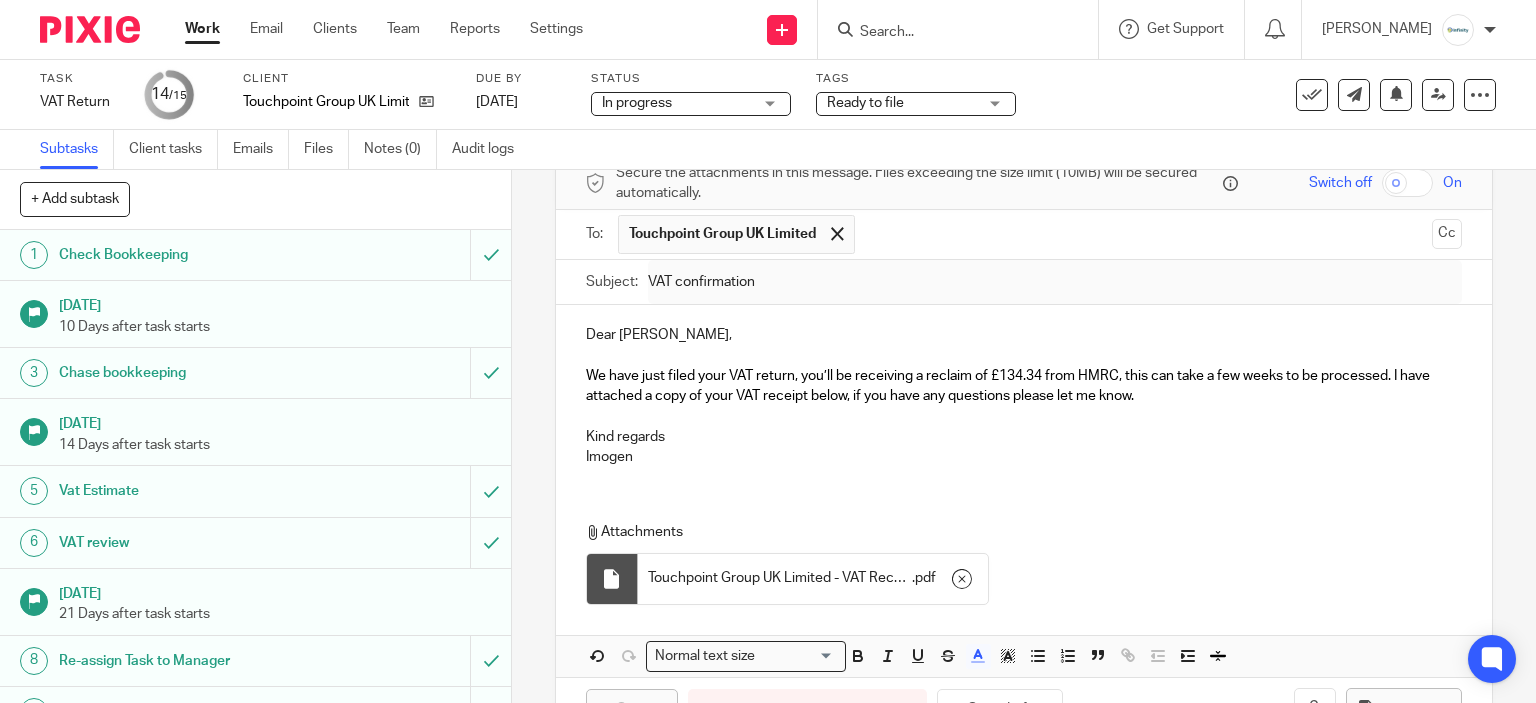 scroll, scrollTop: 0, scrollLeft: 0, axis: both 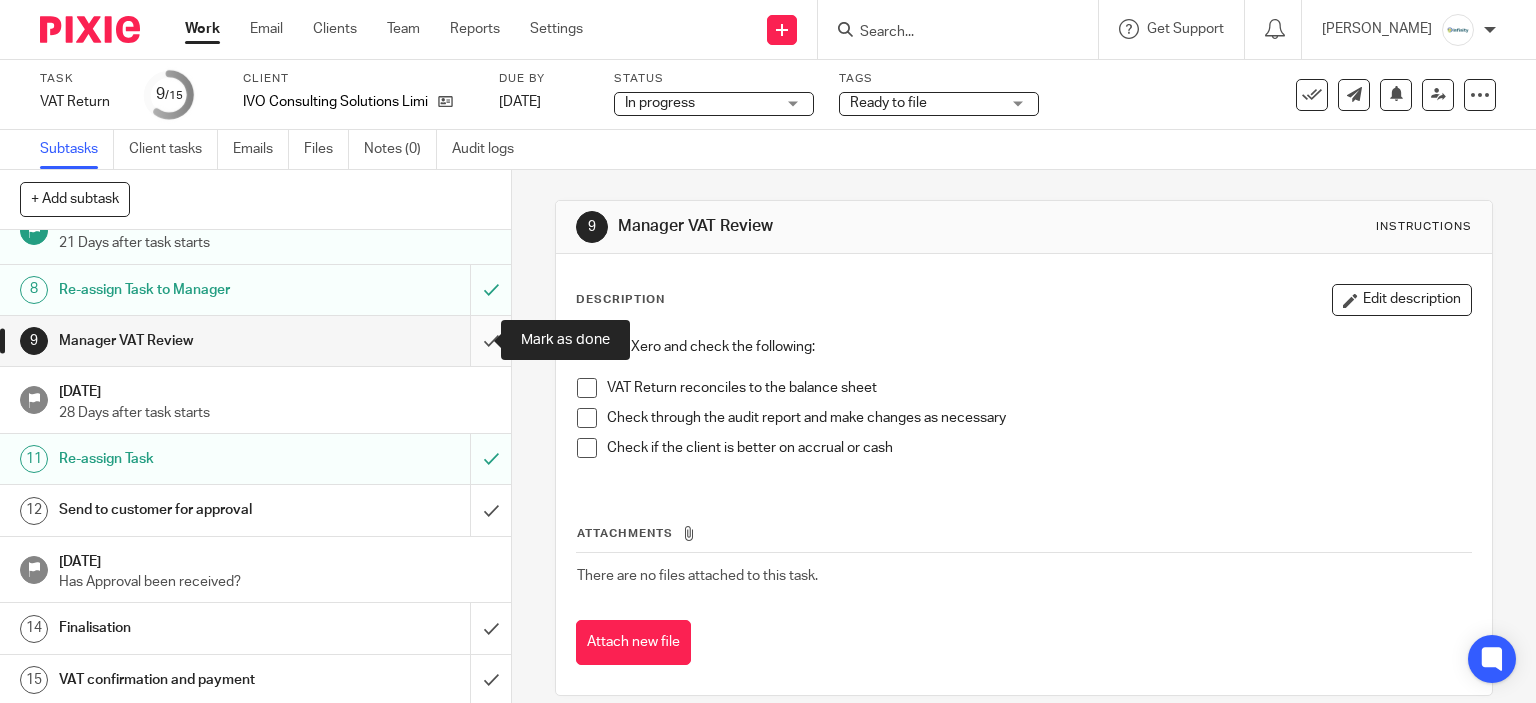 click at bounding box center (255, 341) 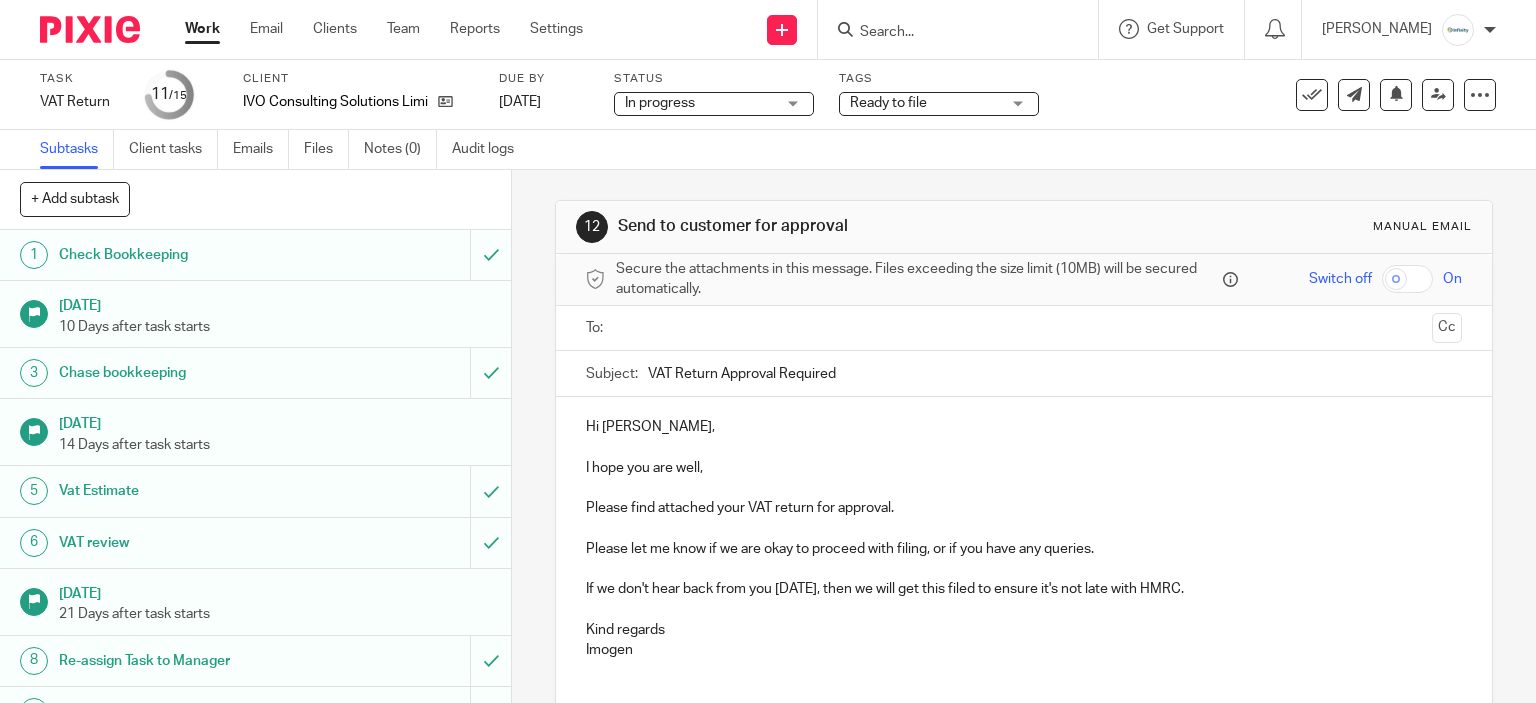 scroll, scrollTop: 0, scrollLeft: 0, axis: both 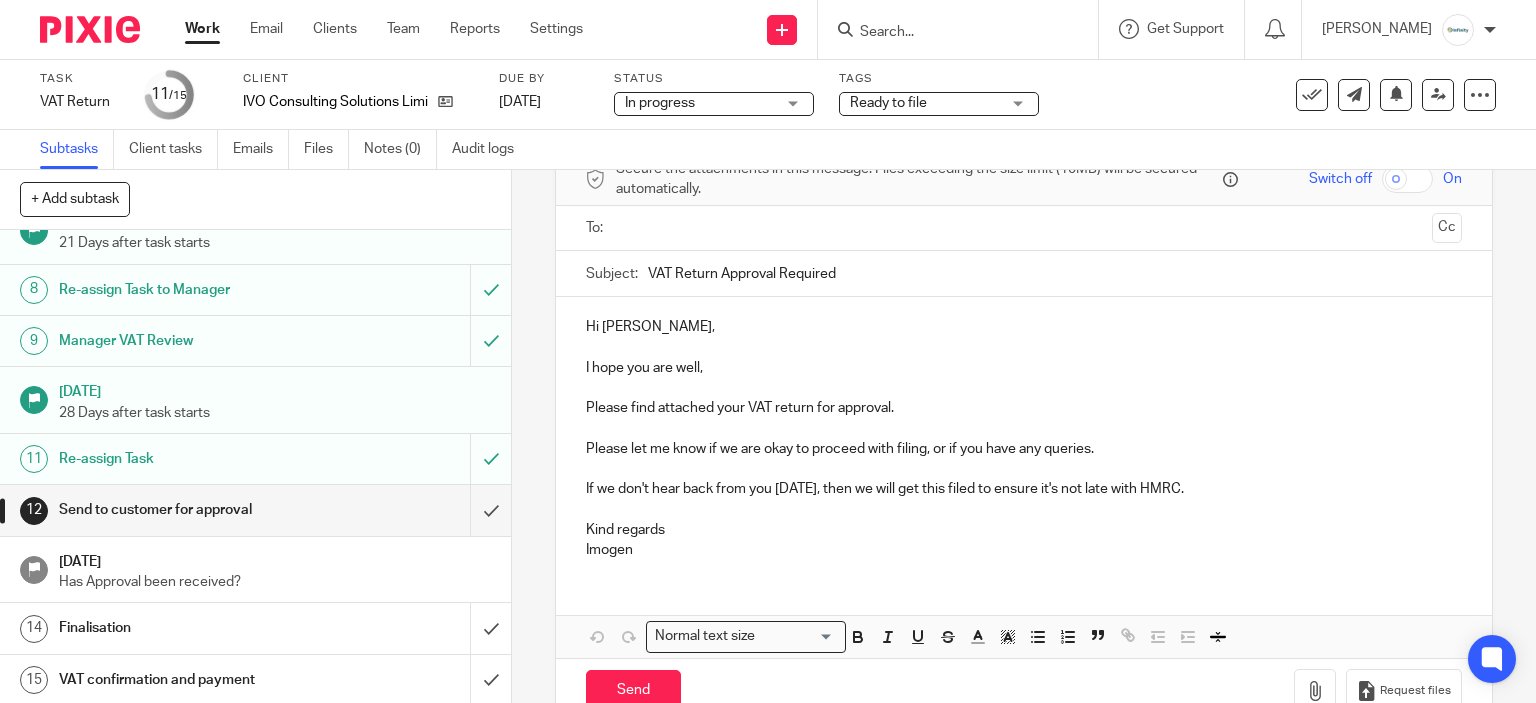 click at bounding box center (1023, 228) 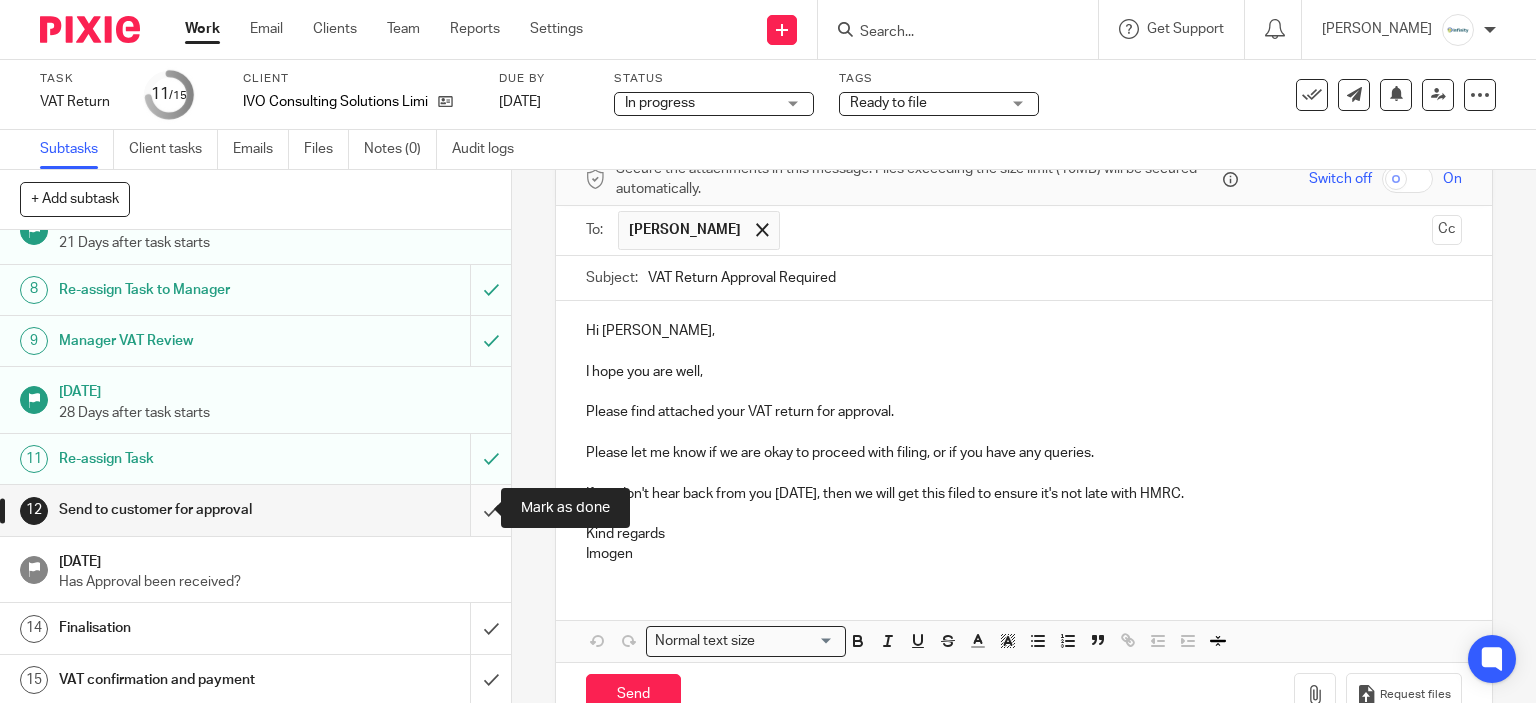 click at bounding box center (255, 510) 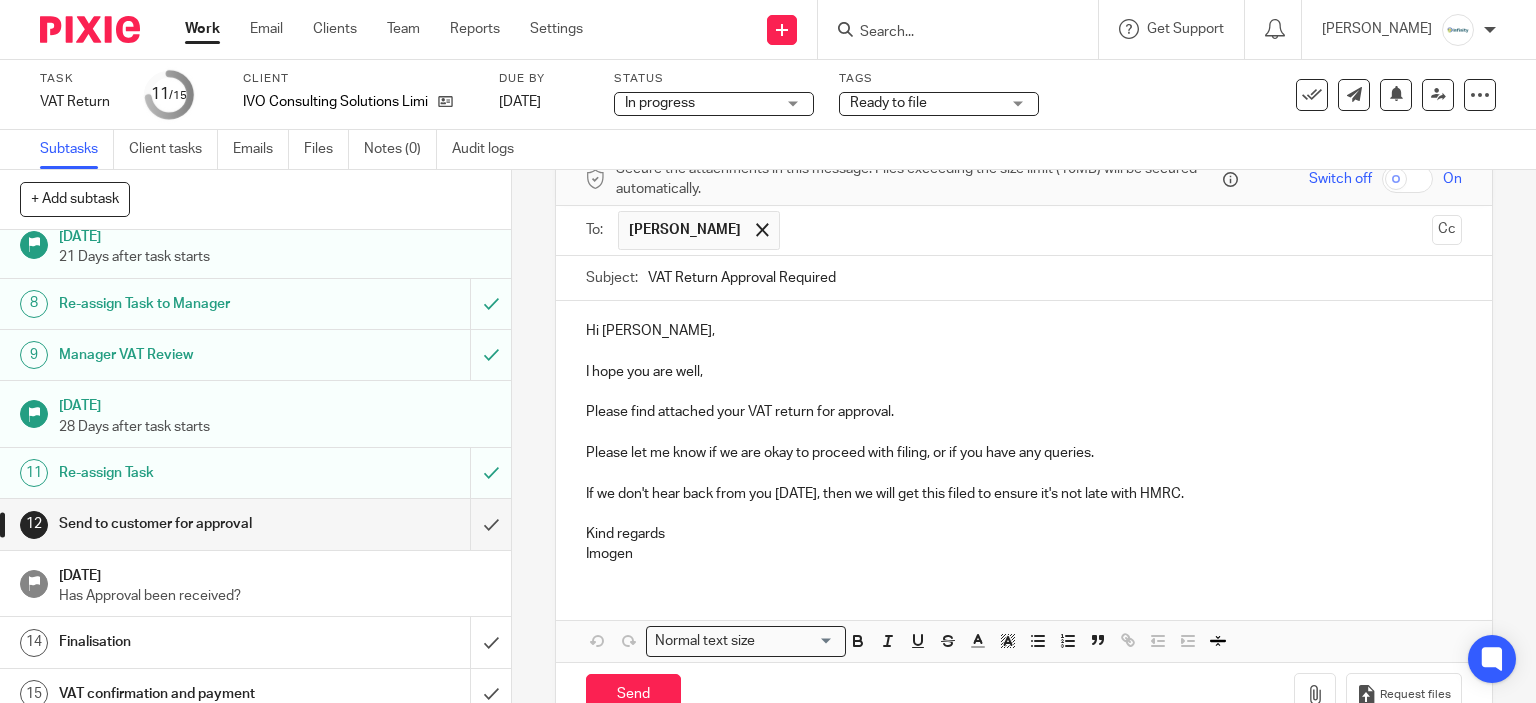 scroll, scrollTop: 371, scrollLeft: 0, axis: vertical 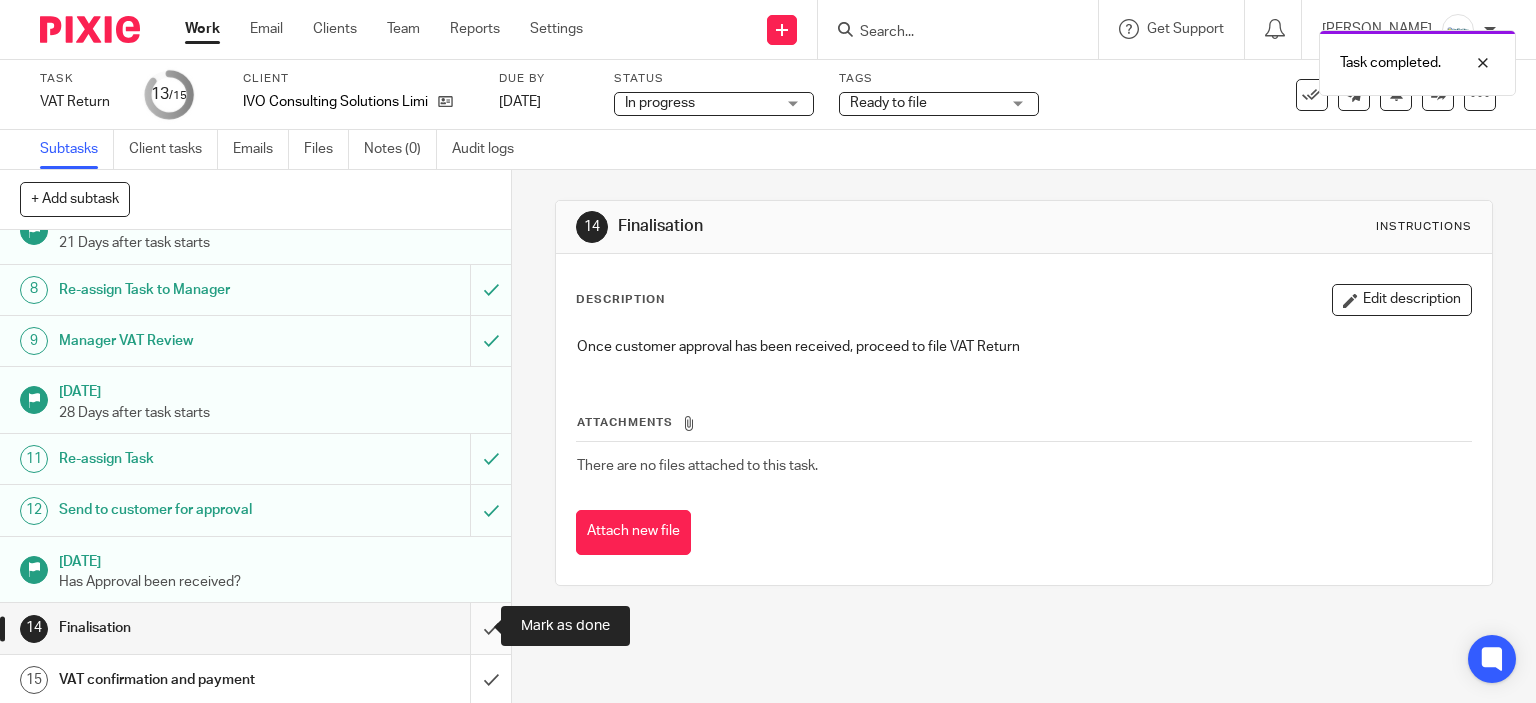 click at bounding box center [255, 628] 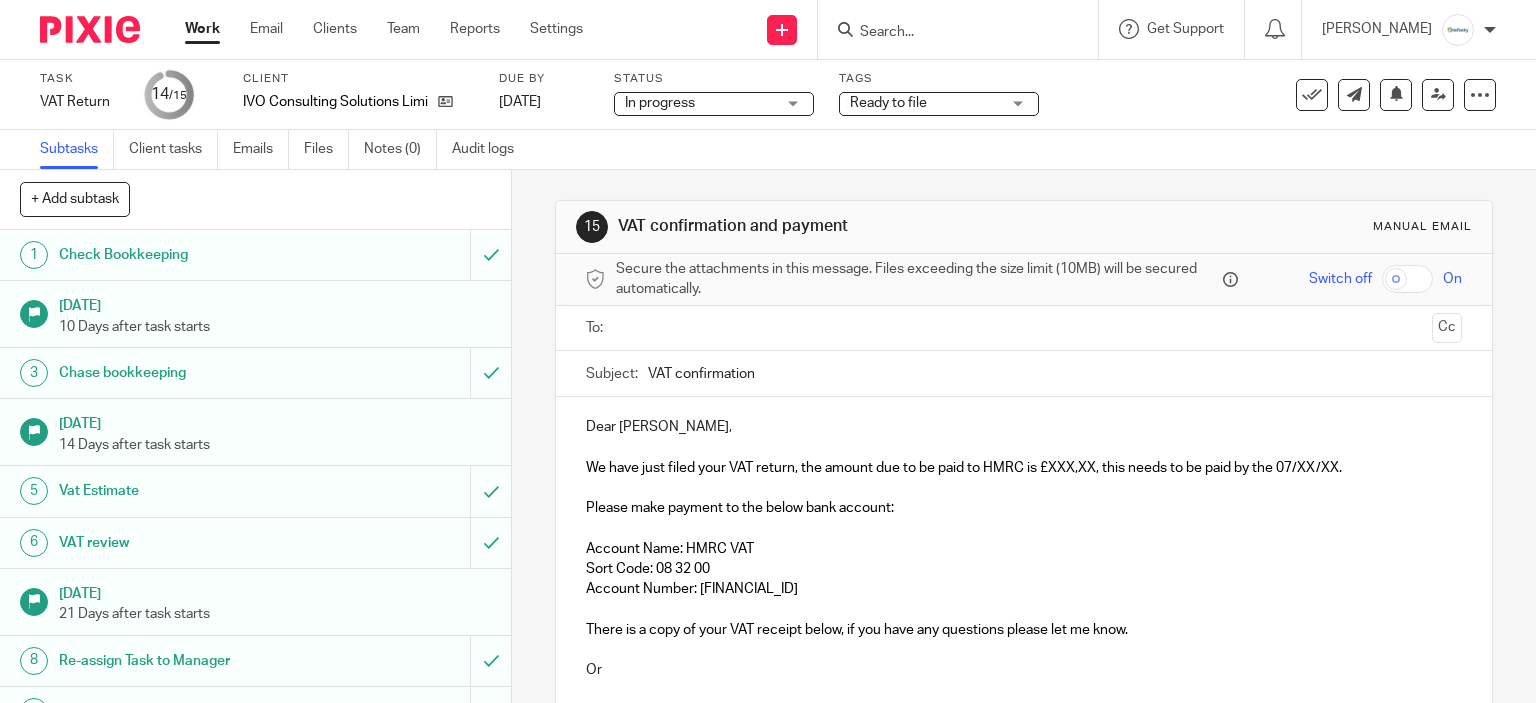 scroll, scrollTop: 0, scrollLeft: 0, axis: both 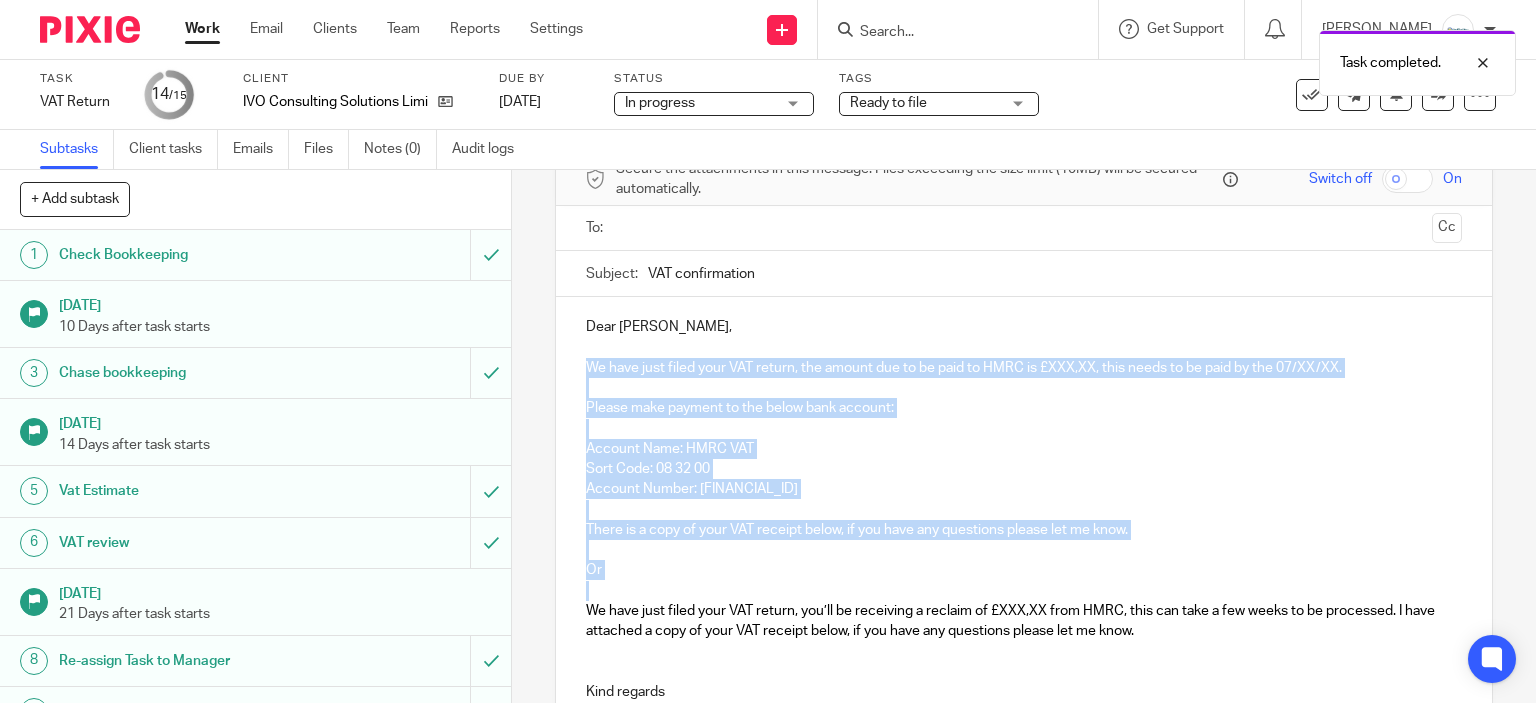 drag, startPoint x: 580, startPoint y: 604, endPoint x: 571, endPoint y: 370, distance: 234.17302 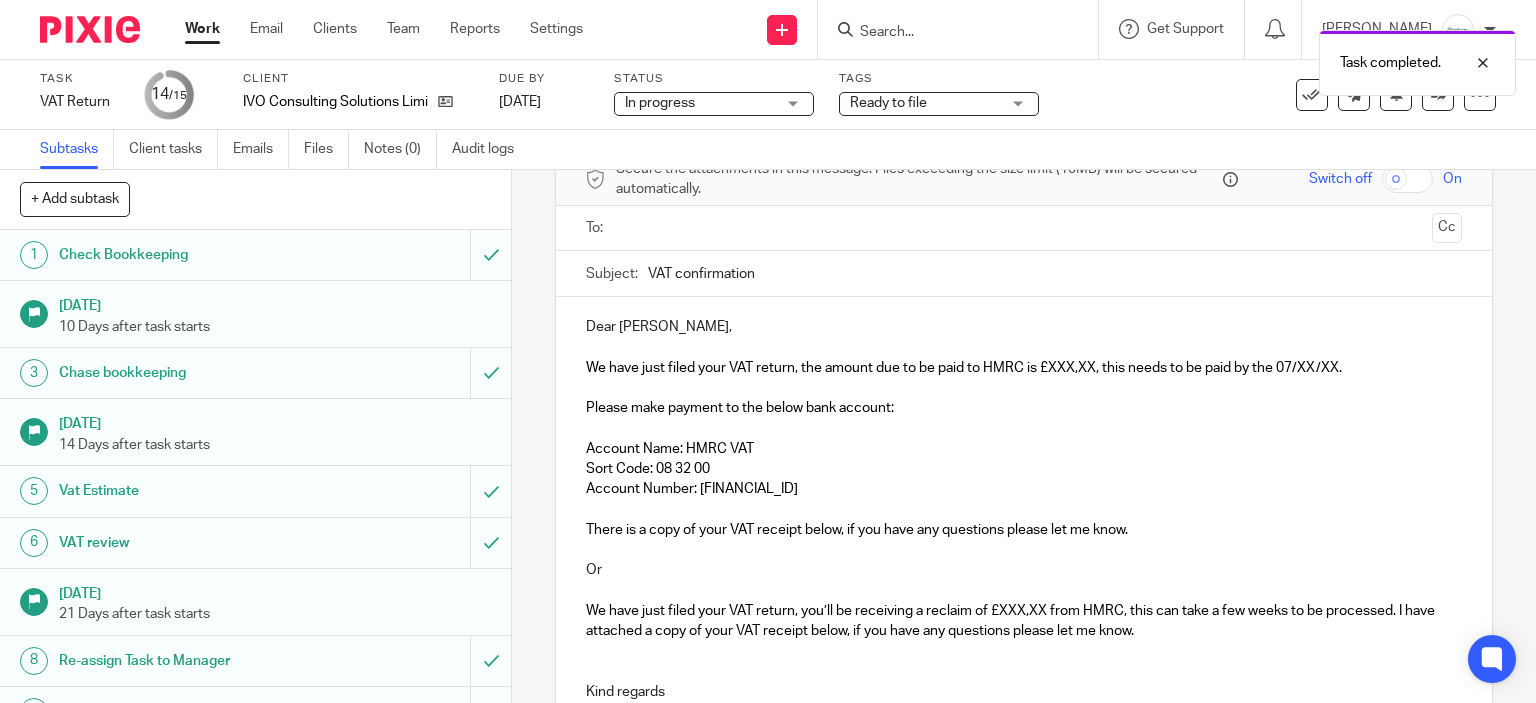 scroll, scrollTop: 96, scrollLeft: 0, axis: vertical 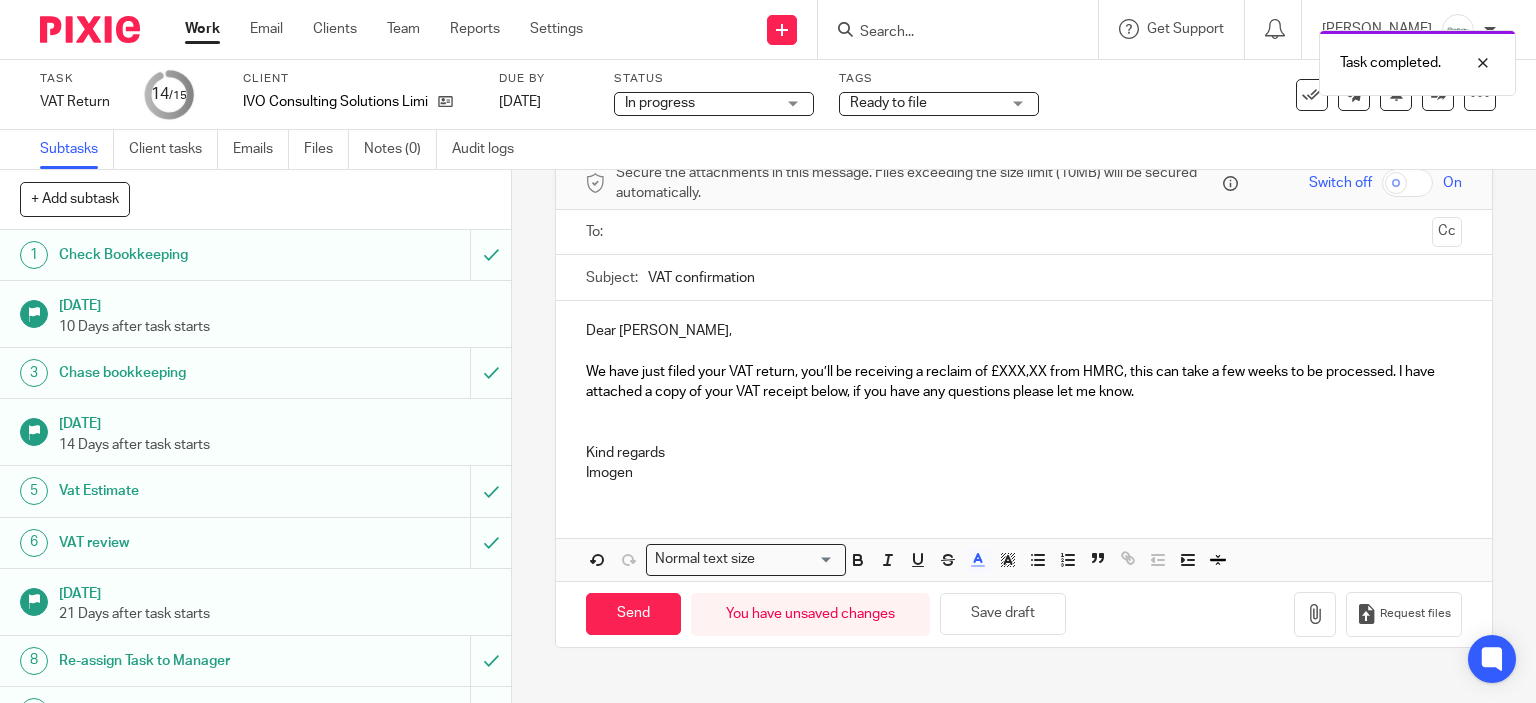 click at bounding box center (1024, 412) 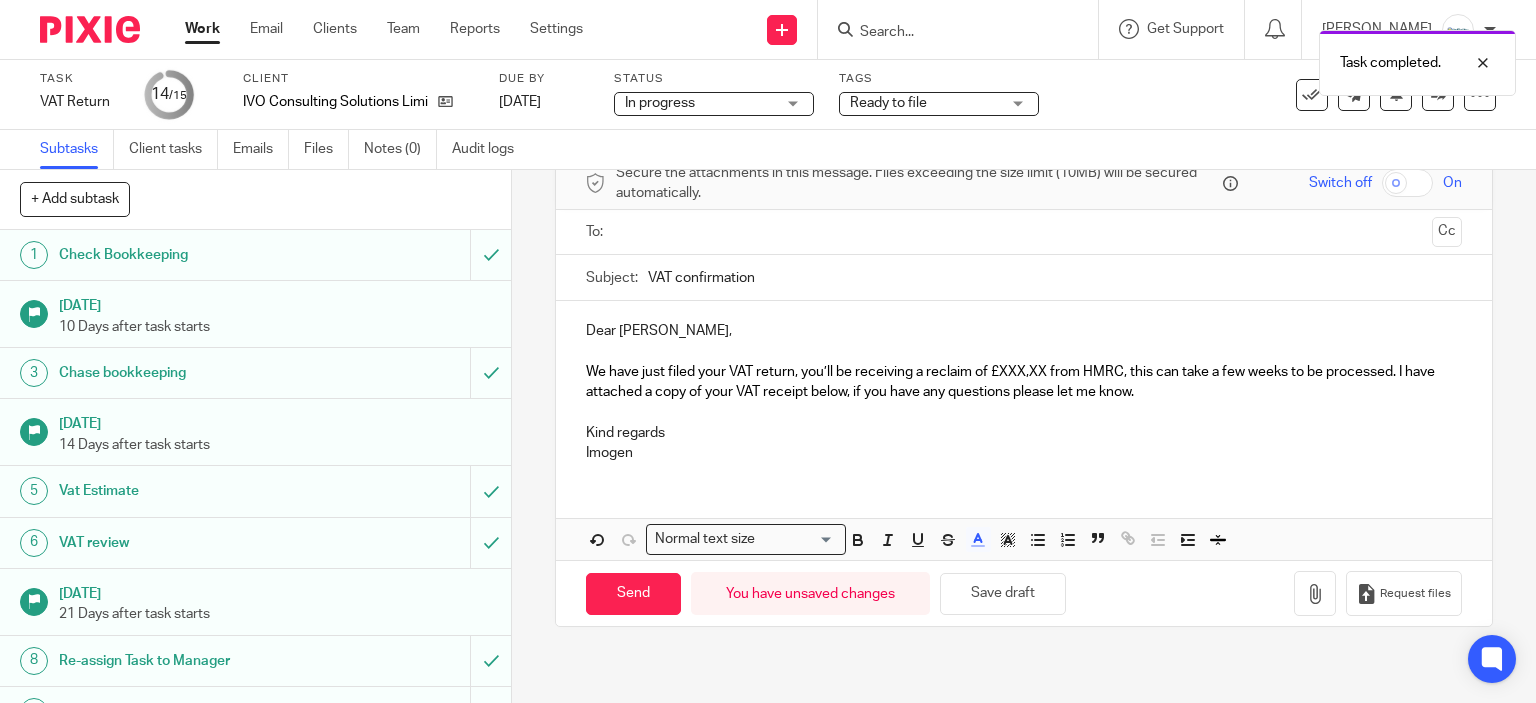 drag, startPoint x: 1039, startPoint y: 363, endPoint x: 1132, endPoint y: 422, distance: 110.13628 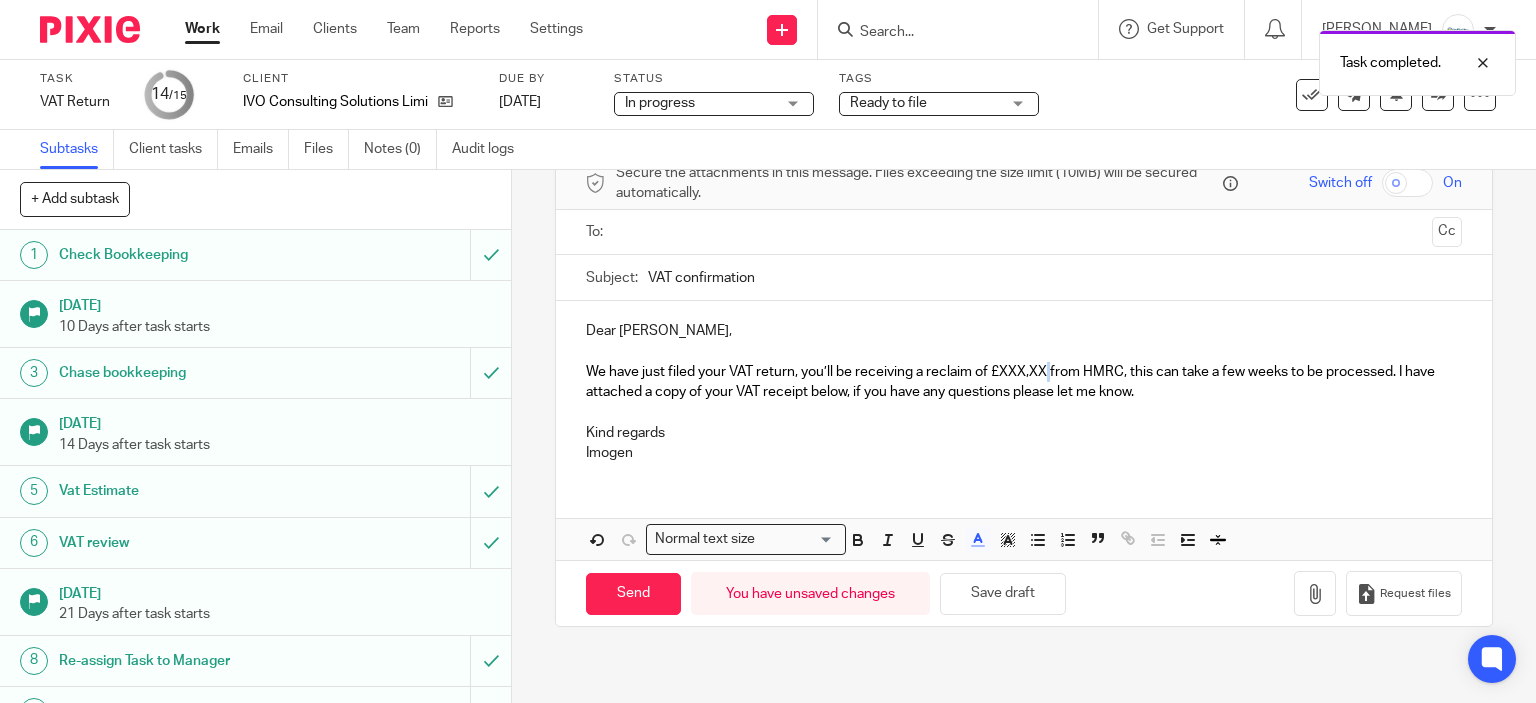 scroll, scrollTop: 47, scrollLeft: 0, axis: vertical 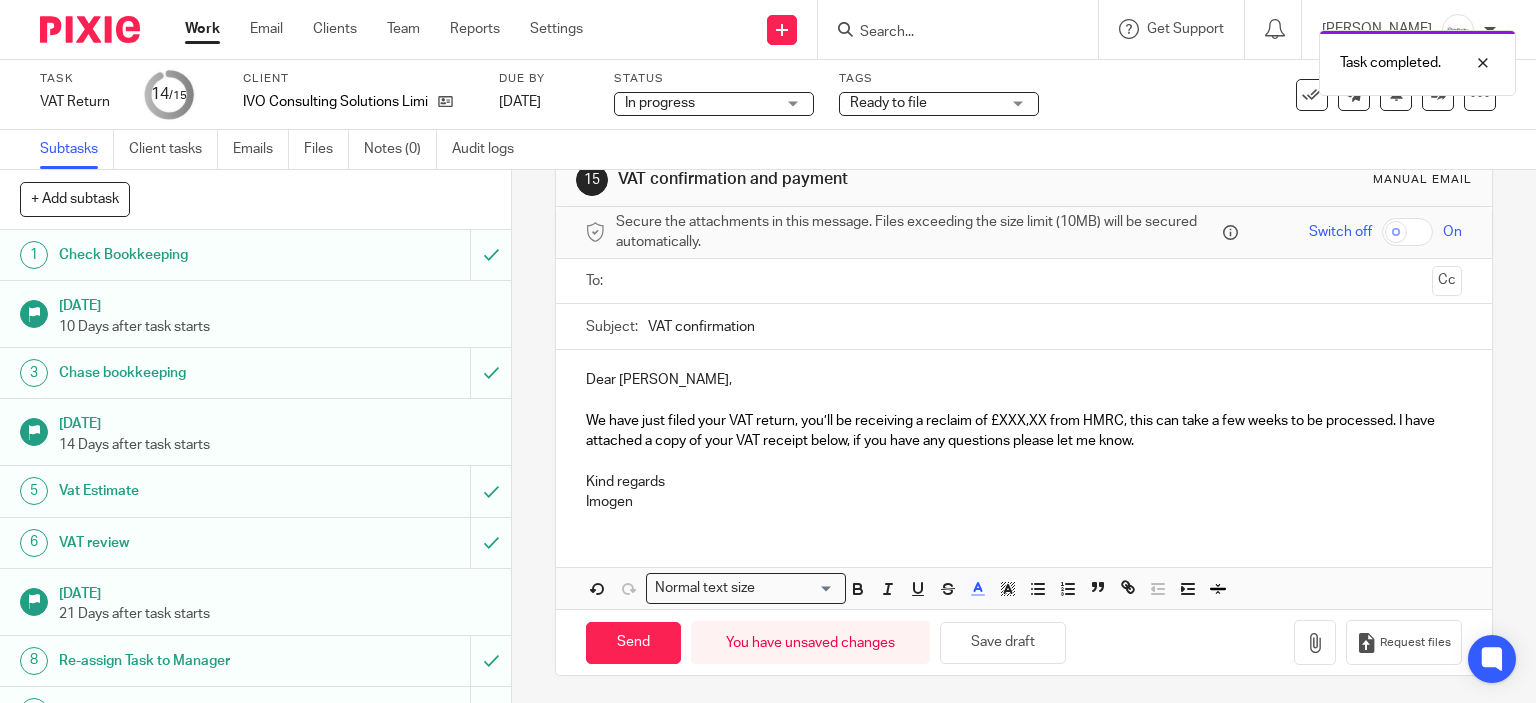 type 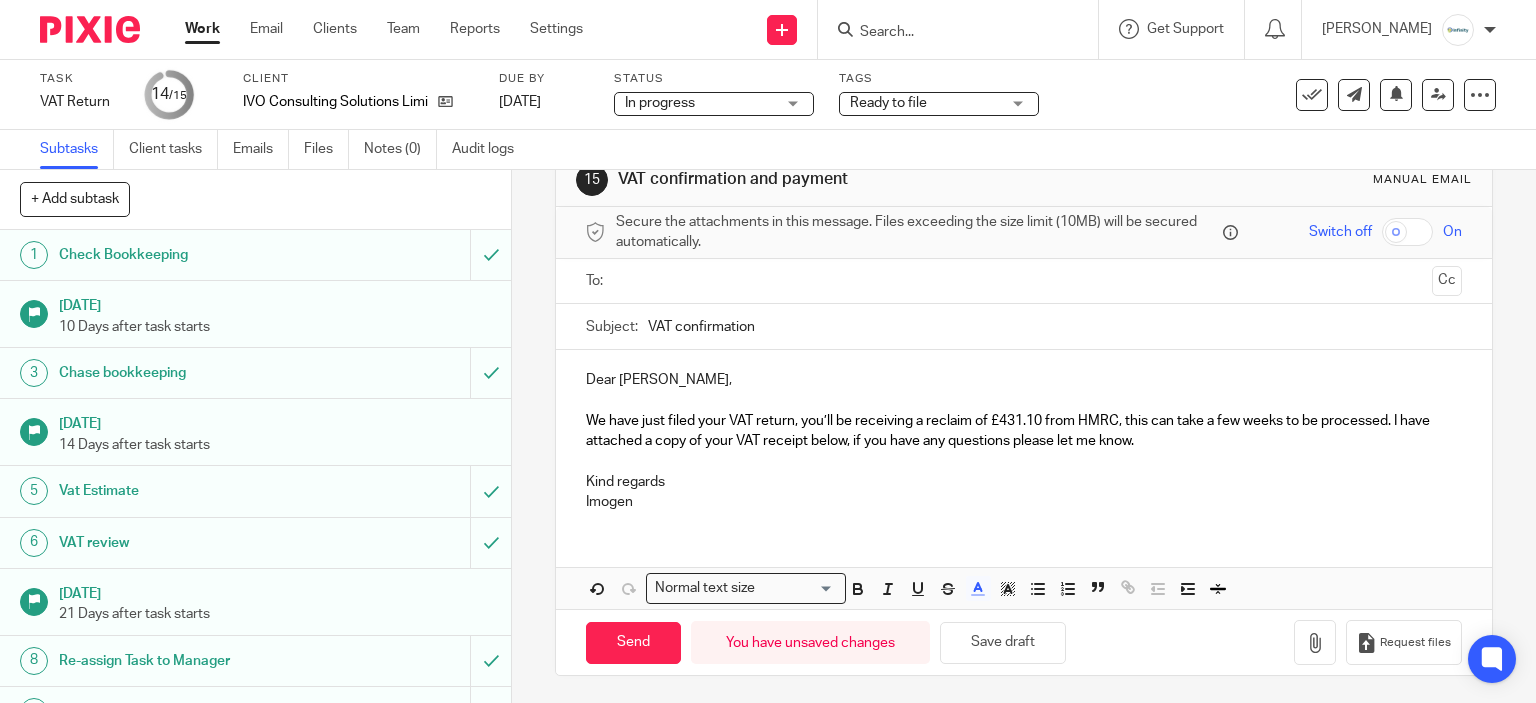 click at bounding box center (1023, 281) 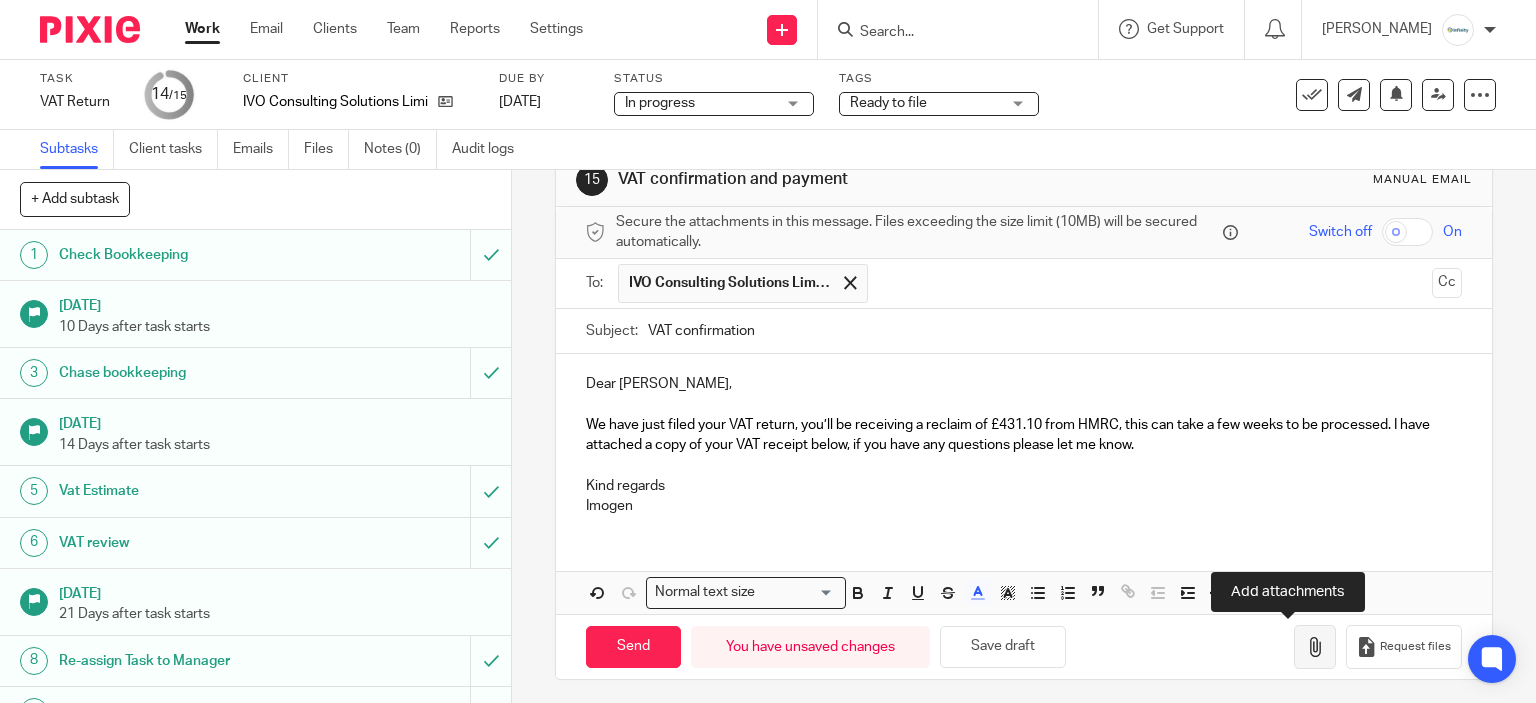 click at bounding box center [1315, 647] 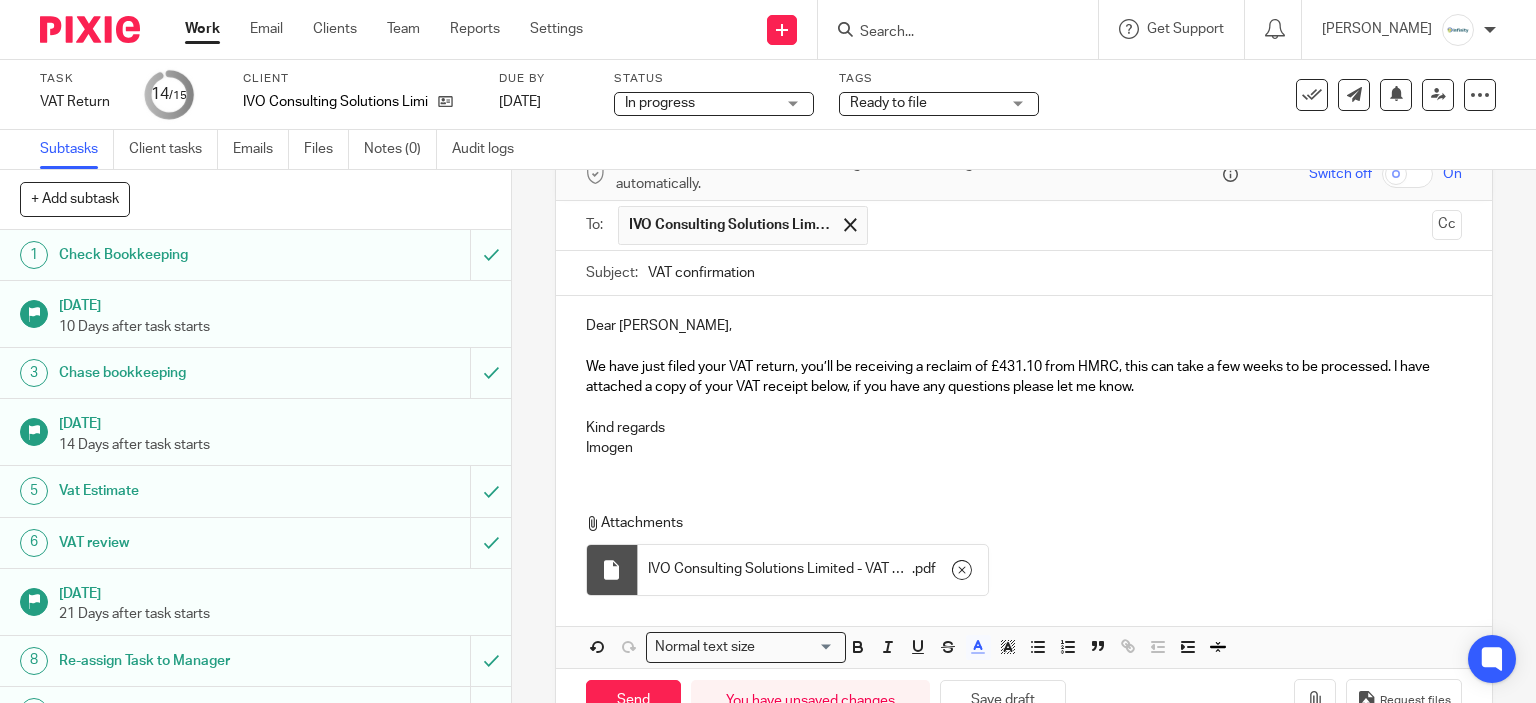 scroll, scrollTop: 164, scrollLeft: 0, axis: vertical 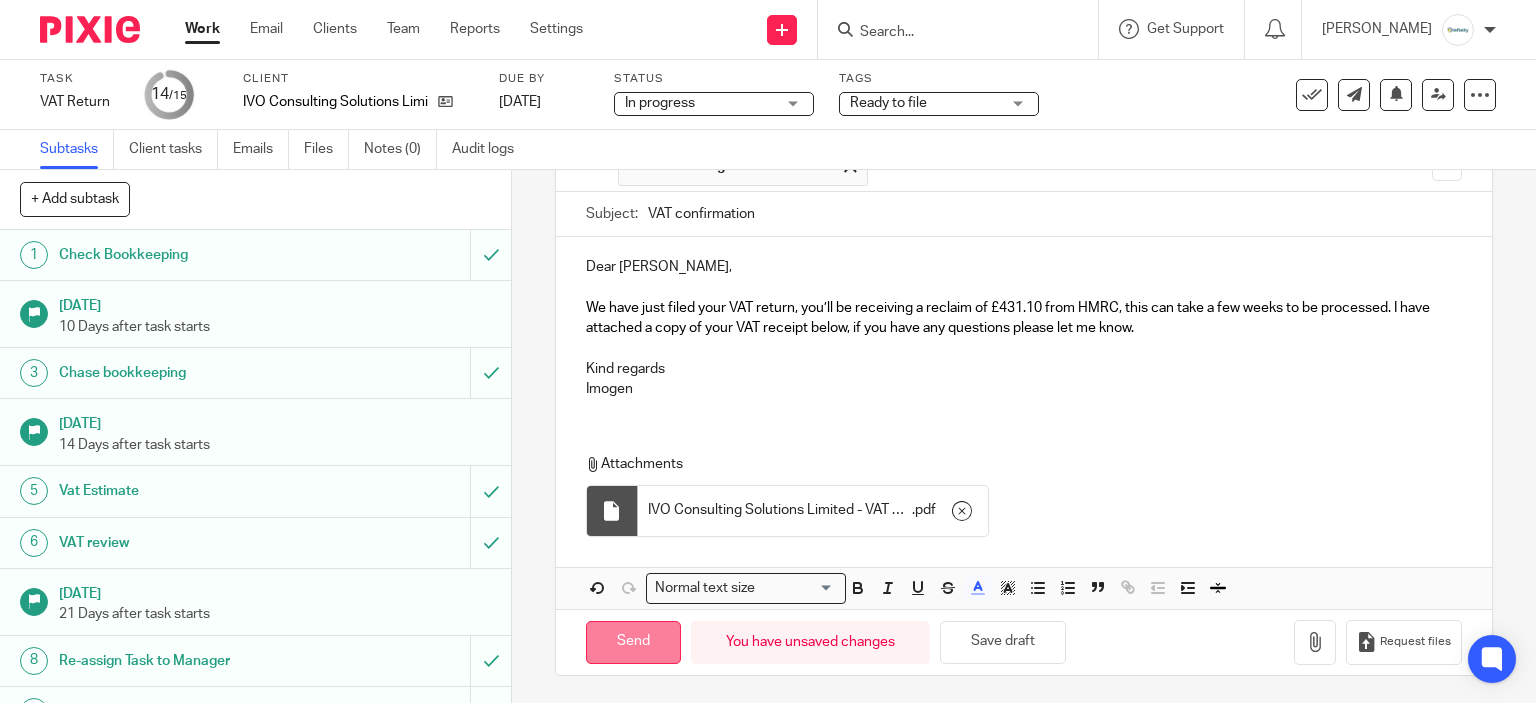 click on "Send" at bounding box center (633, 642) 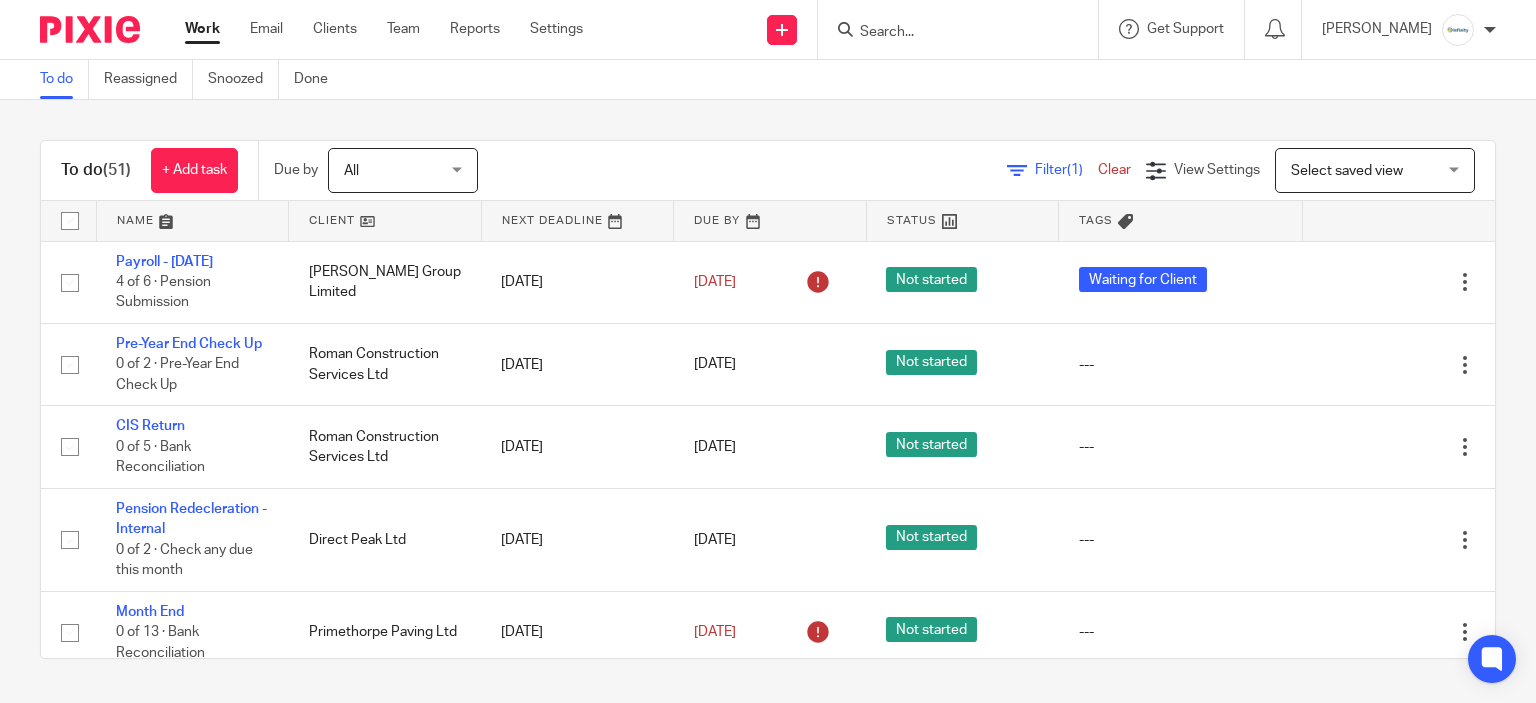 scroll, scrollTop: 0, scrollLeft: 0, axis: both 